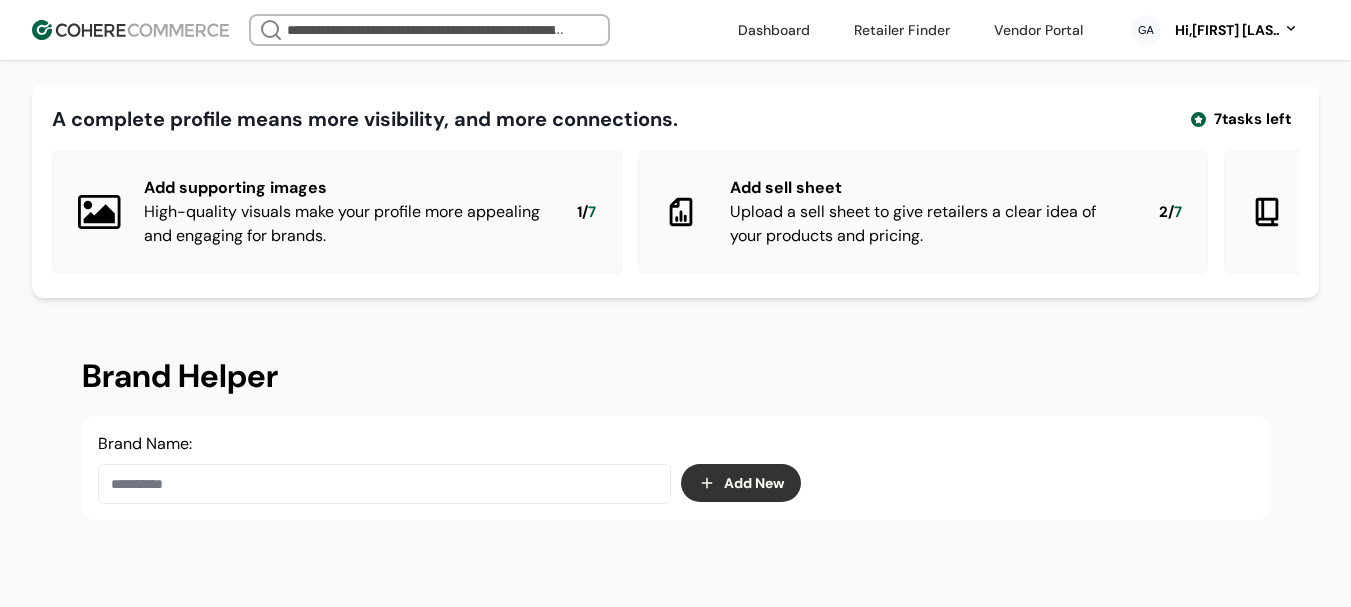 scroll, scrollTop: 300, scrollLeft: 0, axis: vertical 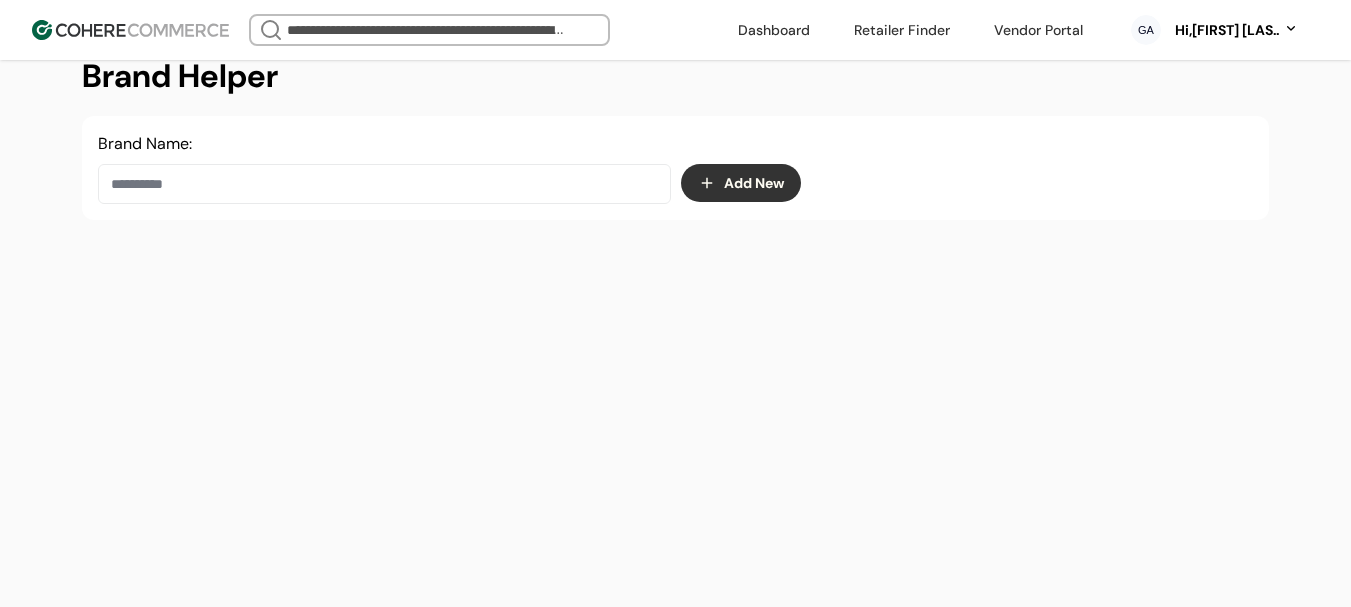 click at bounding box center [384, 184] 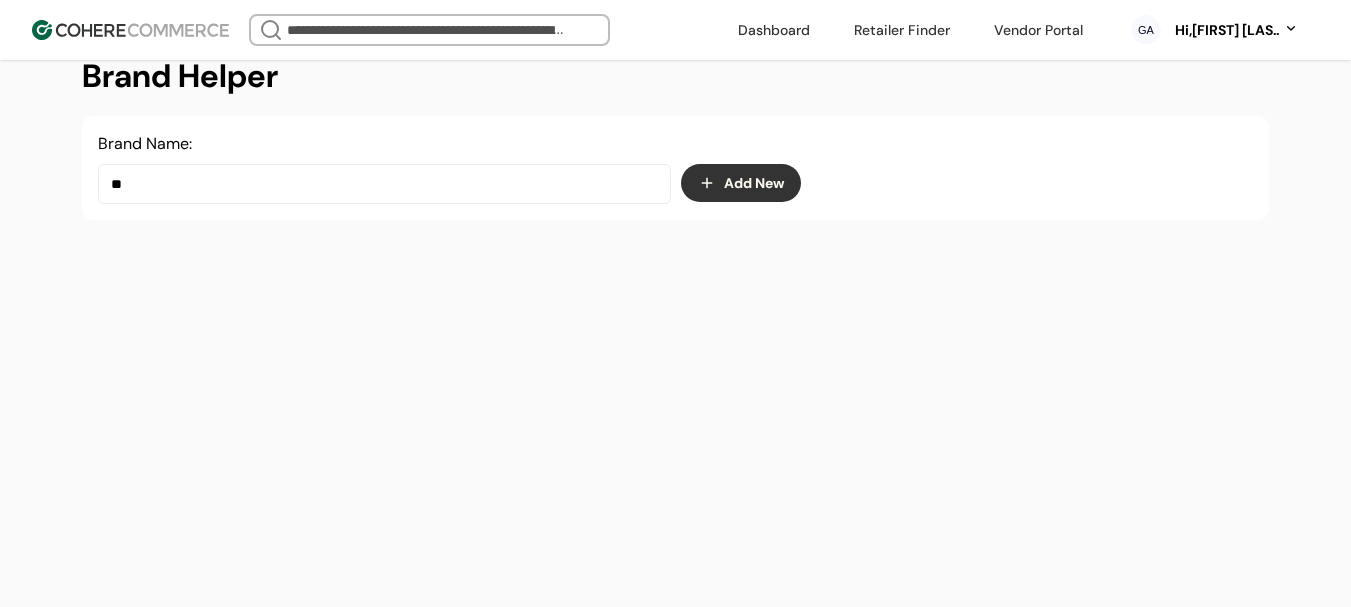 type on "*" 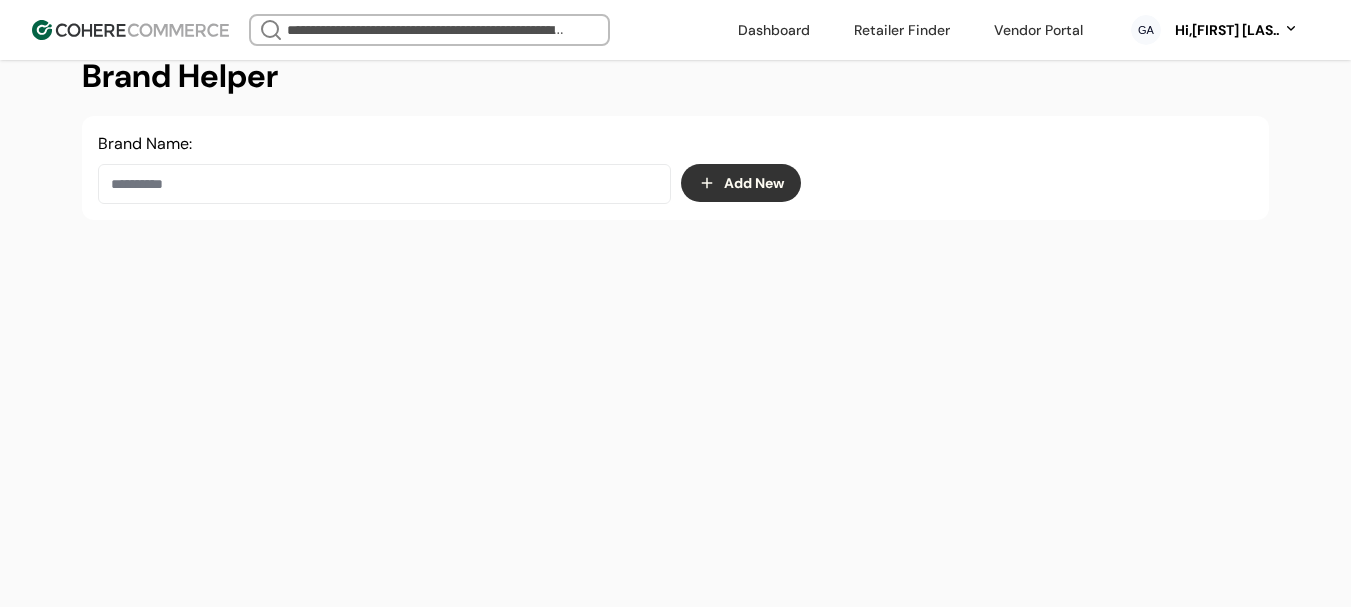 click at bounding box center [384, 184] 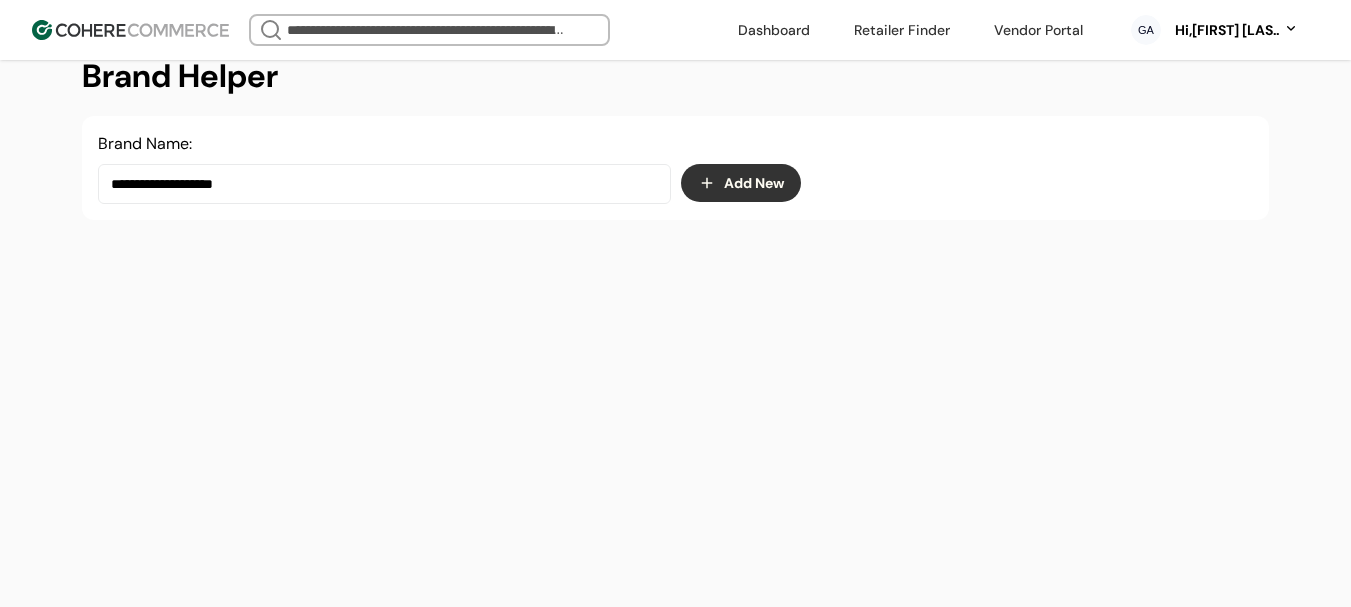 drag, startPoint x: 275, startPoint y: 193, endPoint x: 57, endPoint y: 198, distance: 218.05733 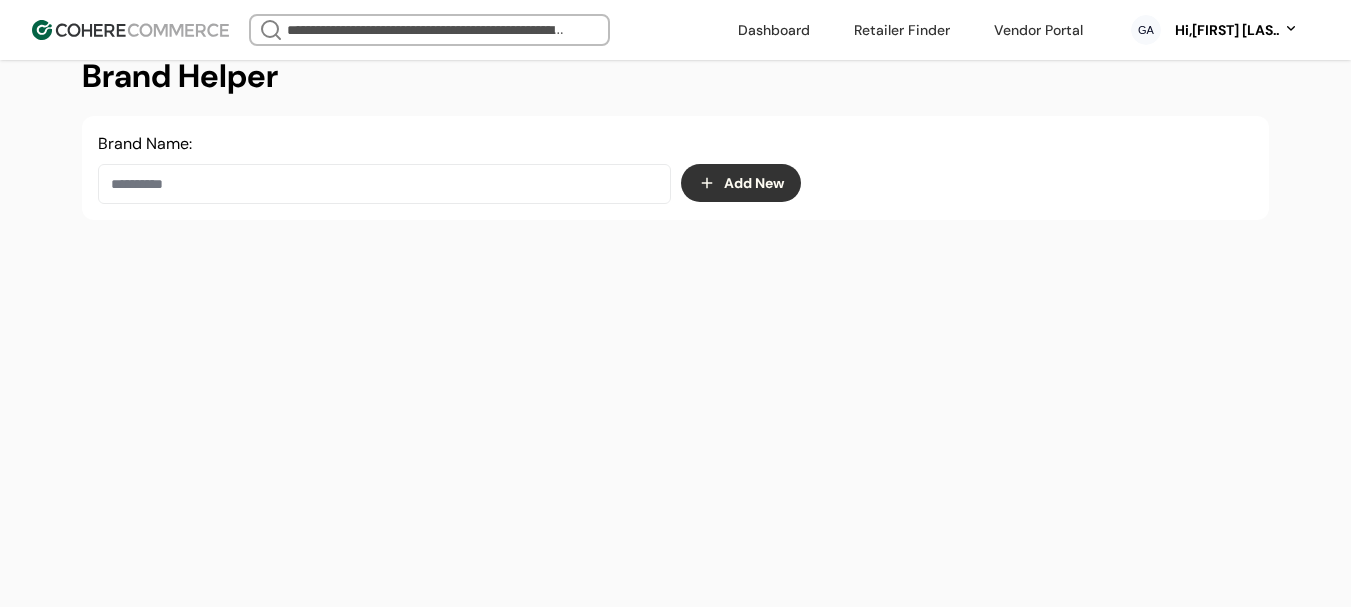click on "Brand Helper Brand Name: Add New" at bounding box center (675, 325) 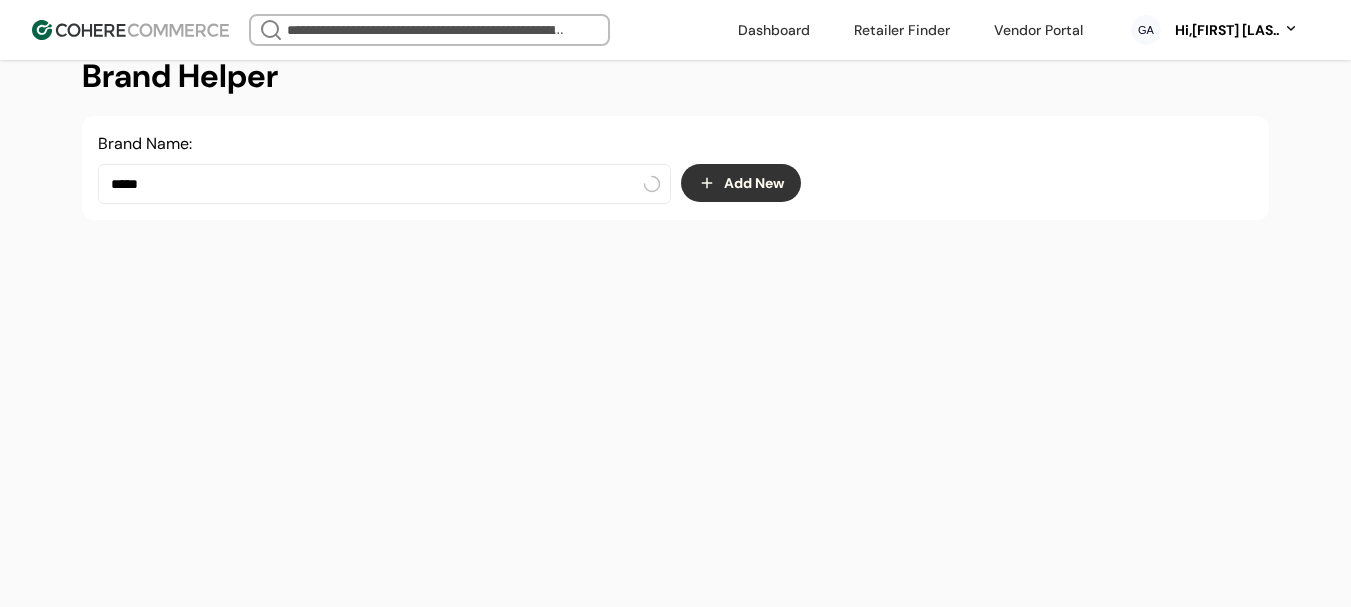 type on "****" 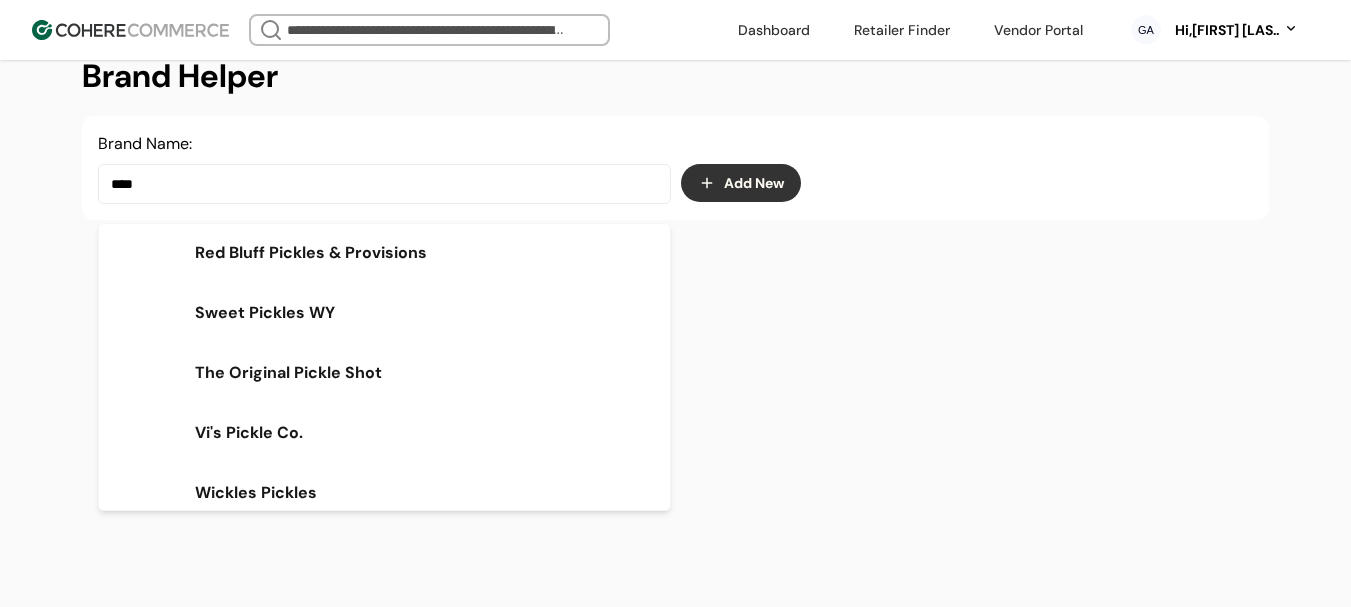 scroll, scrollTop: 2866, scrollLeft: 0, axis: vertical 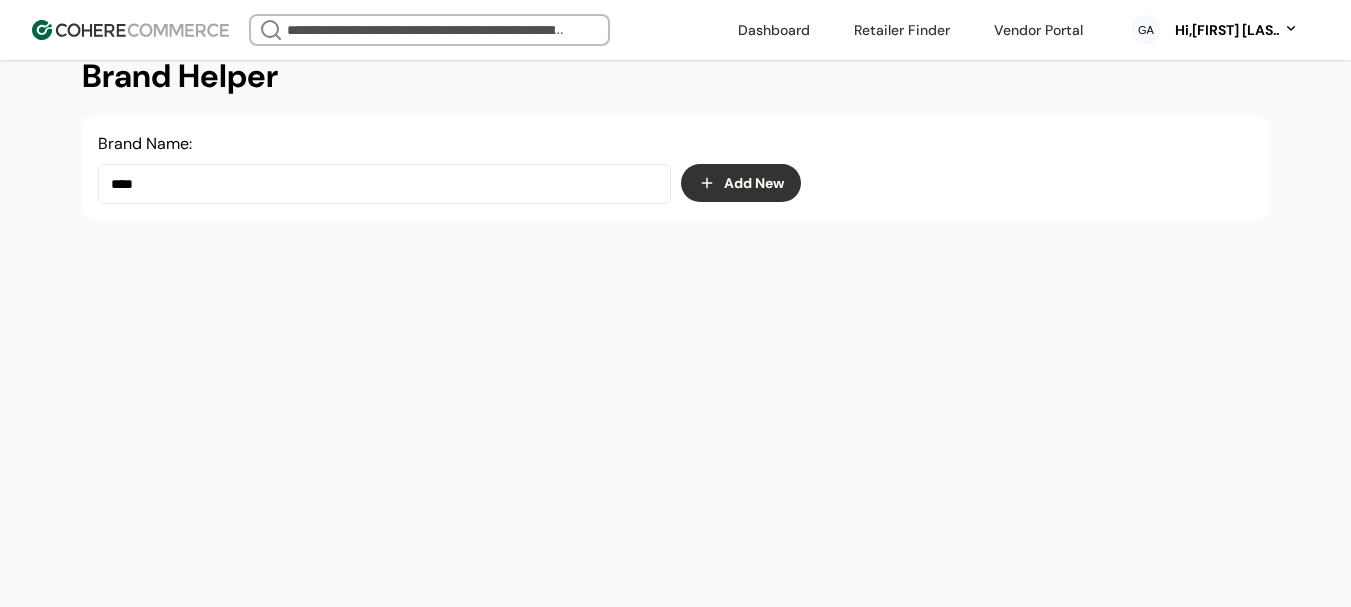 drag, startPoint x: 169, startPoint y: 200, endPoint x: 68, endPoint y: 196, distance: 101.07918 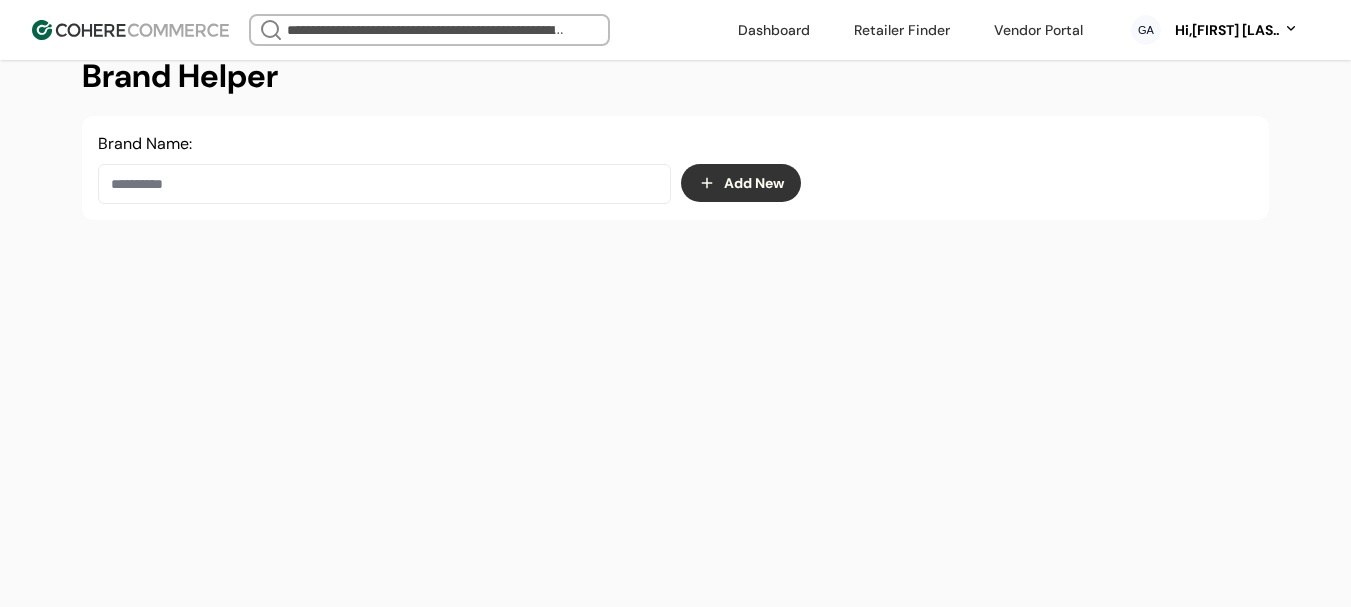 click at bounding box center [384, 184] 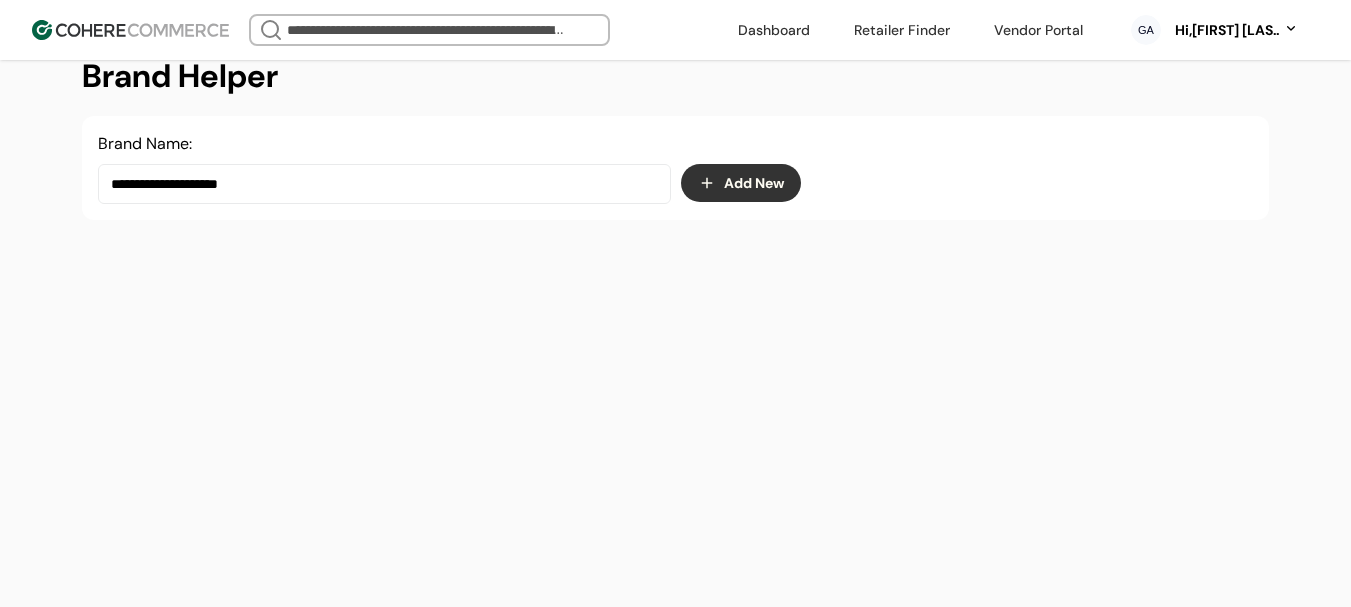 drag, startPoint x: 382, startPoint y: 205, endPoint x: 71, endPoint y: 203, distance: 311.00644 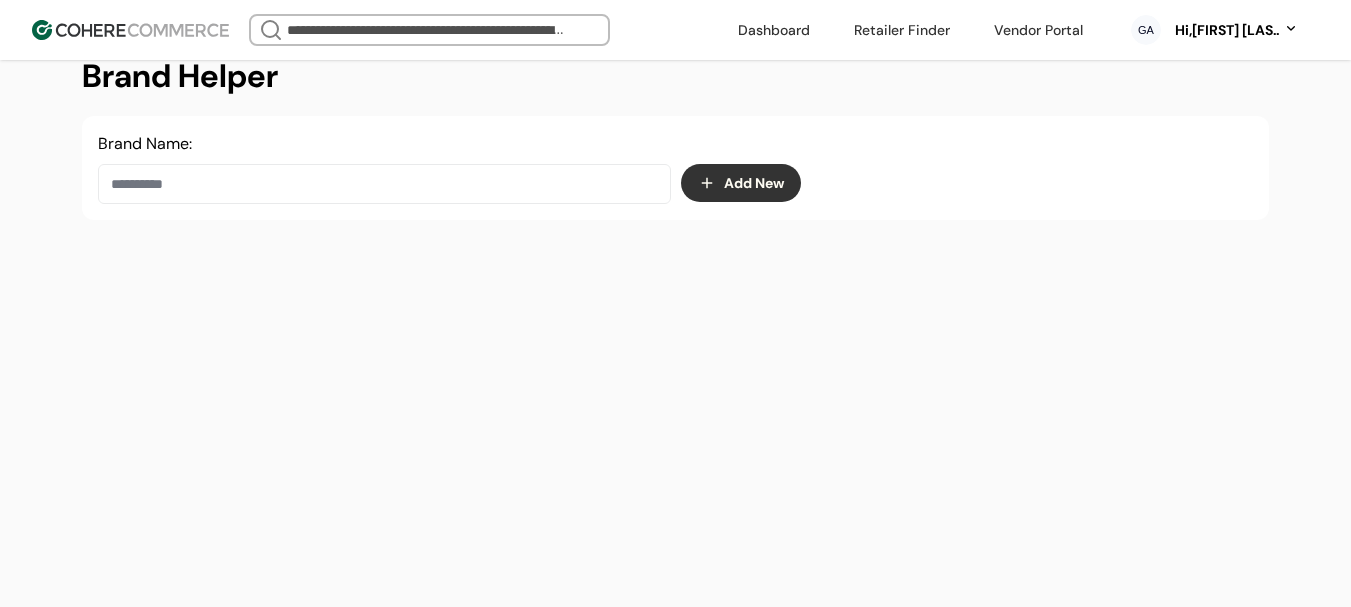 click on "Brand Name: Add New" at bounding box center [675, 168] 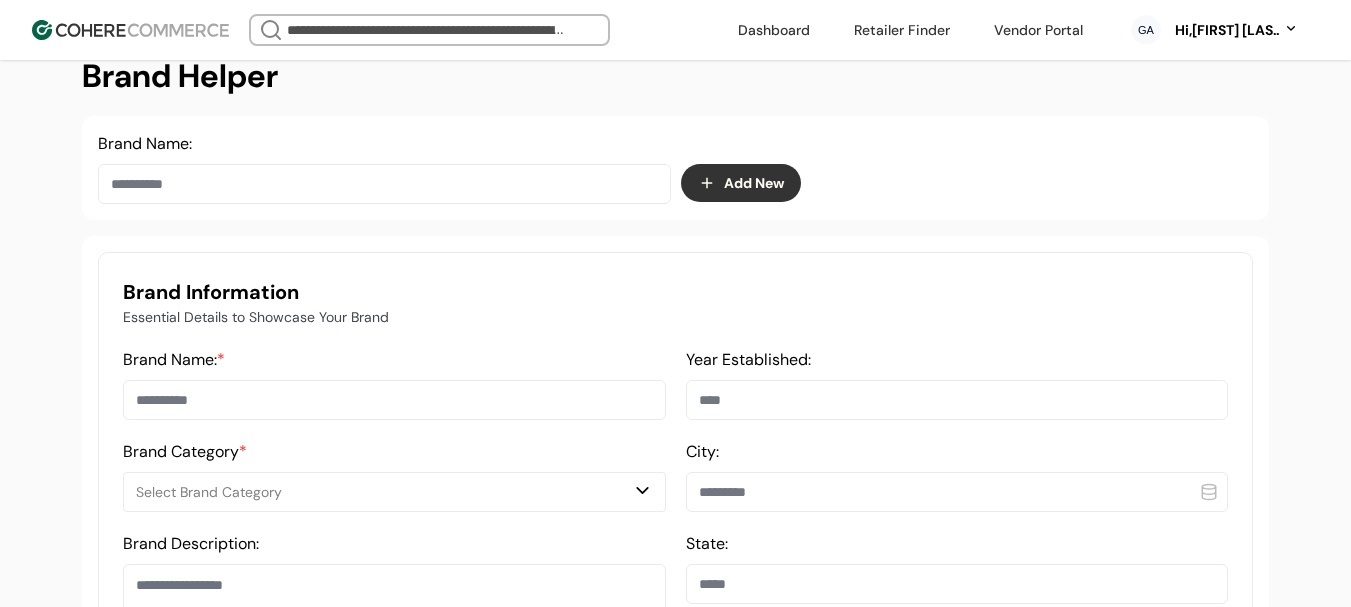 click at bounding box center (394, 400) 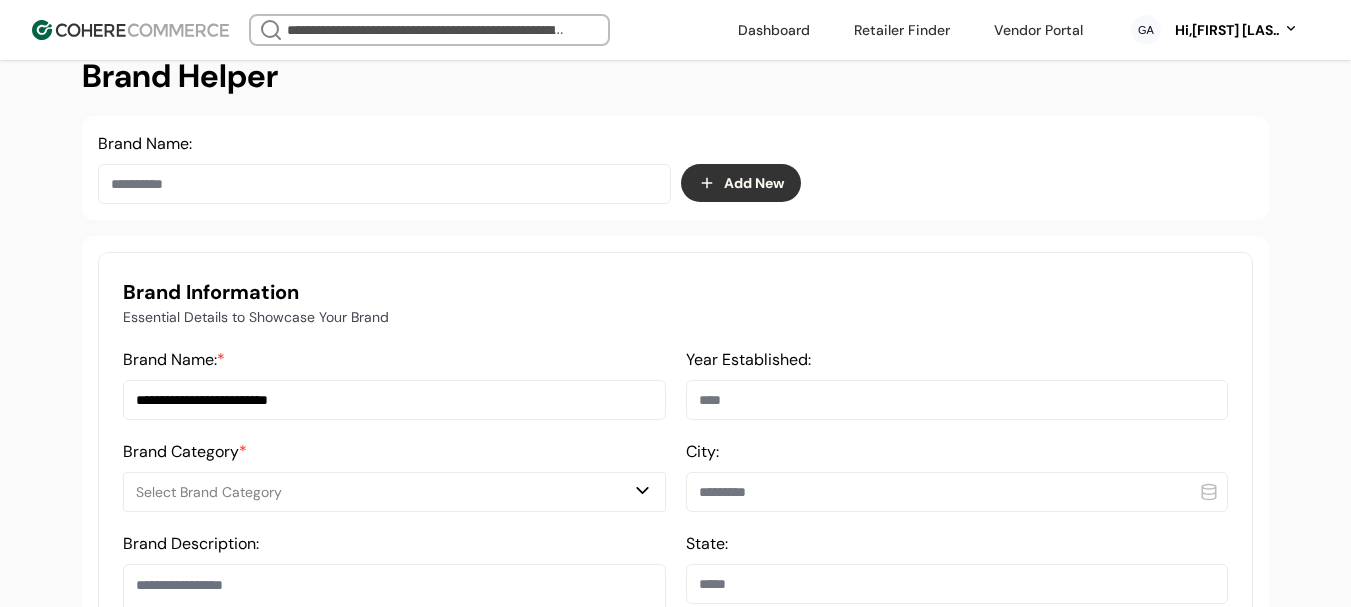 type on "**********" 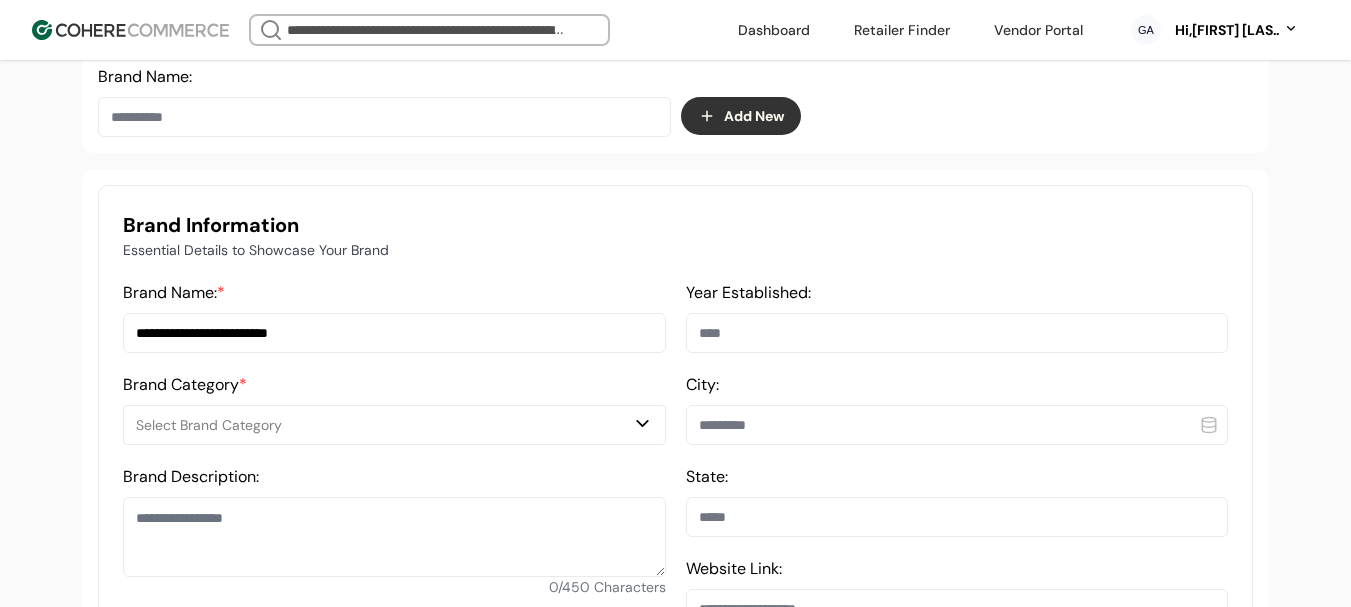 scroll, scrollTop: 400, scrollLeft: 0, axis: vertical 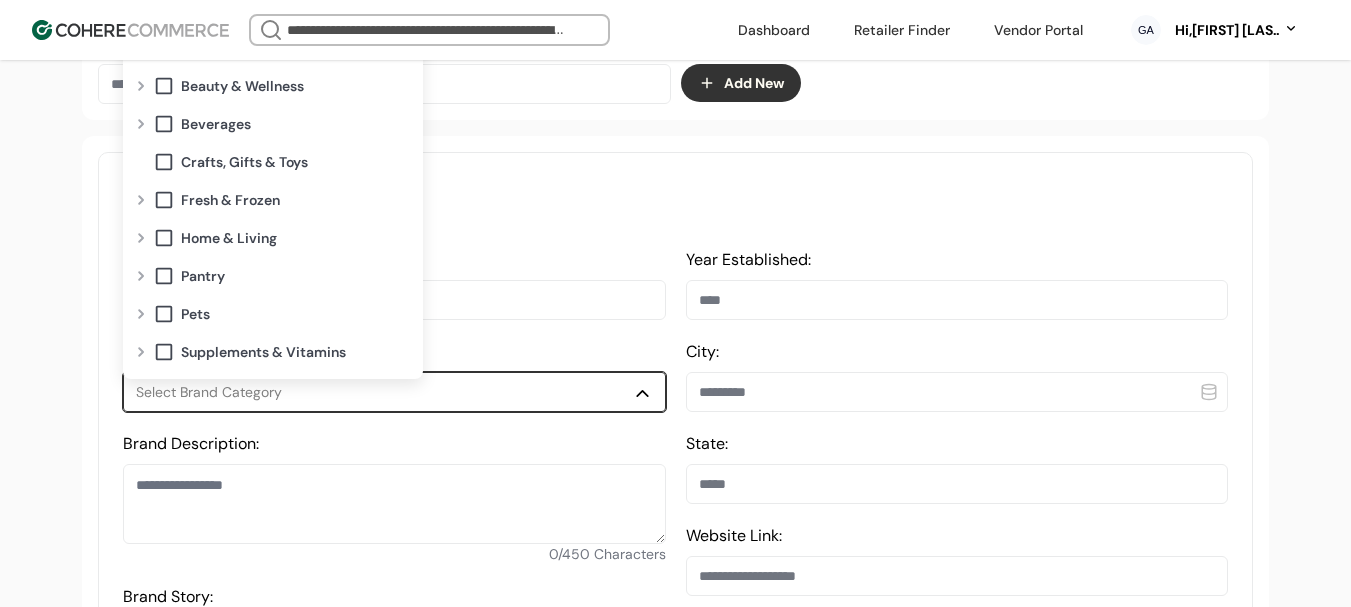 click on "Select Brand Category" at bounding box center (384, 392) 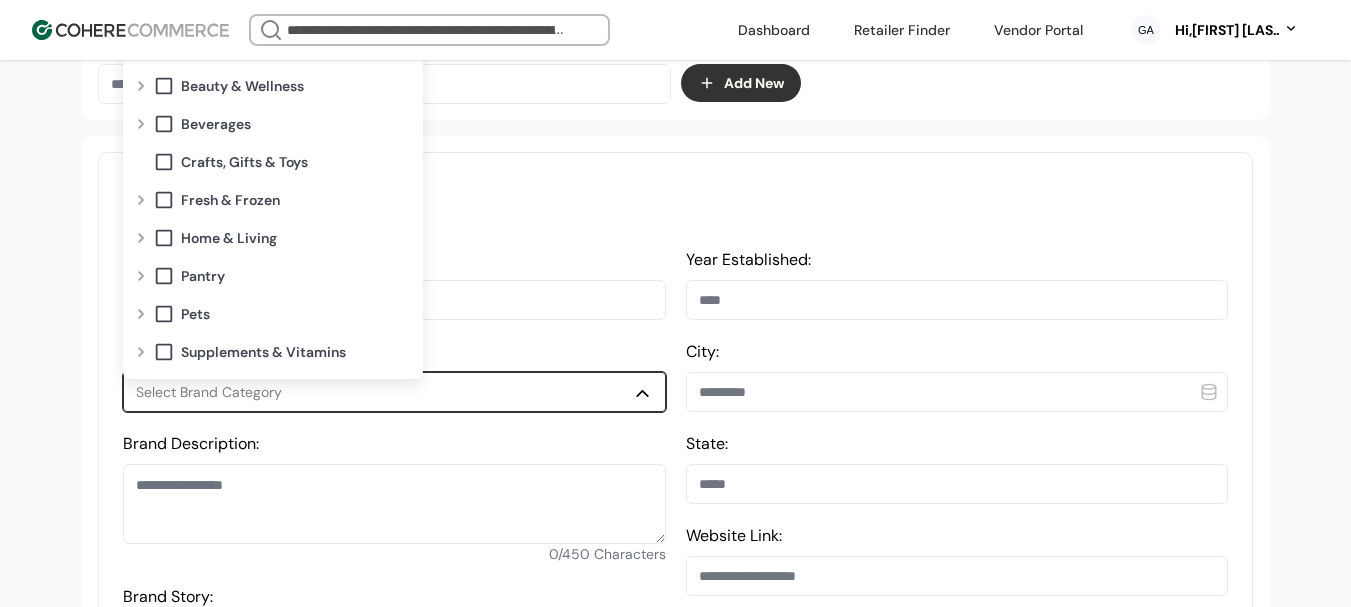 click at bounding box center [141, 86] 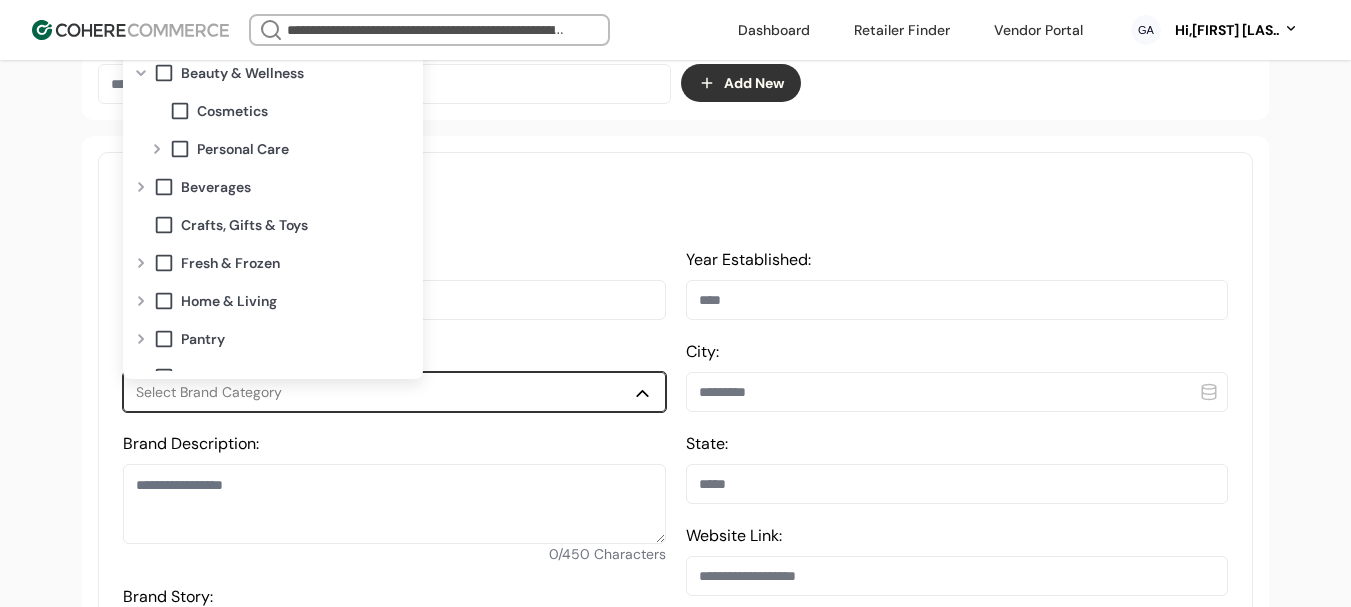click at bounding box center (157, 149) 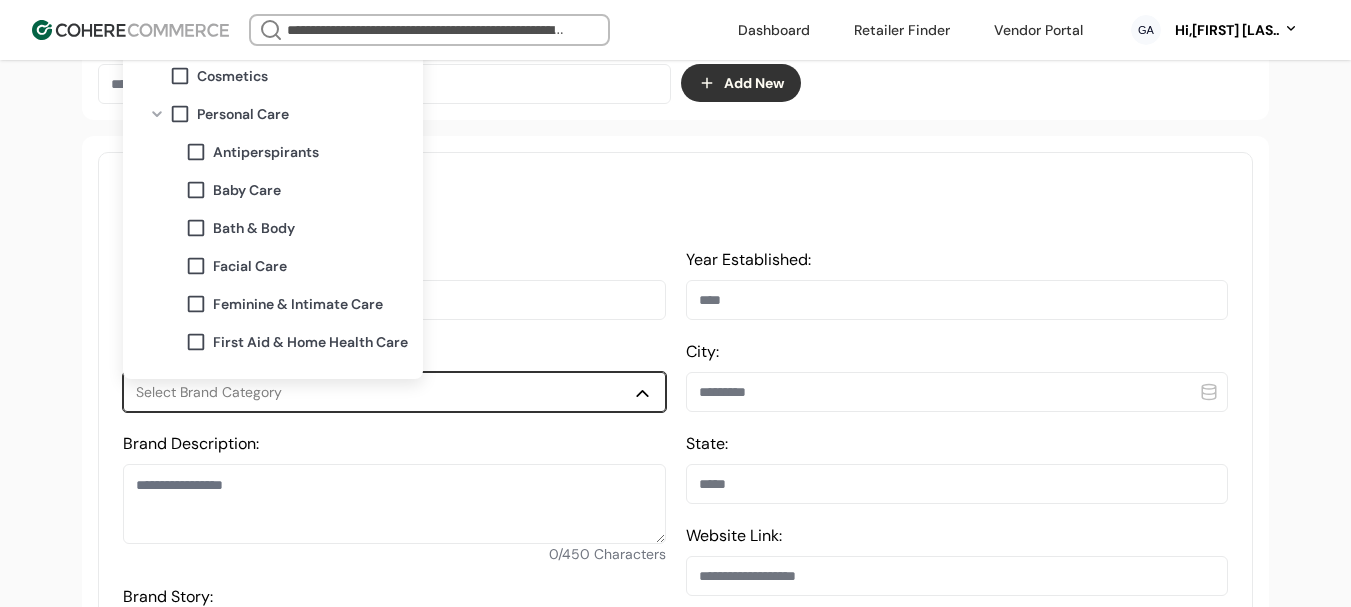 scroll, scrollTop: 0, scrollLeft: 0, axis: both 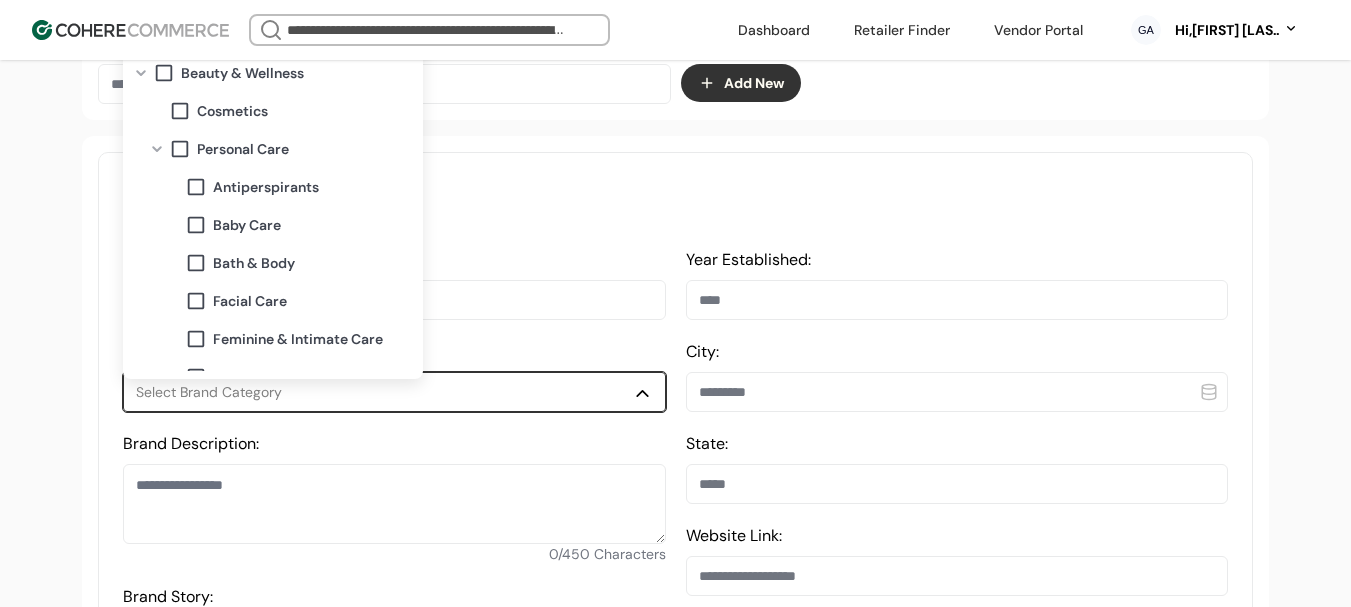 click at bounding box center (180, 149) 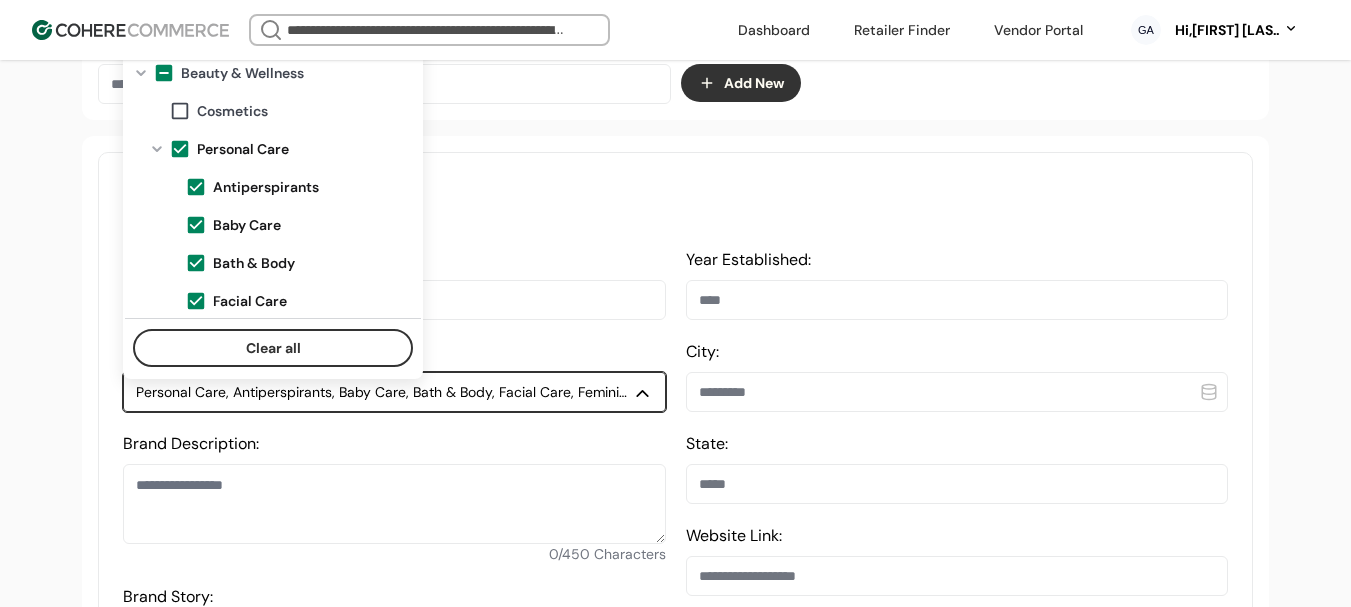 click on "**********" at bounding box center (675, 1061) 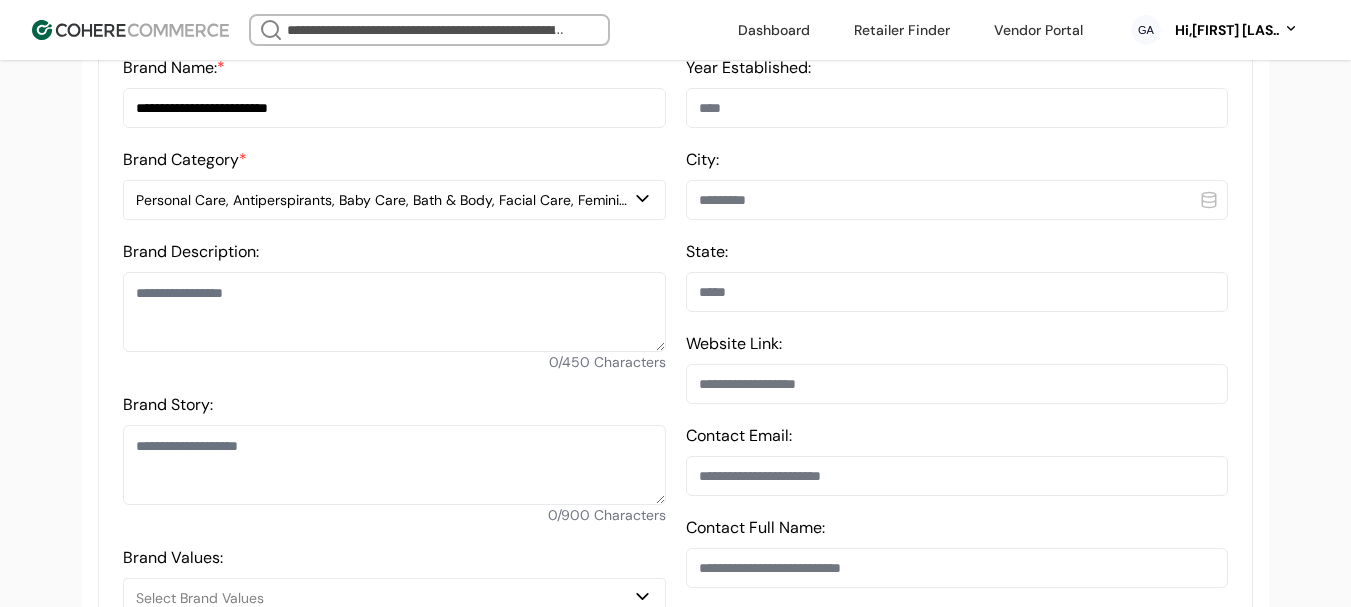scroll, scrollTop: 600, scrollLeft: 0, axis: vertical 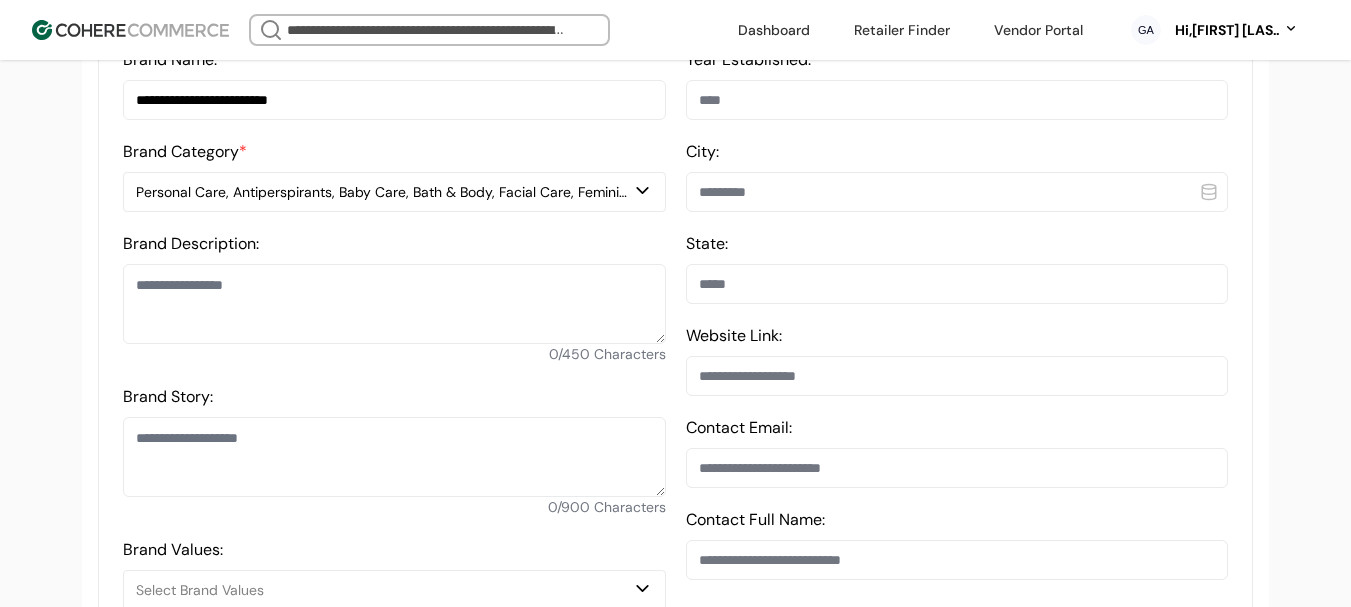 click on "Personal Care, Antiperspirants, Baby Care, Bath & Body, Facial Care, Feminine & Intimate Care, First Aid & Home Health Care, Foot Care, Hair Care, Hair Removal & Shaving, Home Spa & Massage, Men's Grooming, Nail Care, Oral Care, OTC Medicine" at bounding box center (384, 192) 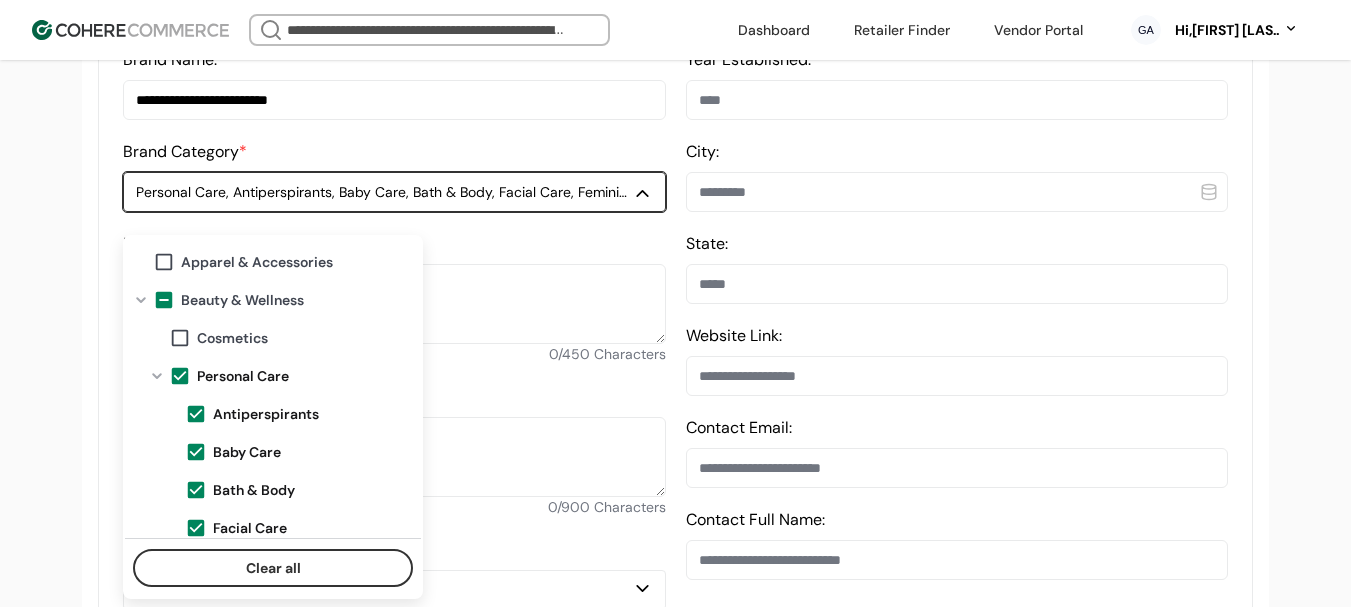 click at bounding box center (196, 414) 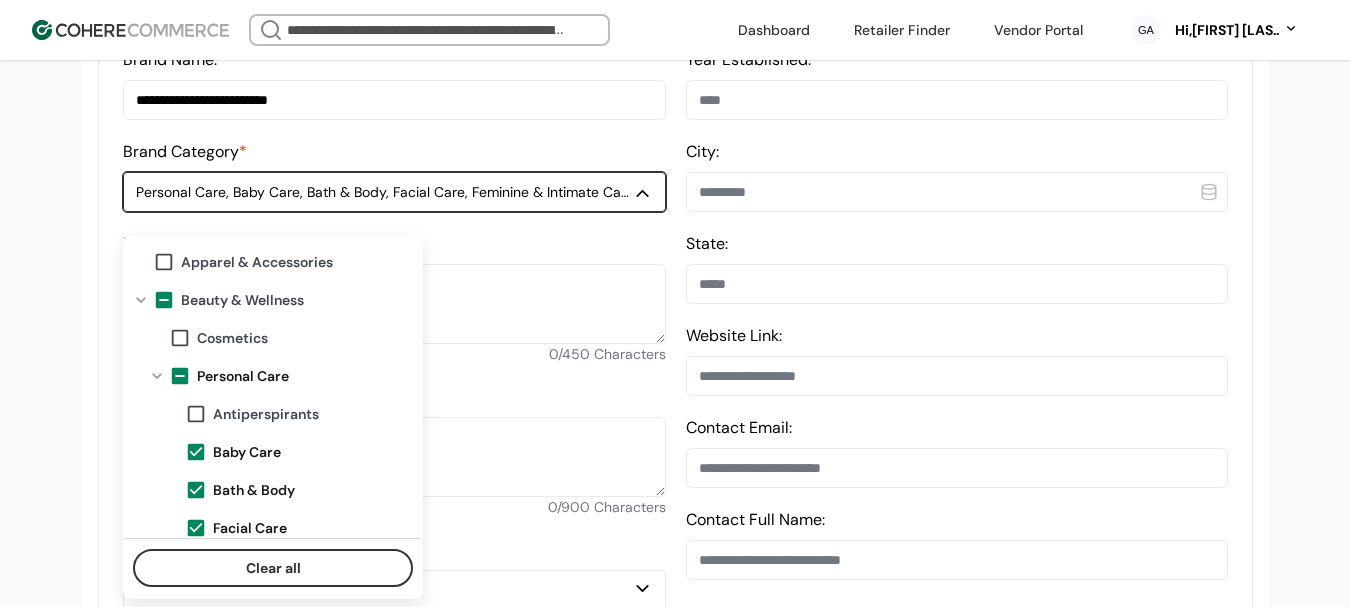 click at bounding box center (196, 452) 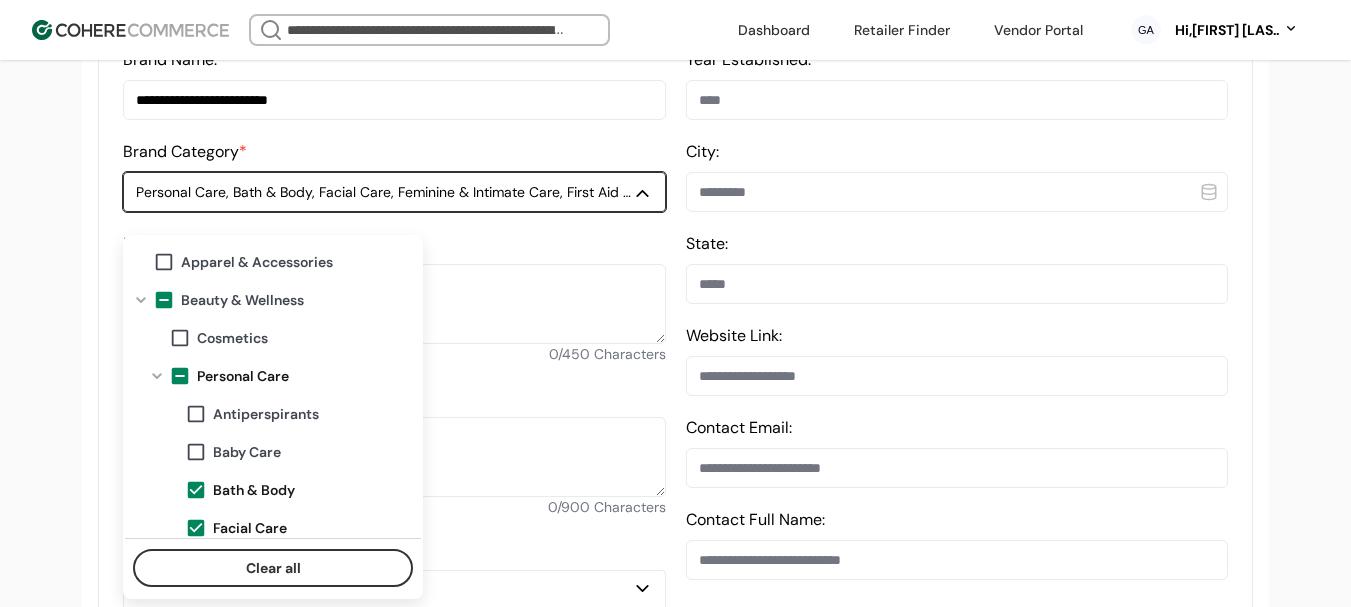 click at bounding box center (196, 490) 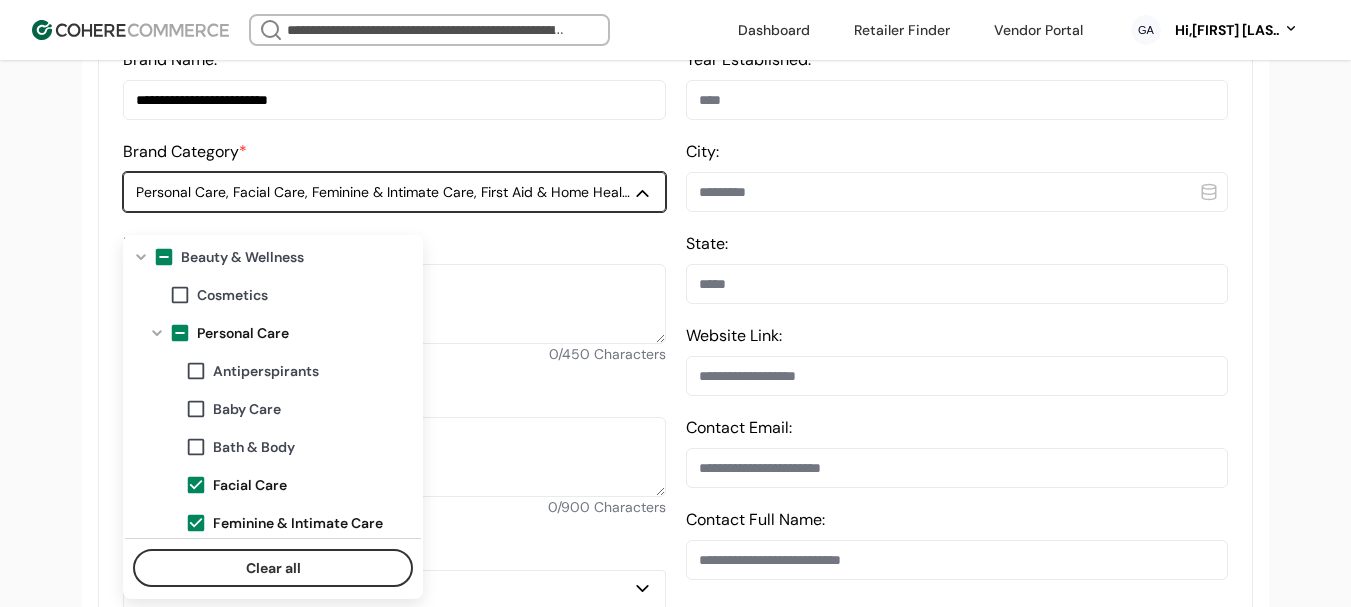 scroll, scrollTop: 200, scrollLeft: 0, axis: vertical 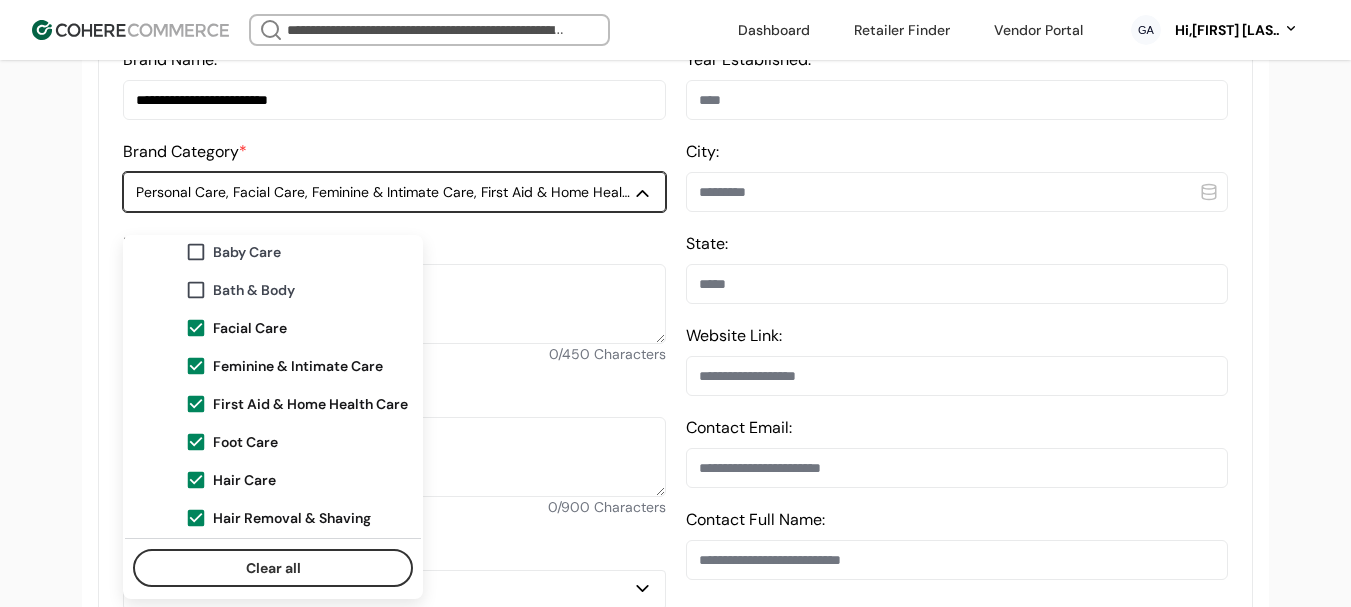 click at bounding box center (196, 328) 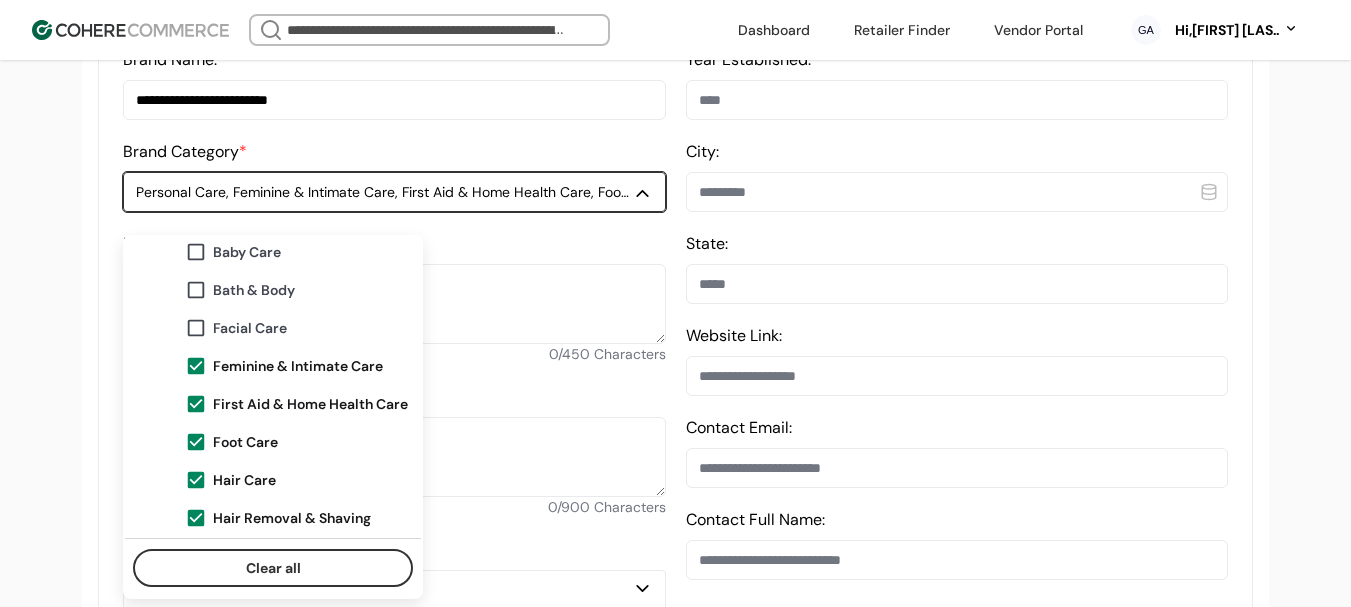 drag, startPoint x: 195, startPoint y: 359, endPoint x: 197, endPoint y: 387, distance: 28.071337 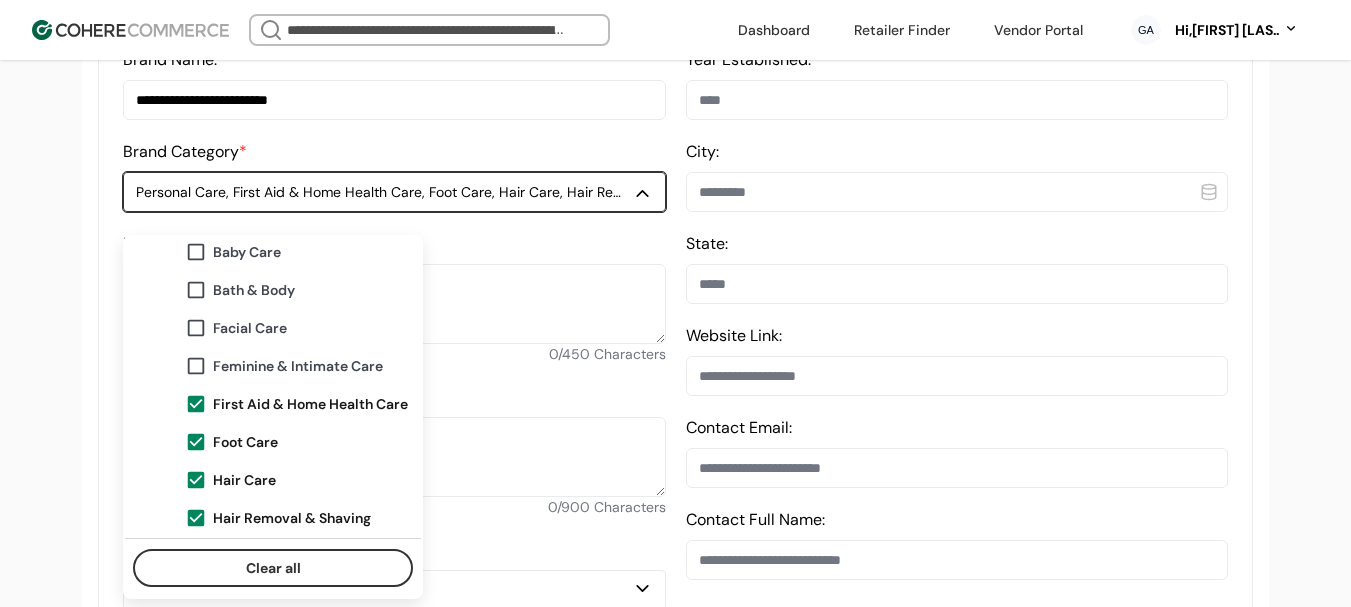drag, startPoint x: 198, startPoint y: 399, endPoint x: 199, endPoint y: 412, distance: 13.038404 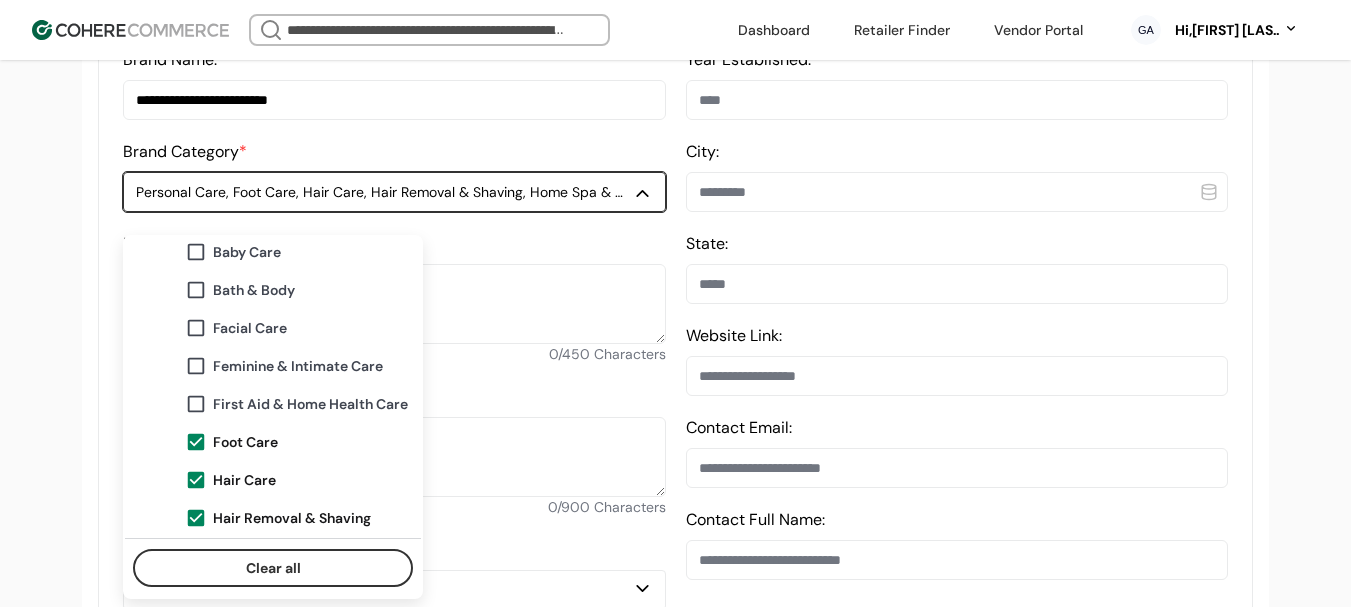 drag, startPoint x: 199, startPoint y: 442, endPoint x: 198, endPoint y: 460, distance: 18.027756 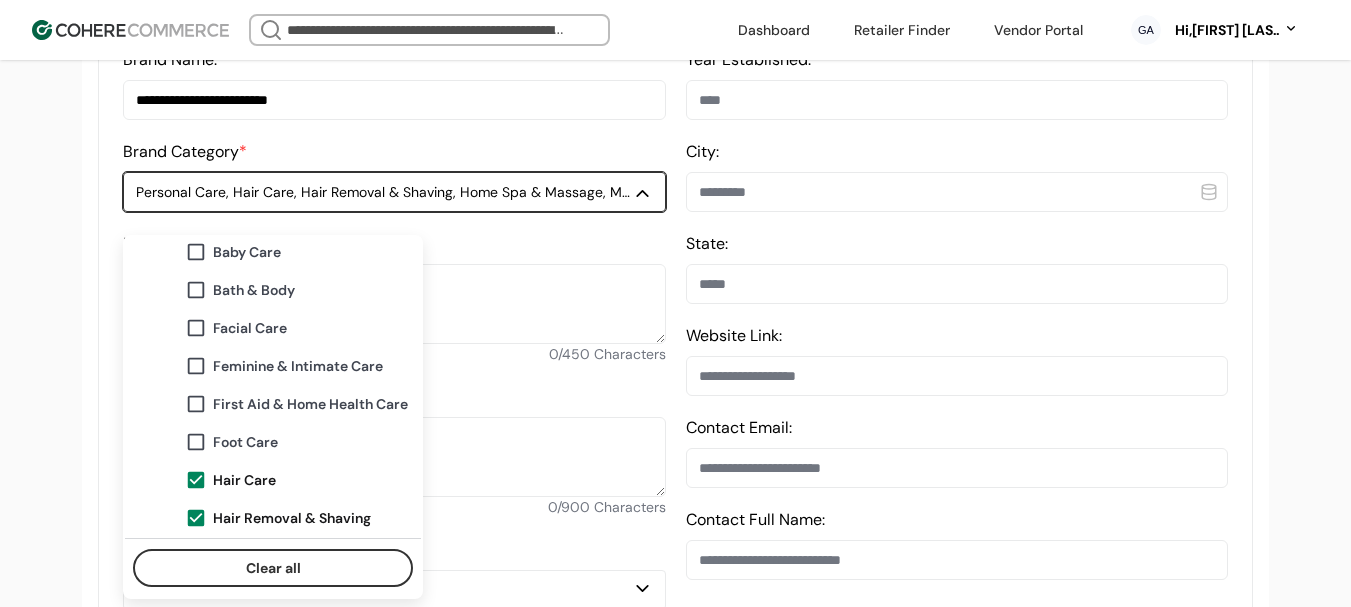 drag, startPoint x: 196, startPoint y: 480, endPoint x: 216, endPoint y: 457, distance: 30.479502 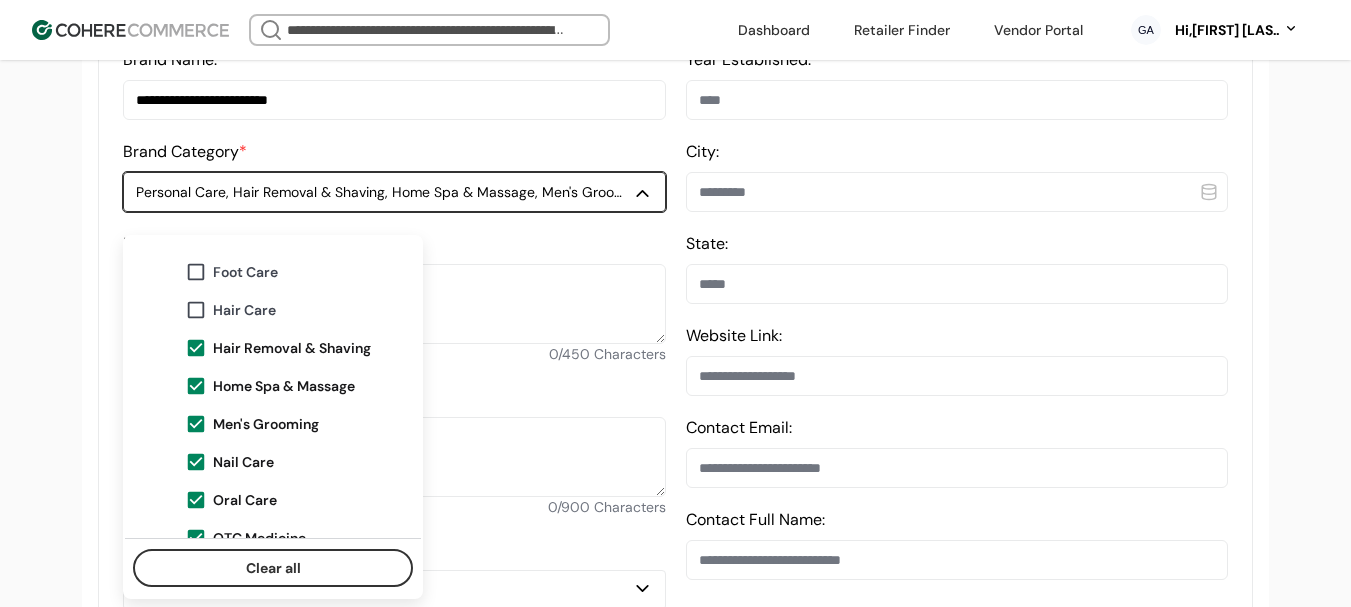 scroll, scrollTop: 400, scrollLeft: 0, axis: vertical 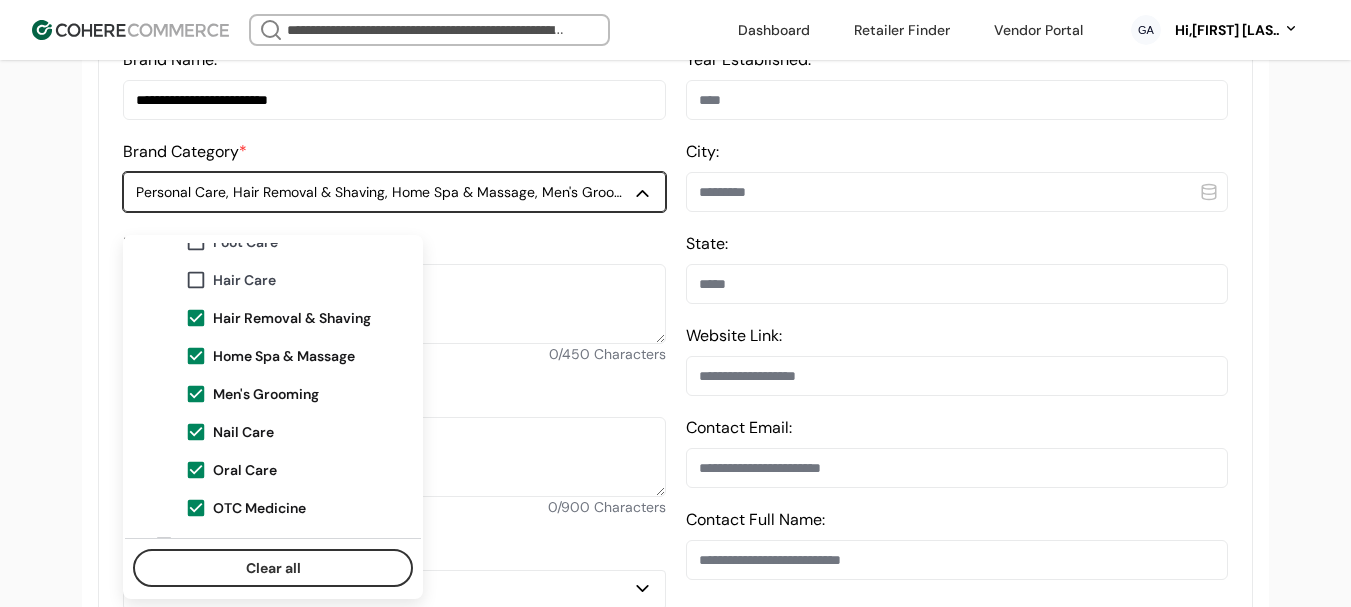 click at bounding box center [196, 318] 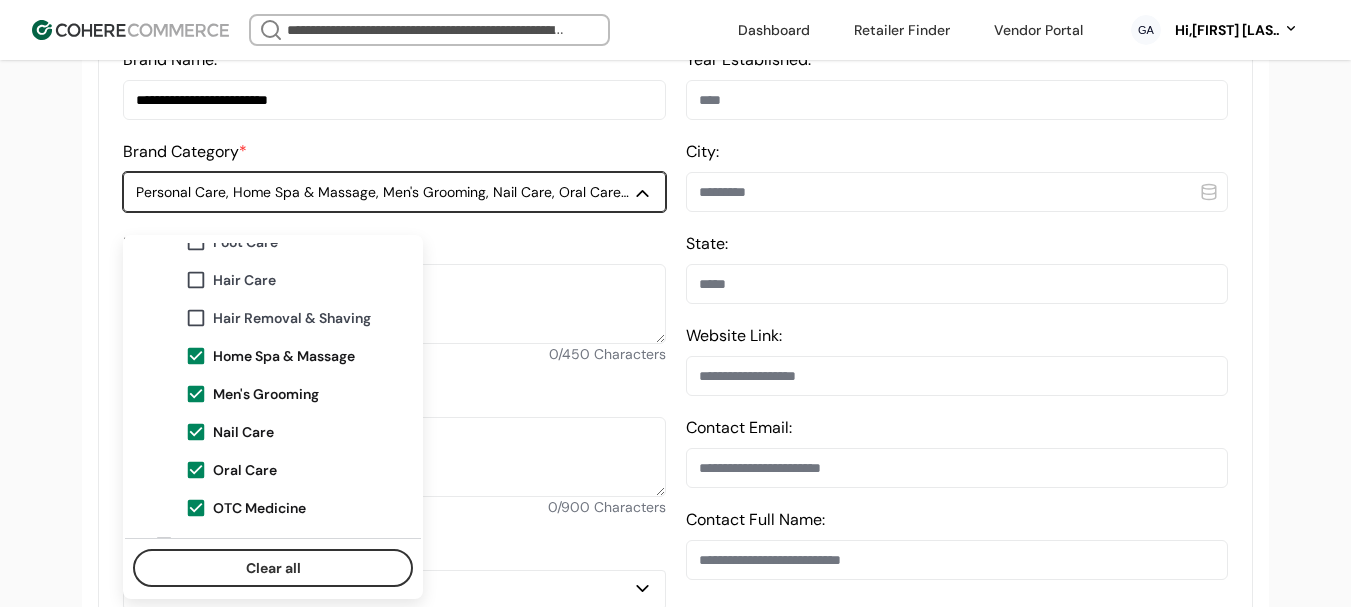 drag, startPoint x: 191, startPoint y: 344, endPoint x: 196, endPoint y: 362, distance: 18.681541 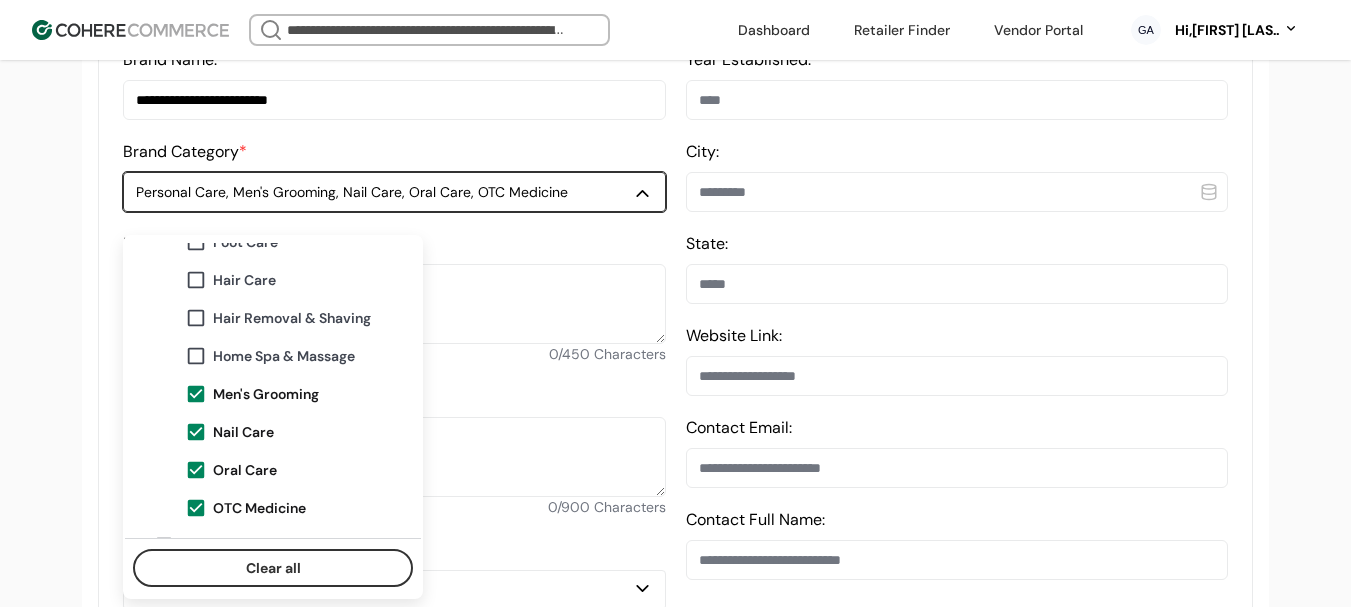 drag, startPoint x: 198, startPoint y: 398, endPoint x: 198, endPoint y: 415, distance: 17 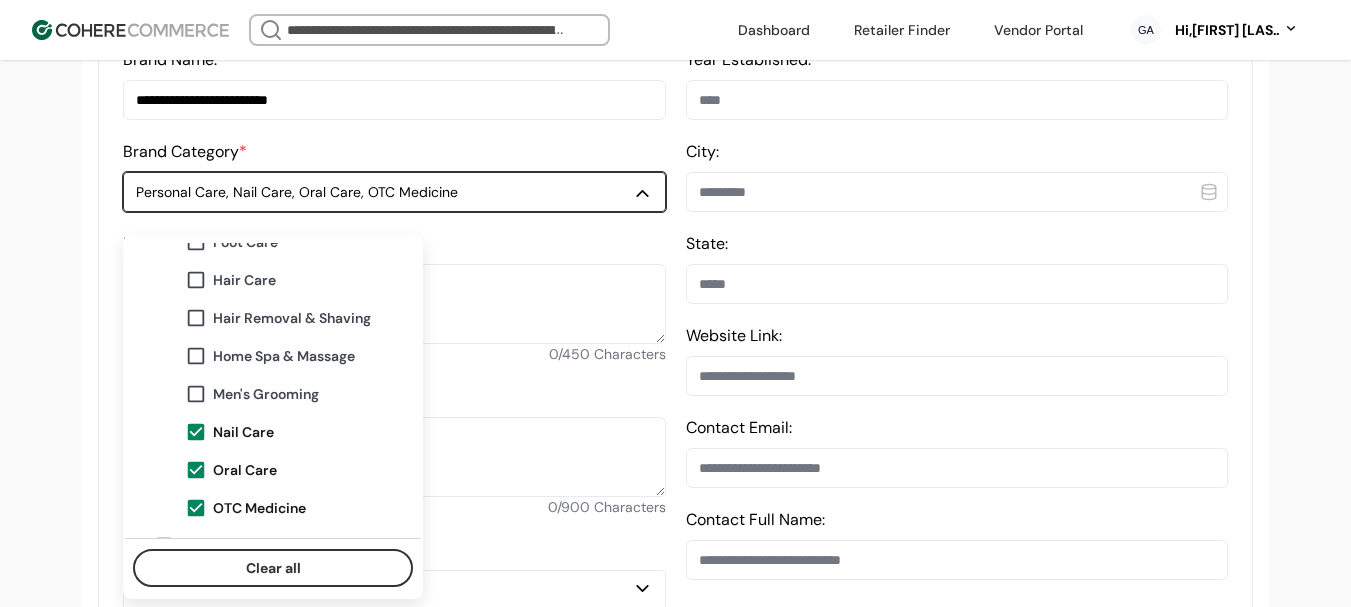 drag, startPoint x: 197, startPoint y: 423, endPoint x: 197, endPoint y: 434, distance: 11 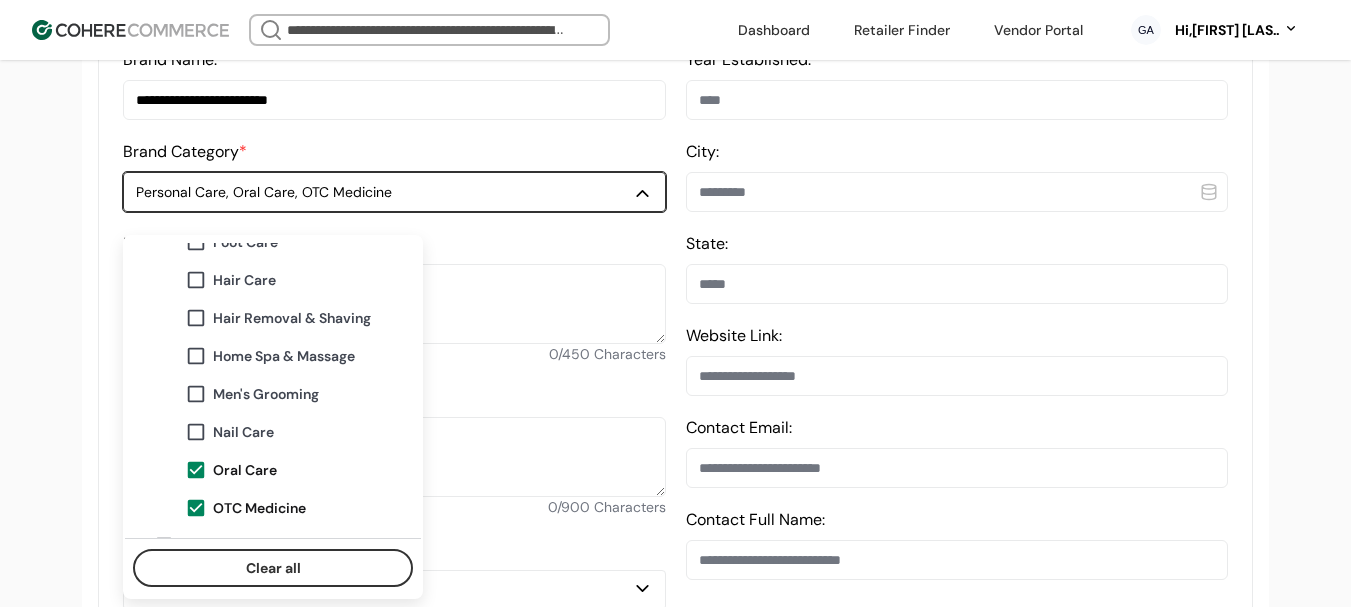 drag, startPoint x: 194, startPoint y: 466, endPoint x: 194, endPoint y: 482, distance: 16 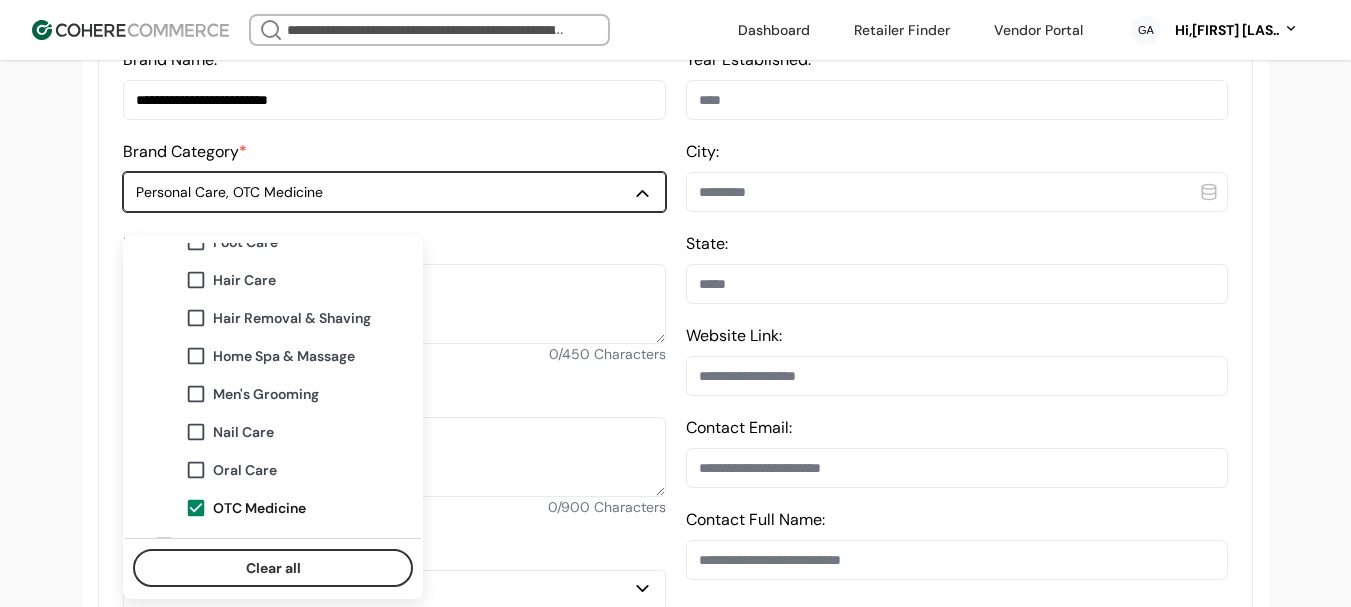 drag, startPoint x: 195, startPoint y: 493, endPoint x: 215, endPoint y: 481, distance: 23.323807 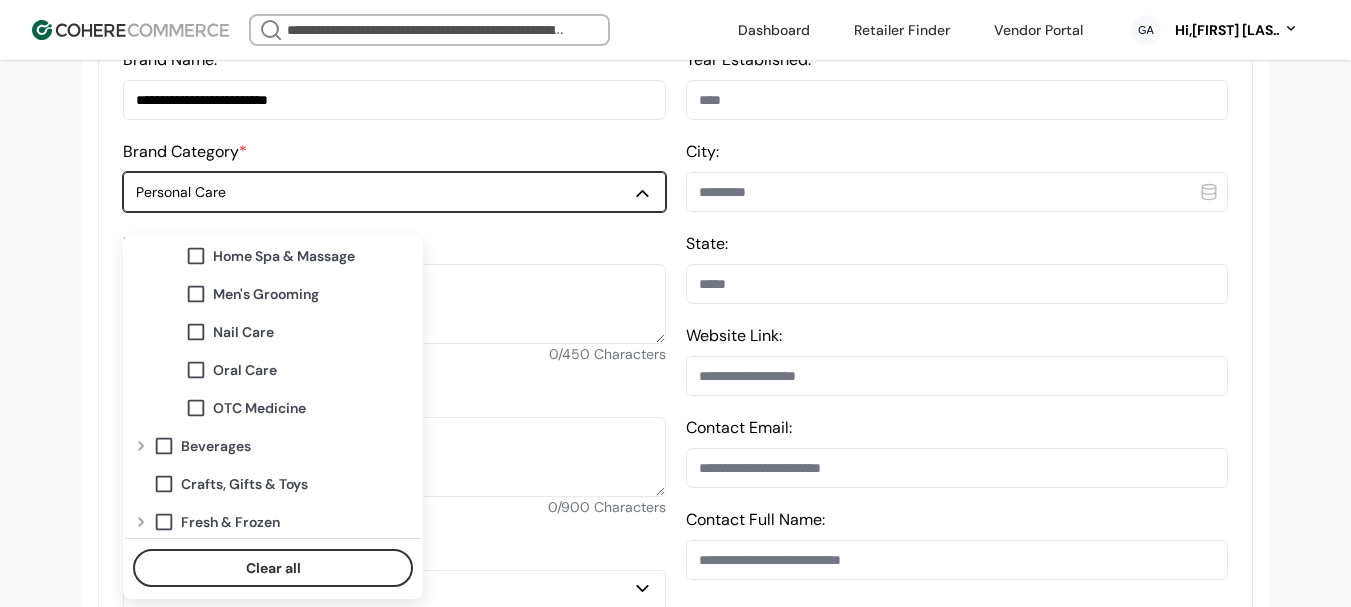 scroll, scrollTop: 400, scrollLeft: 0, axis: vertical 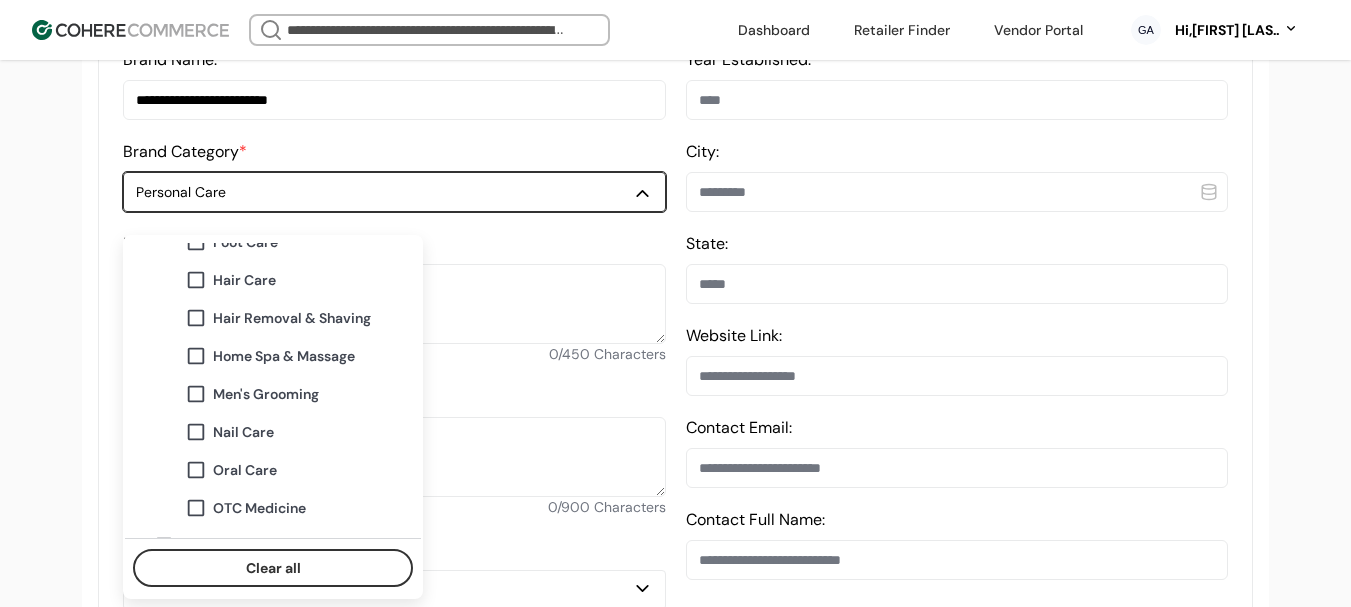 click at bounding box center (196, 394) 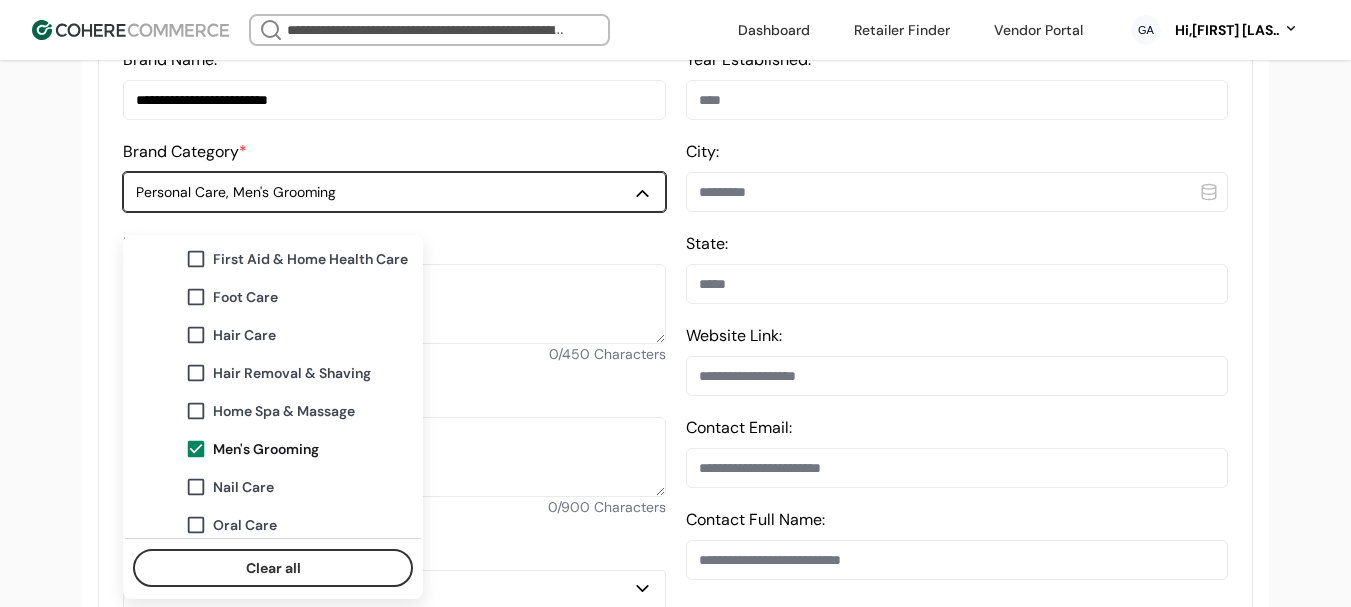 scroll, scrollTop: 200, scrollLeft: 0, axis: vertical 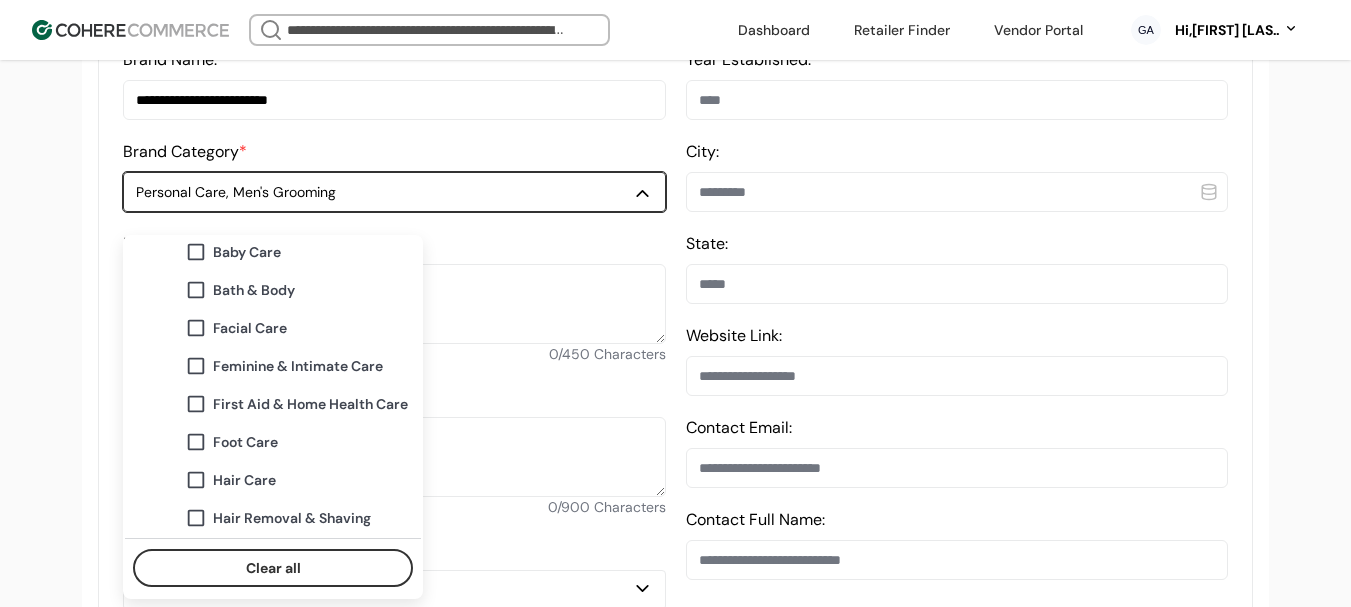click at bounding box center [196, 290] 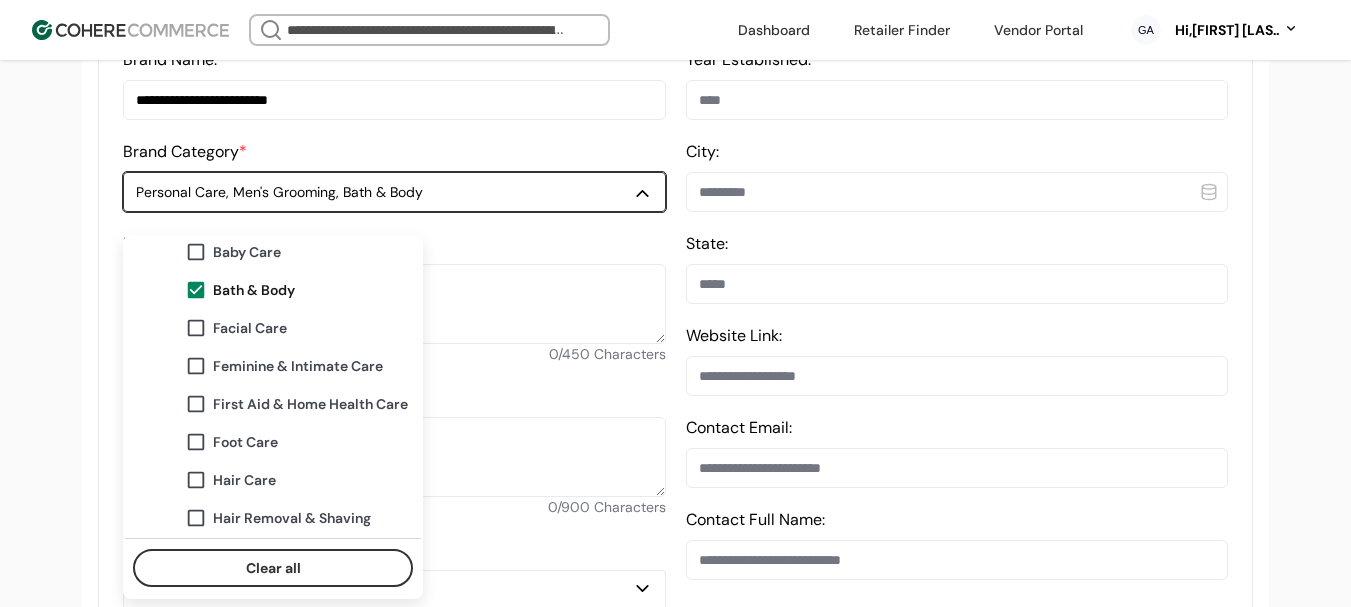 click at bounding box center (196, 328) 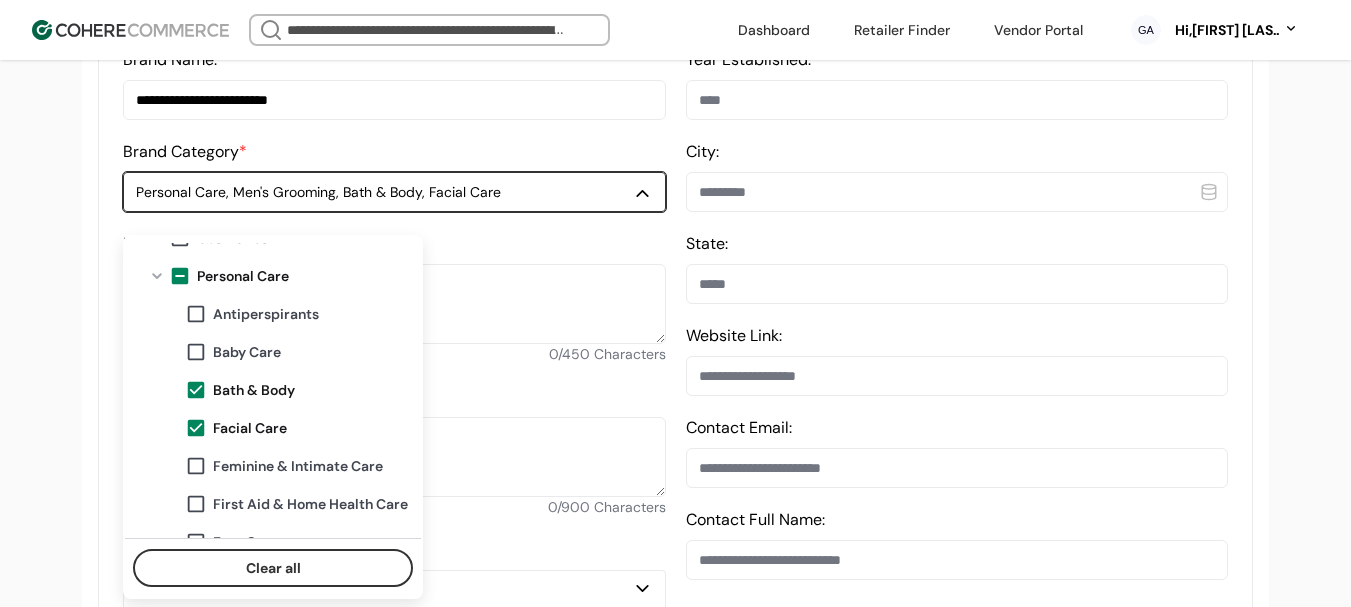 scroll, scrollTop: 200, scrollLeft: 0, axis: vertical 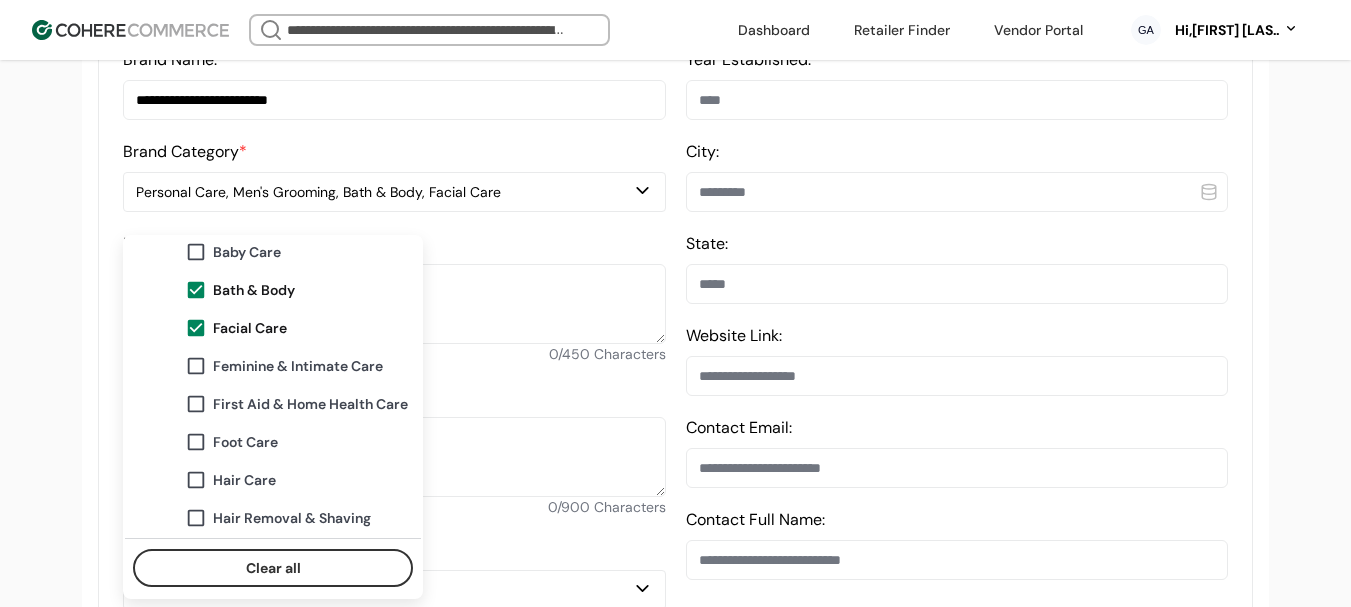 click on "**********" at bounding box center (675, 861) 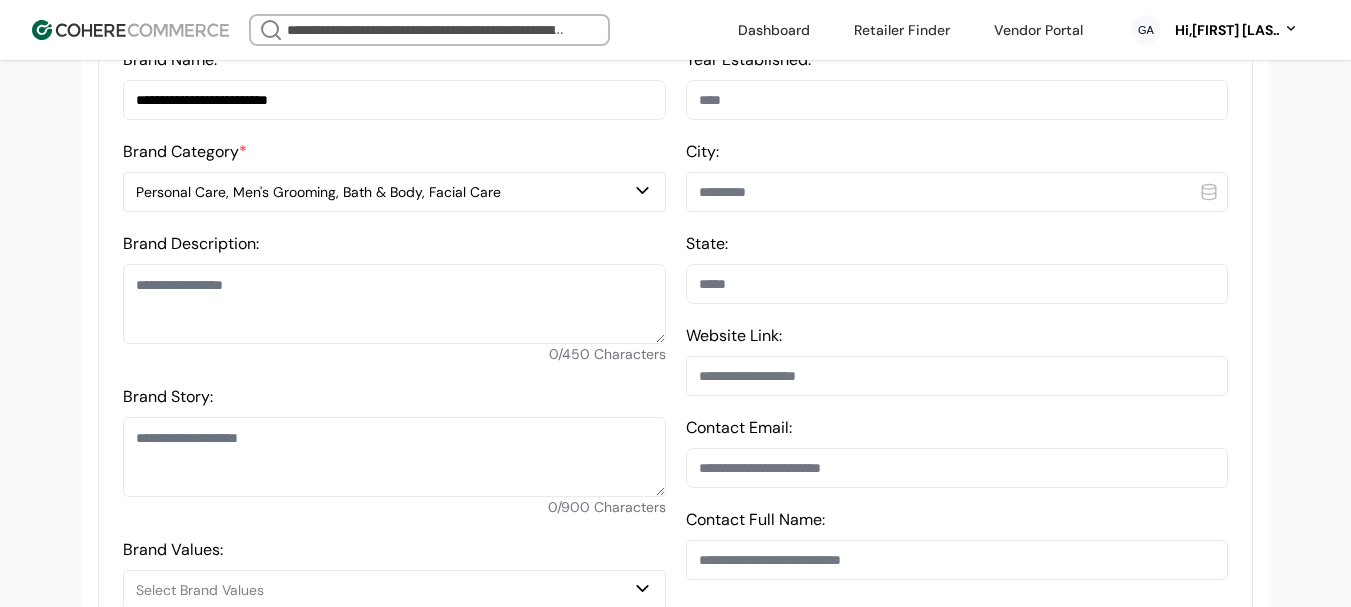 click at bounding box center [394, 304] 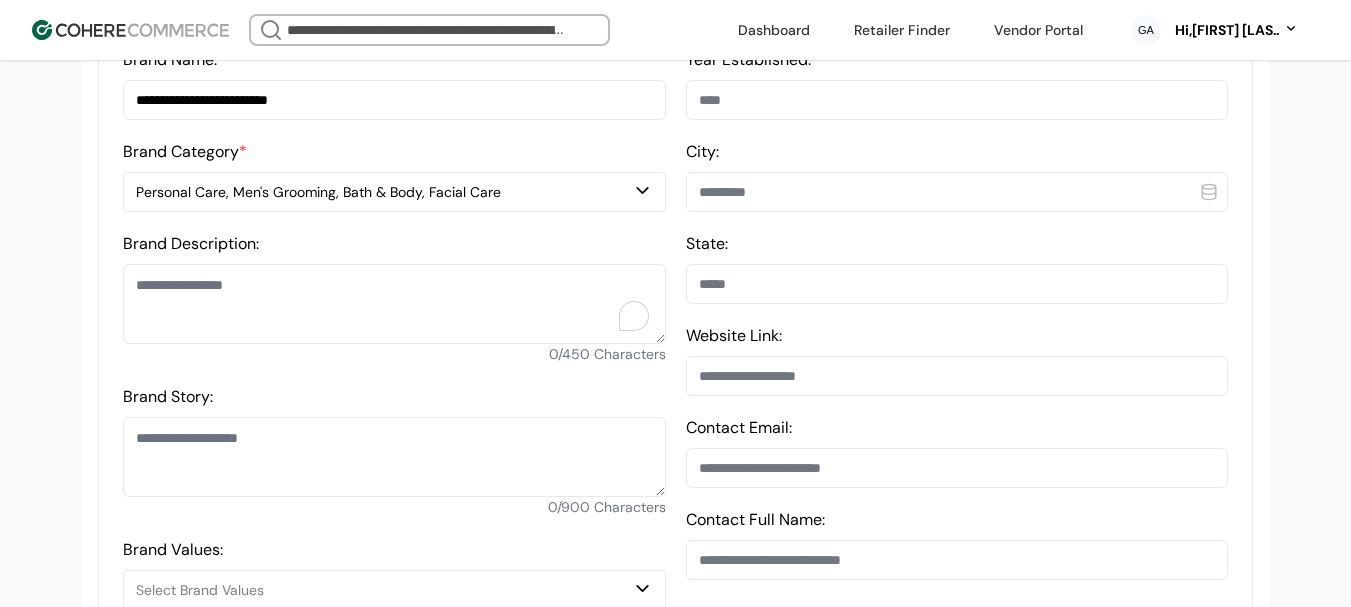 paste on "**********" 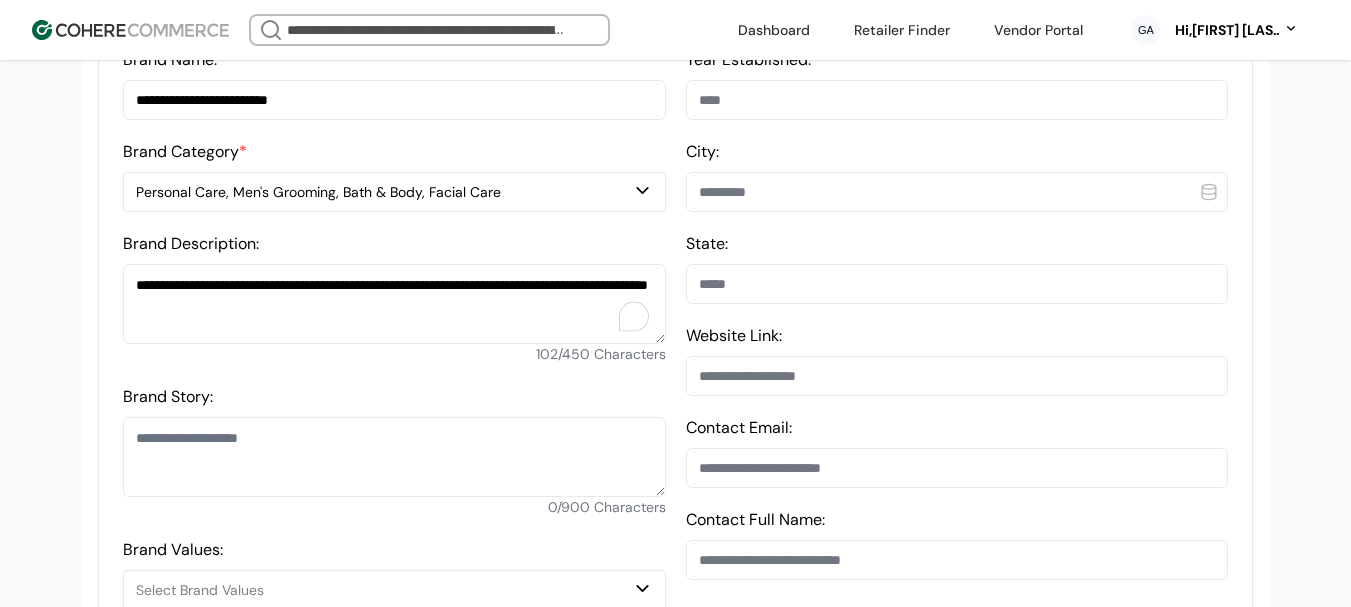 type on "**********" 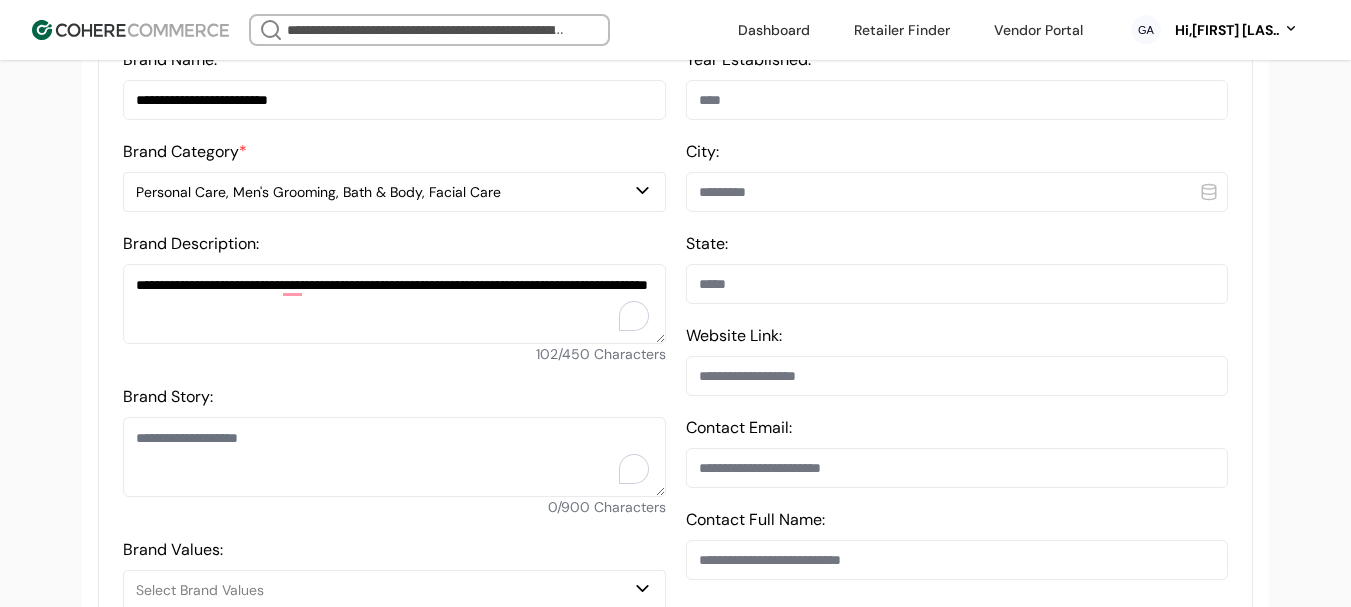 click on "Brand Story:" at bounding box center [394, 457] 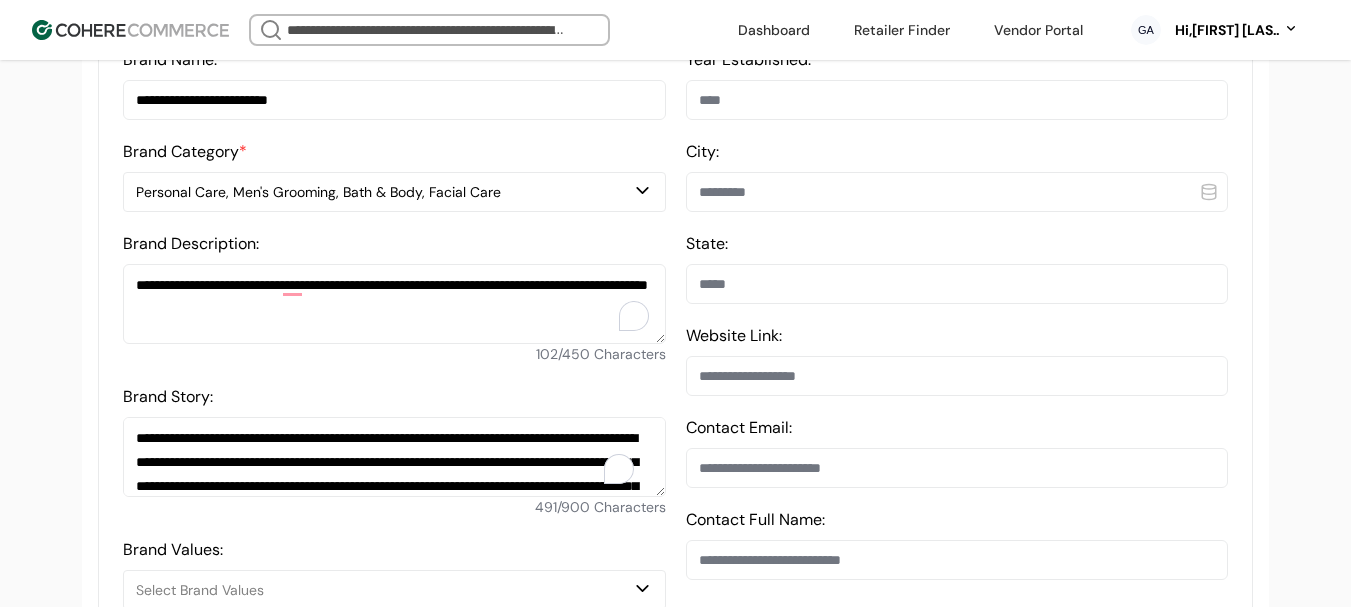 scroll, scrollTop: 119, scrollLeft: 0, axis: vertical 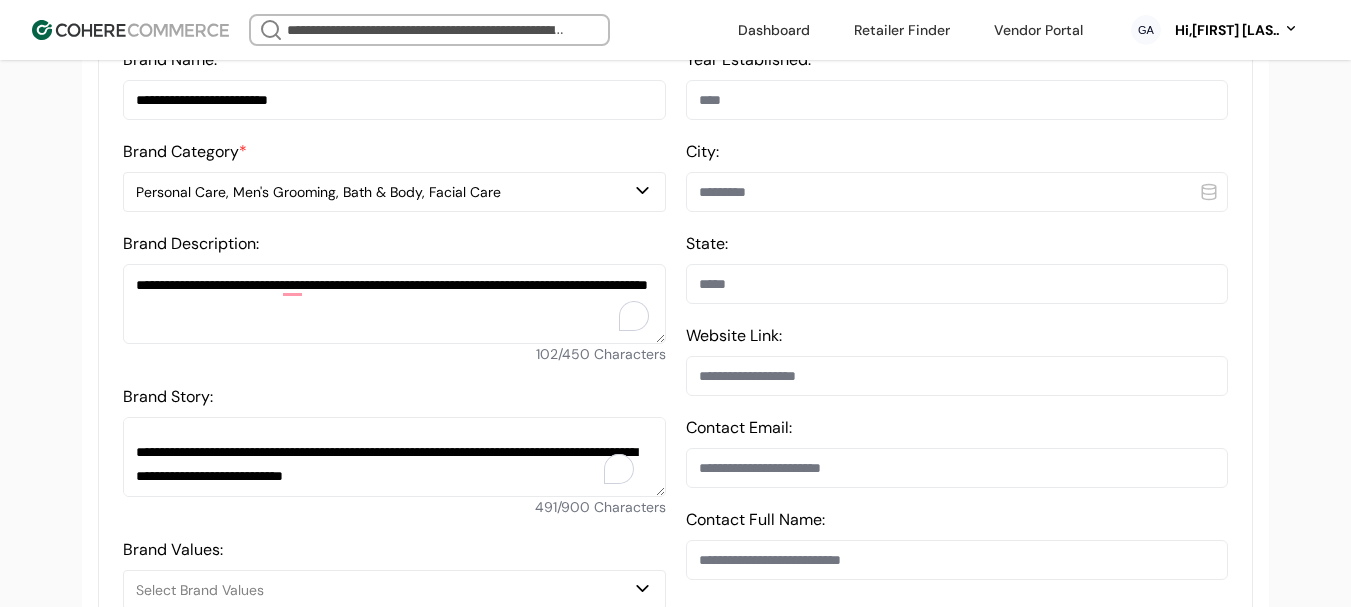 type on "**********" 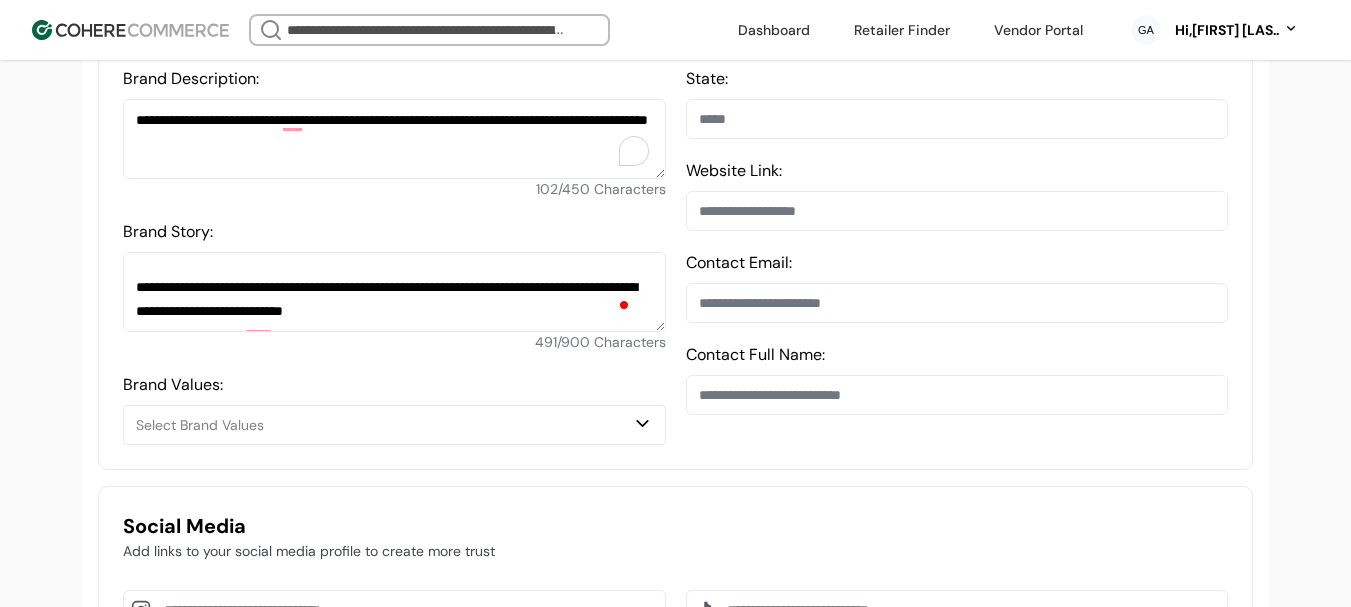 scroll, scrollTop: 800, scrollLeft: 0, axis: vertical 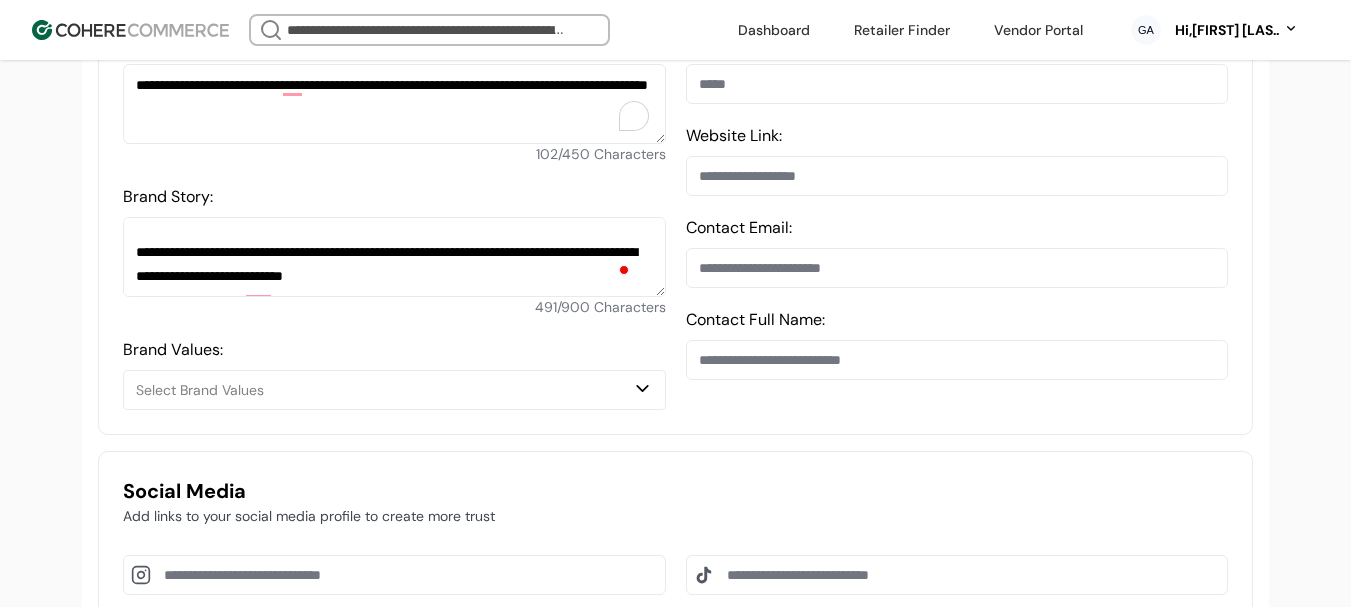 click on "Select Brand Values" at bounding box center [384, 390] 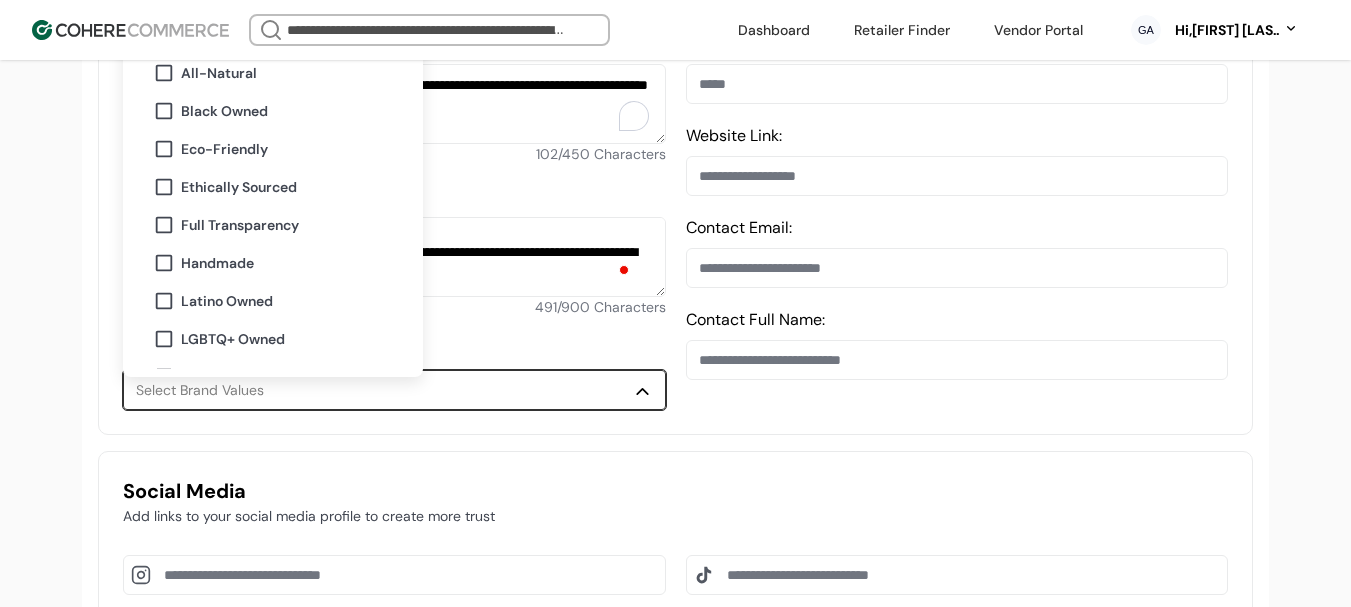 click on "Eco-Friendly" at bounding box center (224, 149) 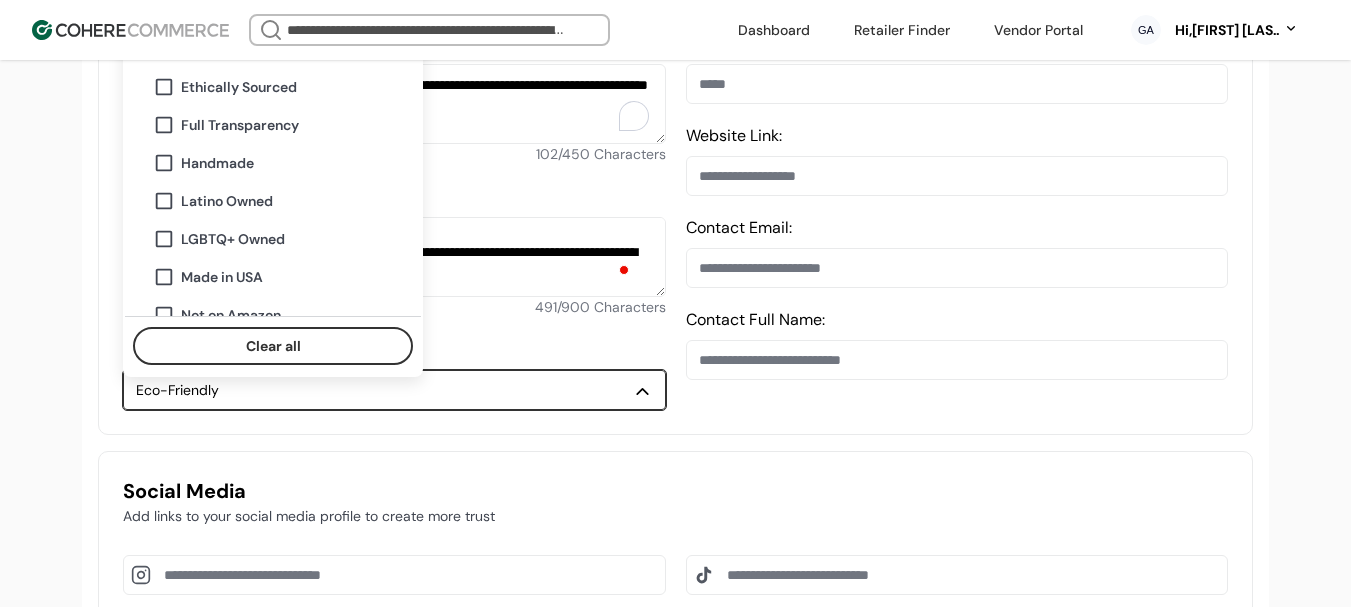 click on "Handmade" at bounding box center [217, 163] 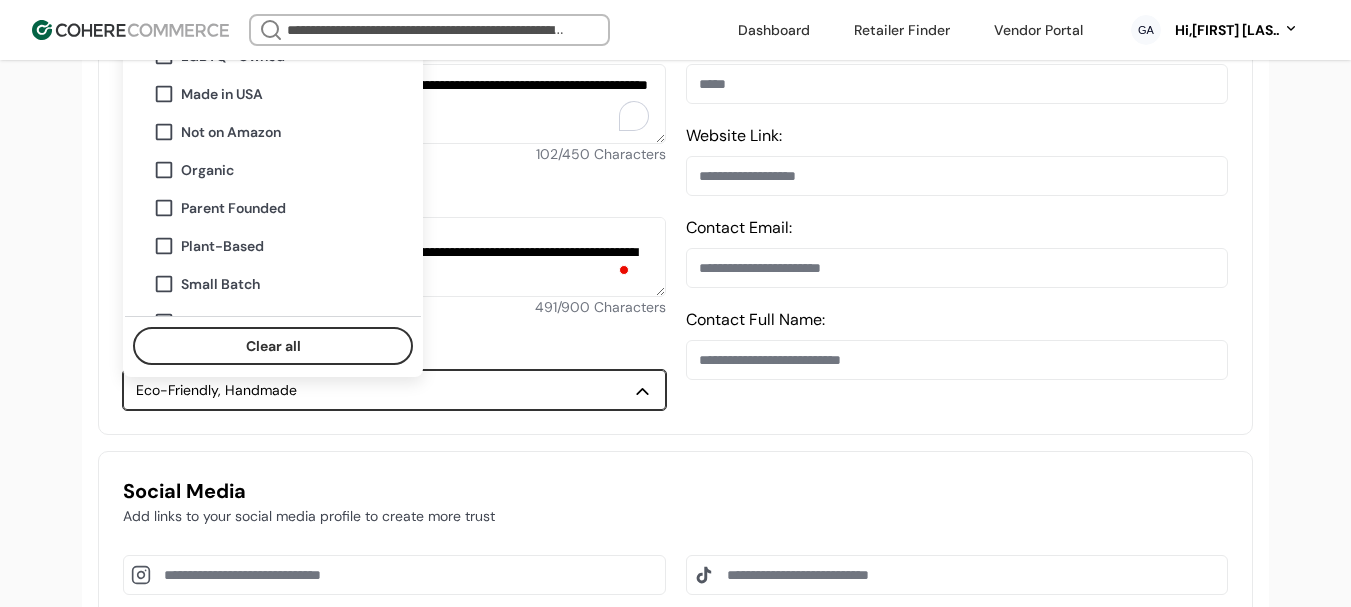 scroll, scrollTop: 384, scrollLeft: 0, axis: vertical 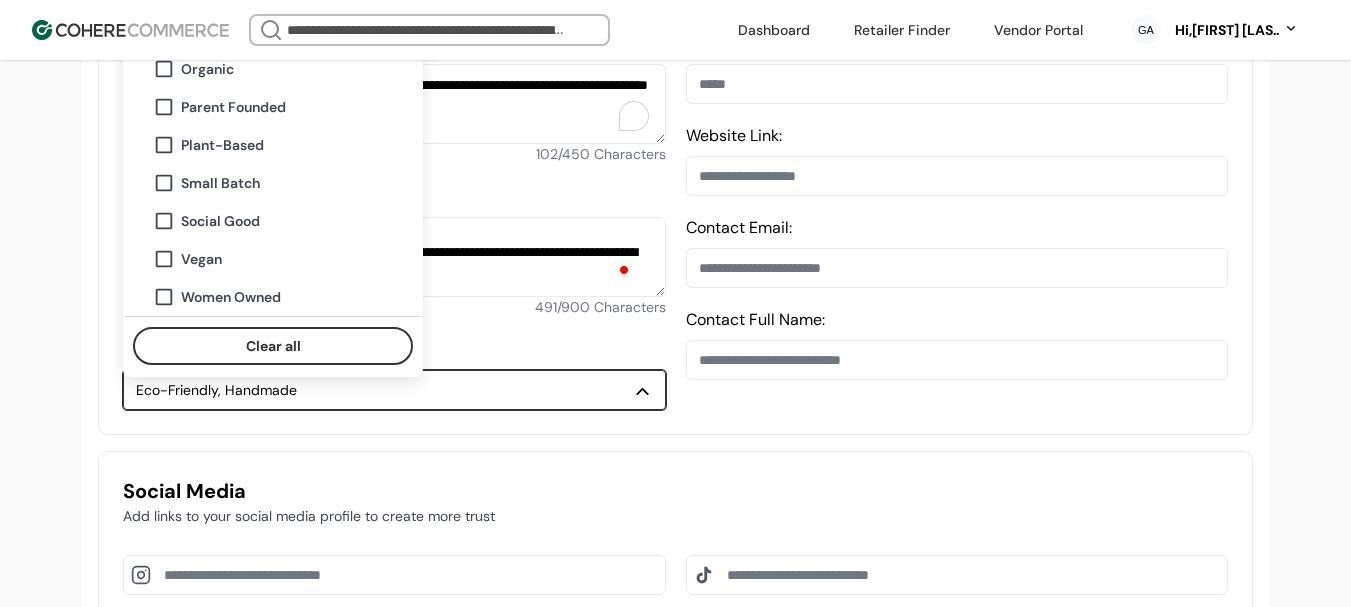 click on "Women Owned" at bounding box center [231, 297] 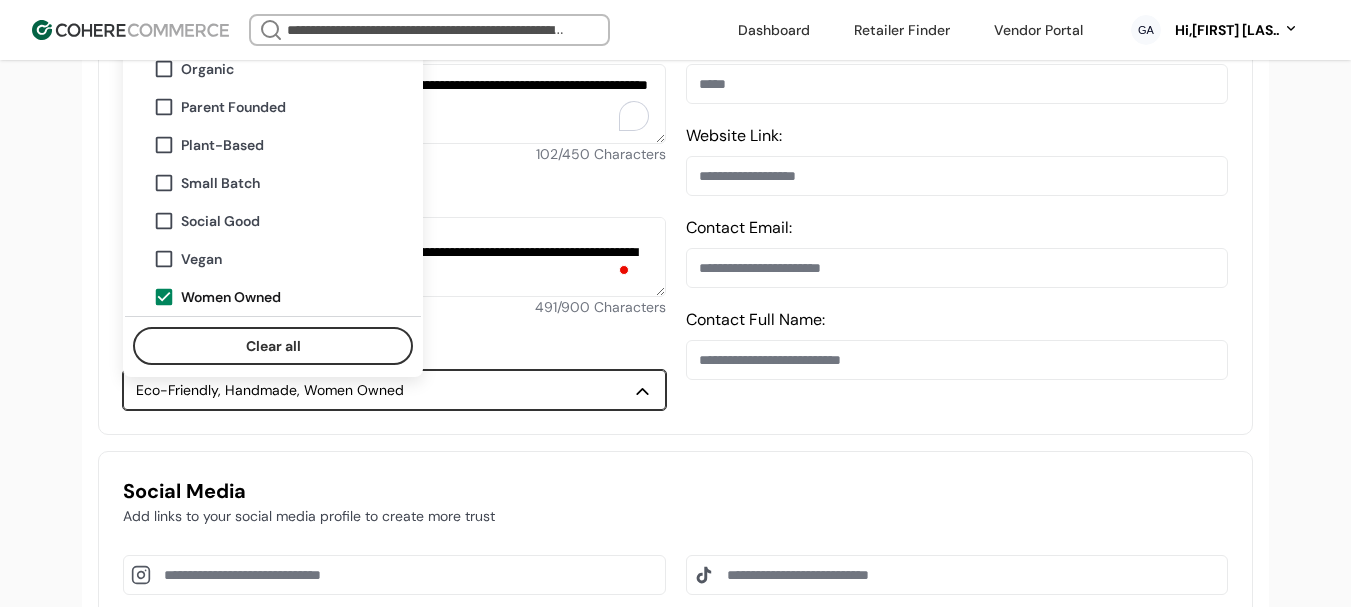 click on "**********" at bounding box center [675, 661] 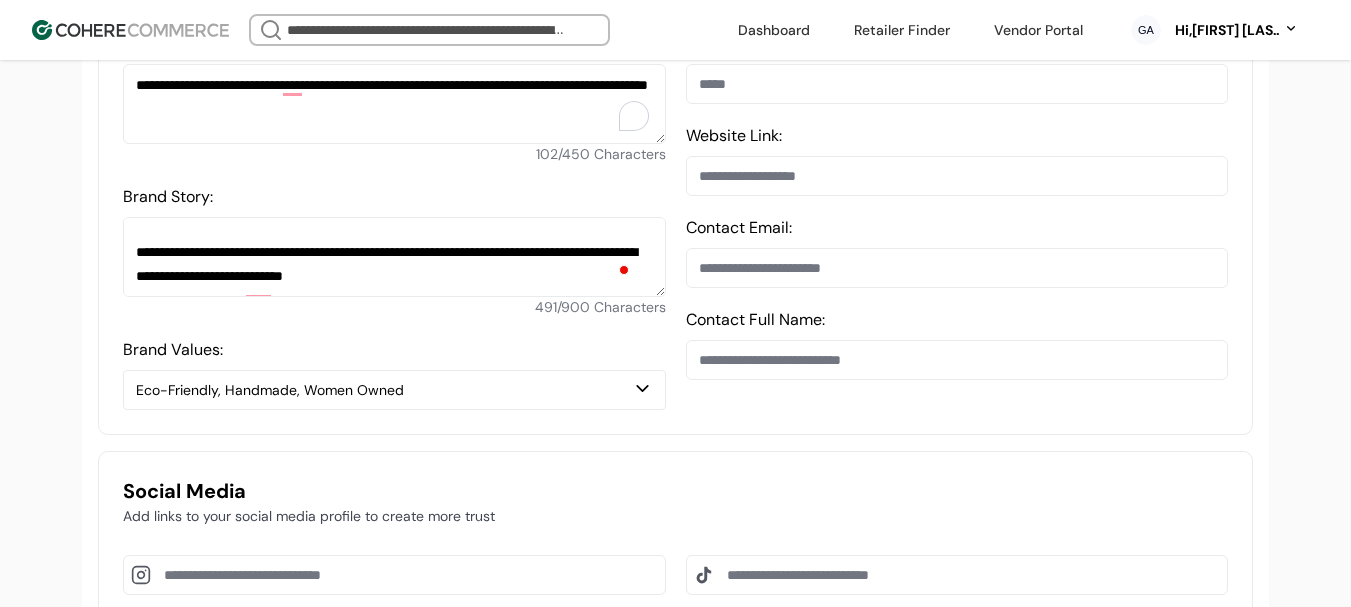 scroll, scrollTop: 68, scrollLeft: 0, axis: vertical 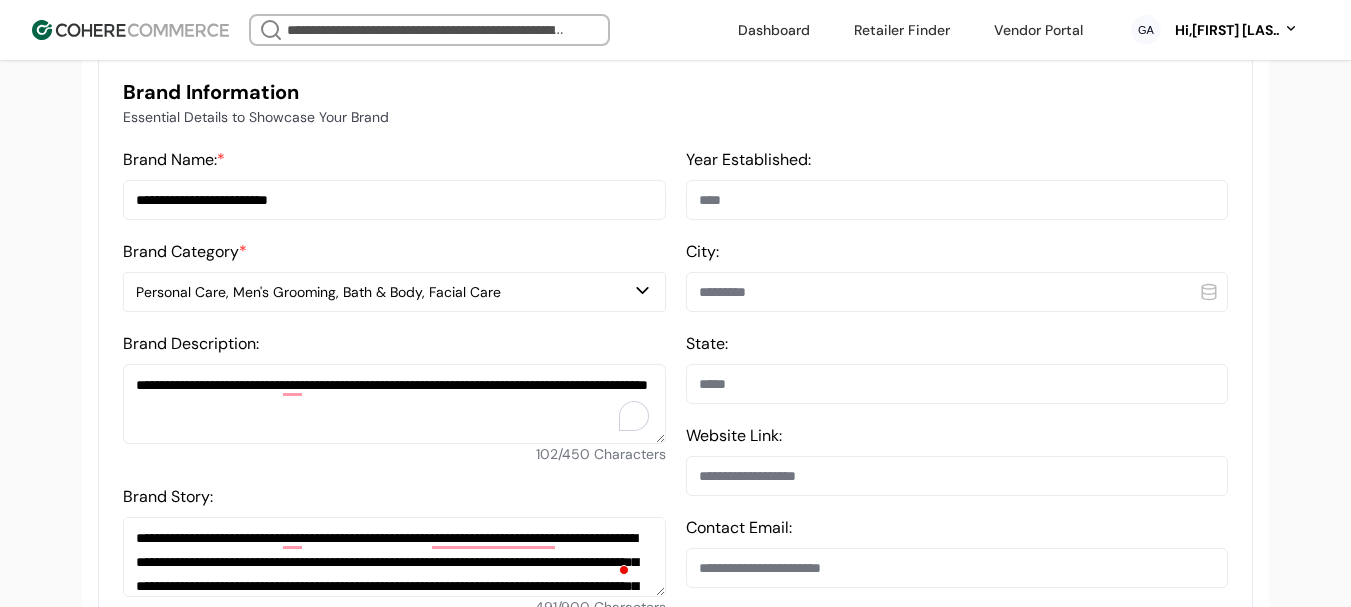 drag, startPoint x: 851, startPoint y: 220, endPoint x: 842, endPoint y: 214, distance: 10.816654 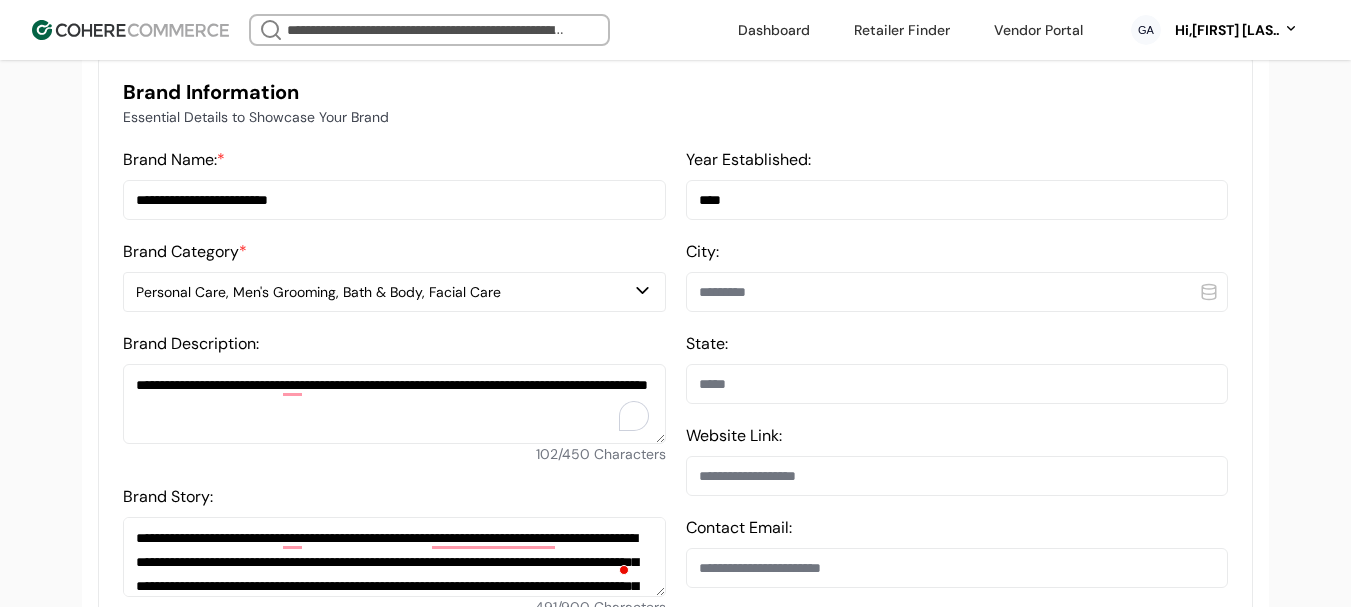 type on "****" 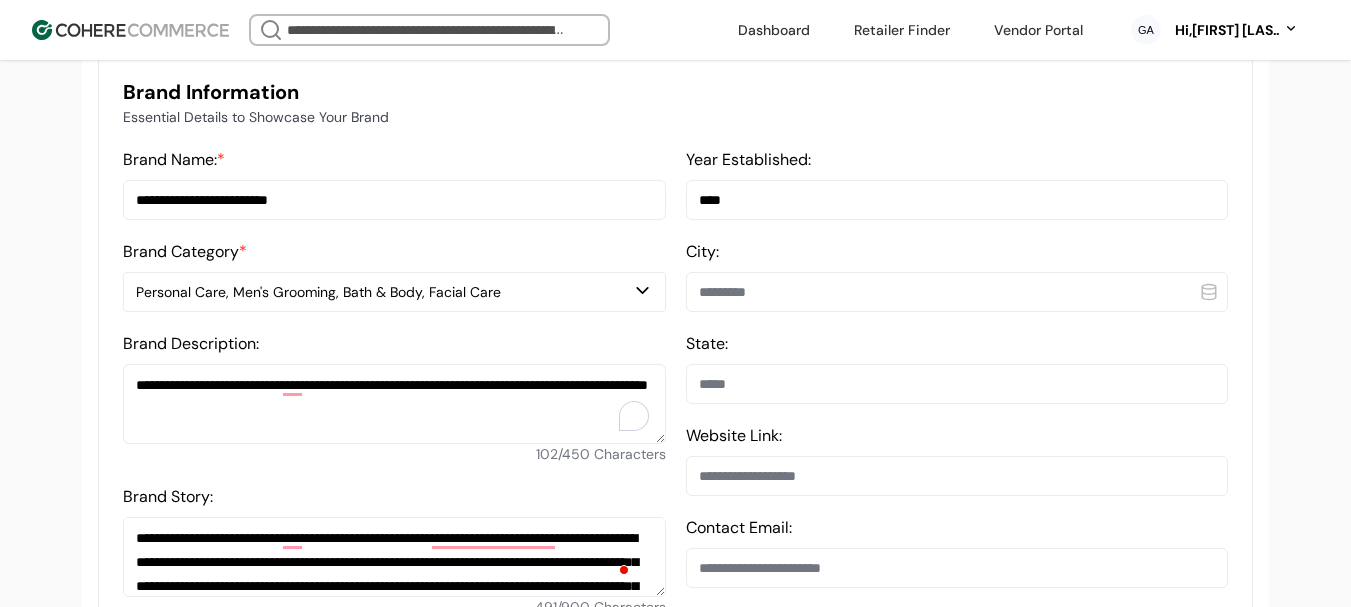 click at bounding box center [957, 292] 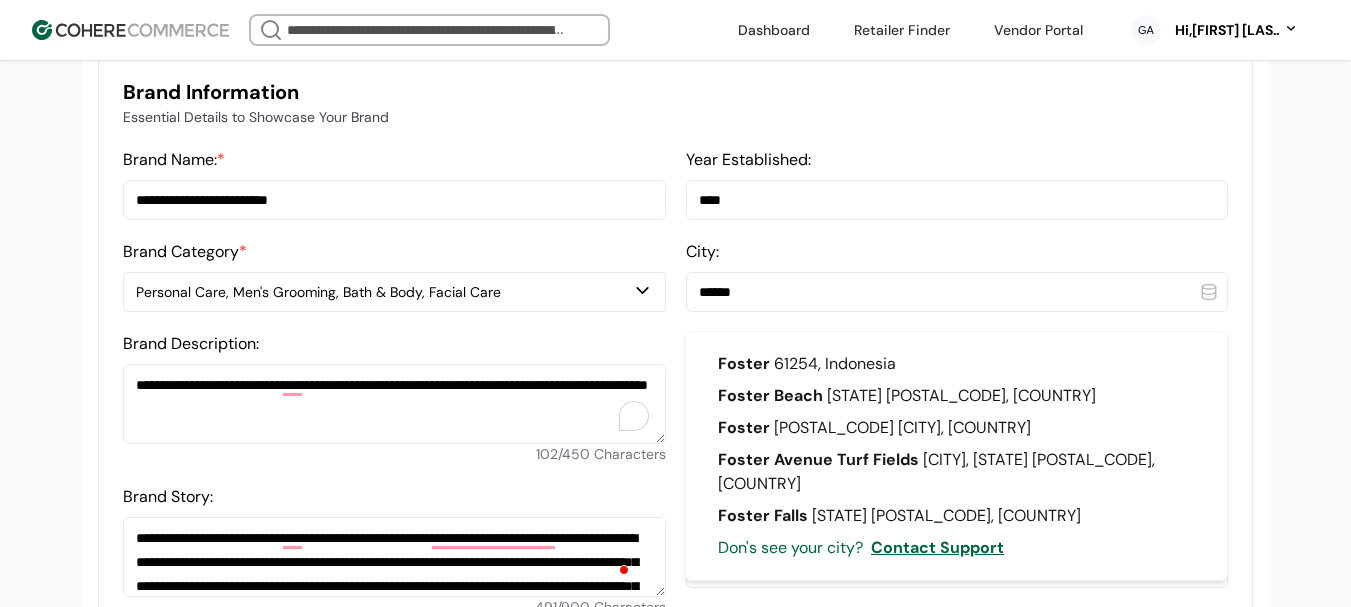 type on "******" 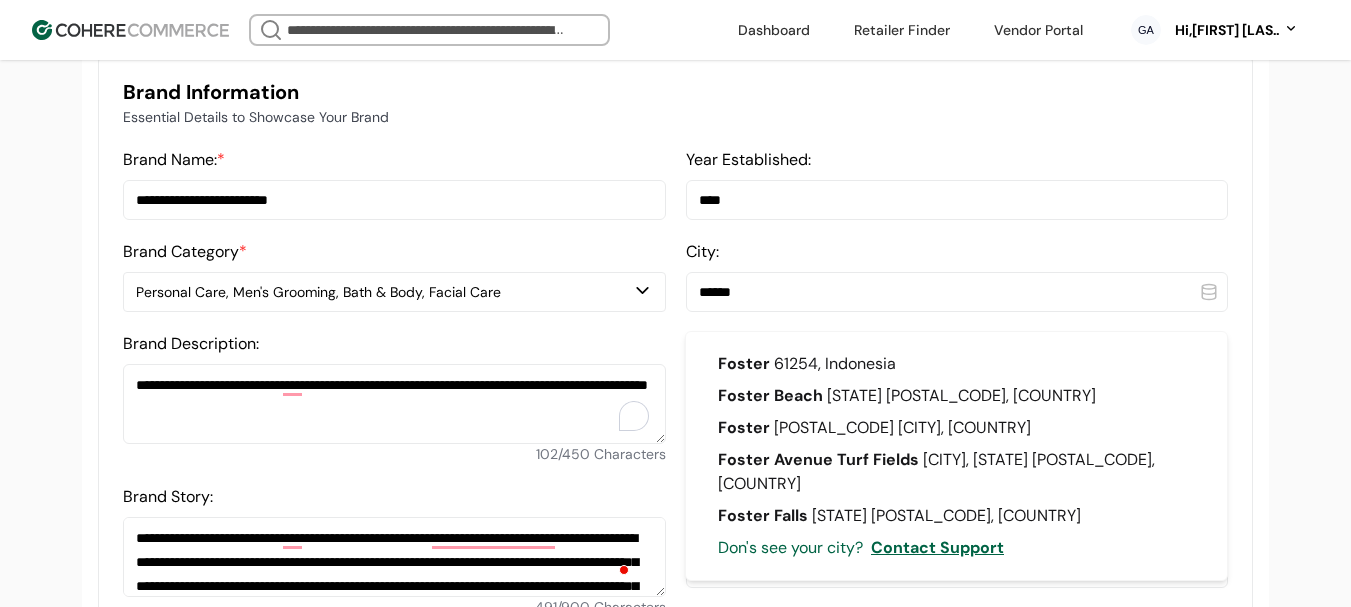 drag, startPoint x: 681, startPoint y: 336, endPoint x: 687, endPoint y: 350, distance: 15.231546 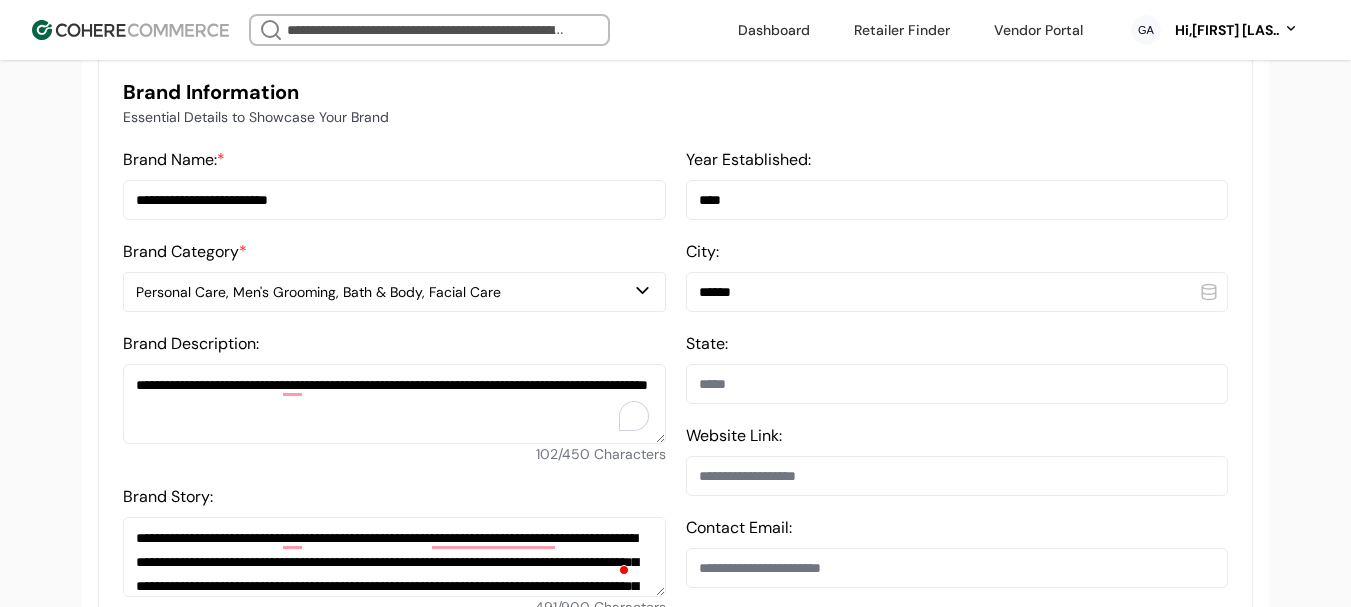 click at bounding box center (957, 384) 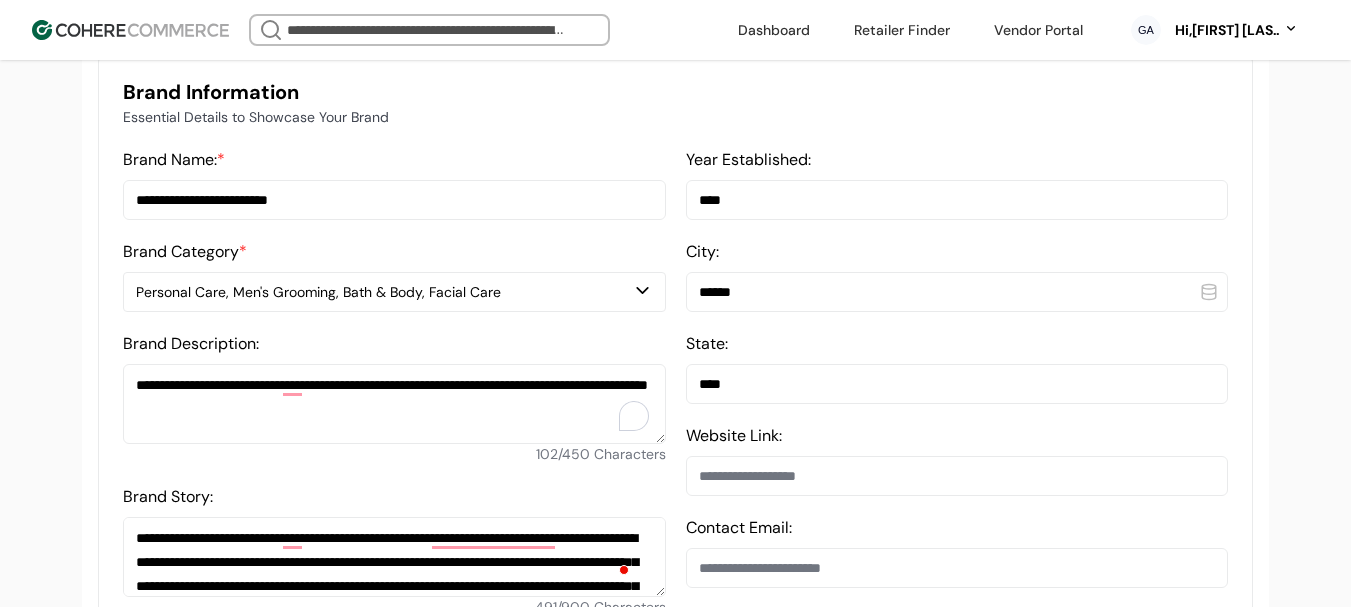 paste on "*********" 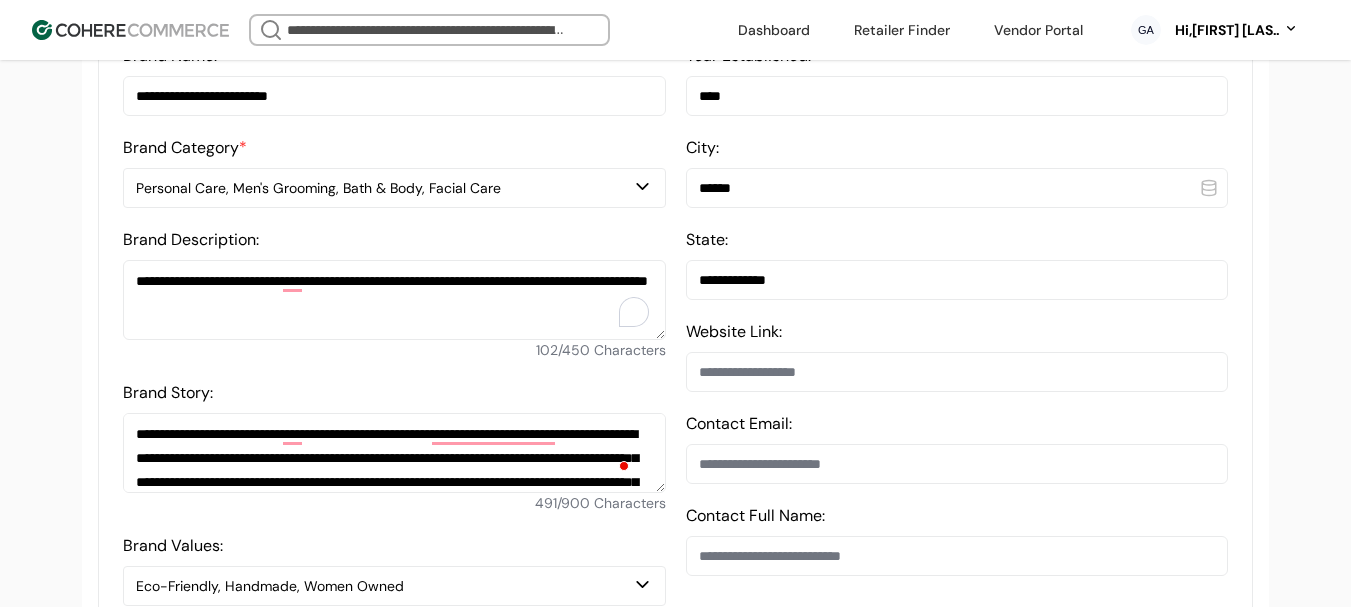 scroll, scrollTop: 700, scrollLeft: 0, axis: vertical 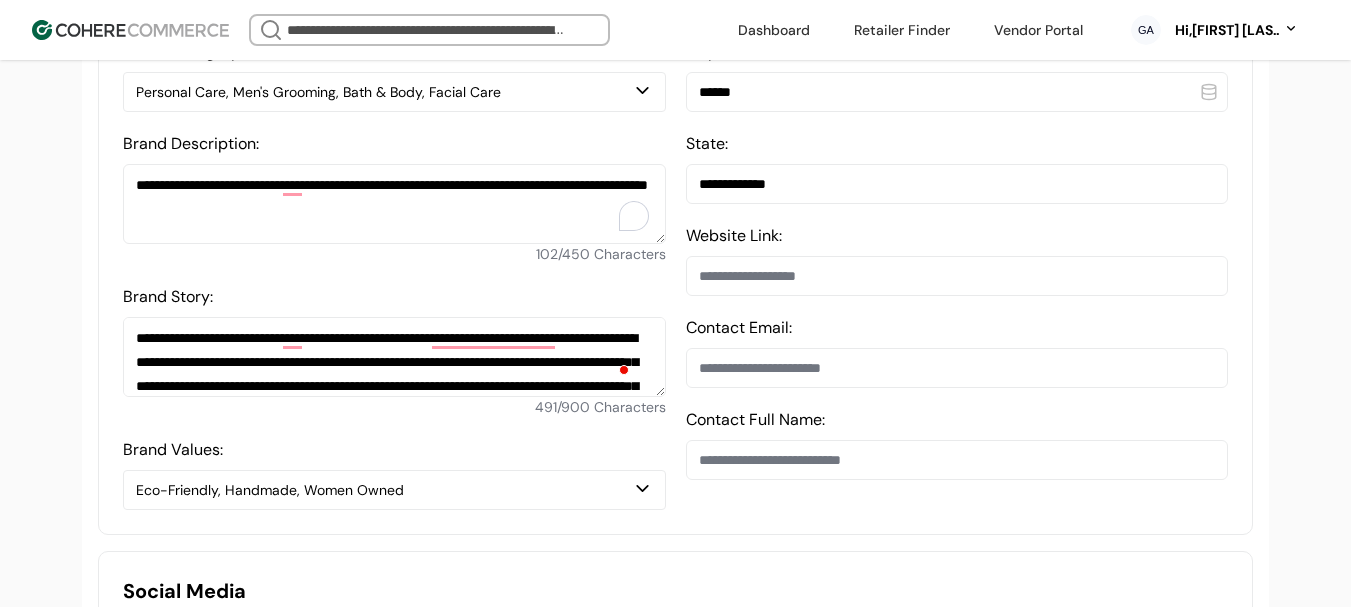 type on "**********" 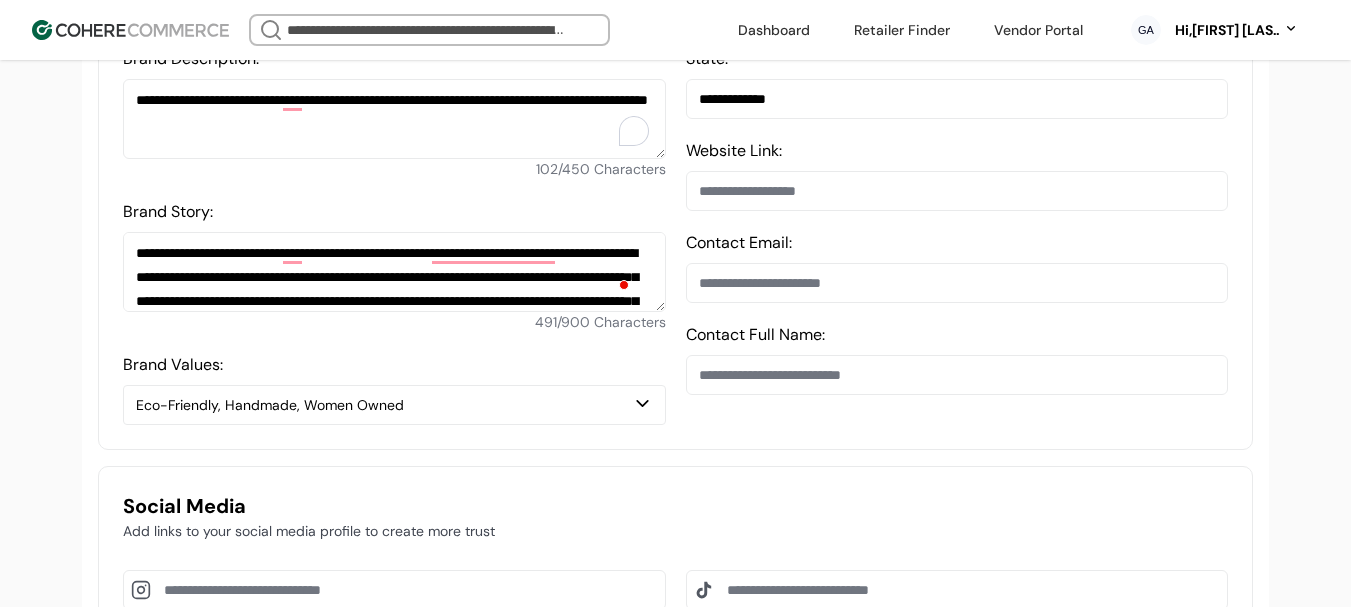 scroll, scrollTop: 900, scrollLeft: 0, axis: vertical 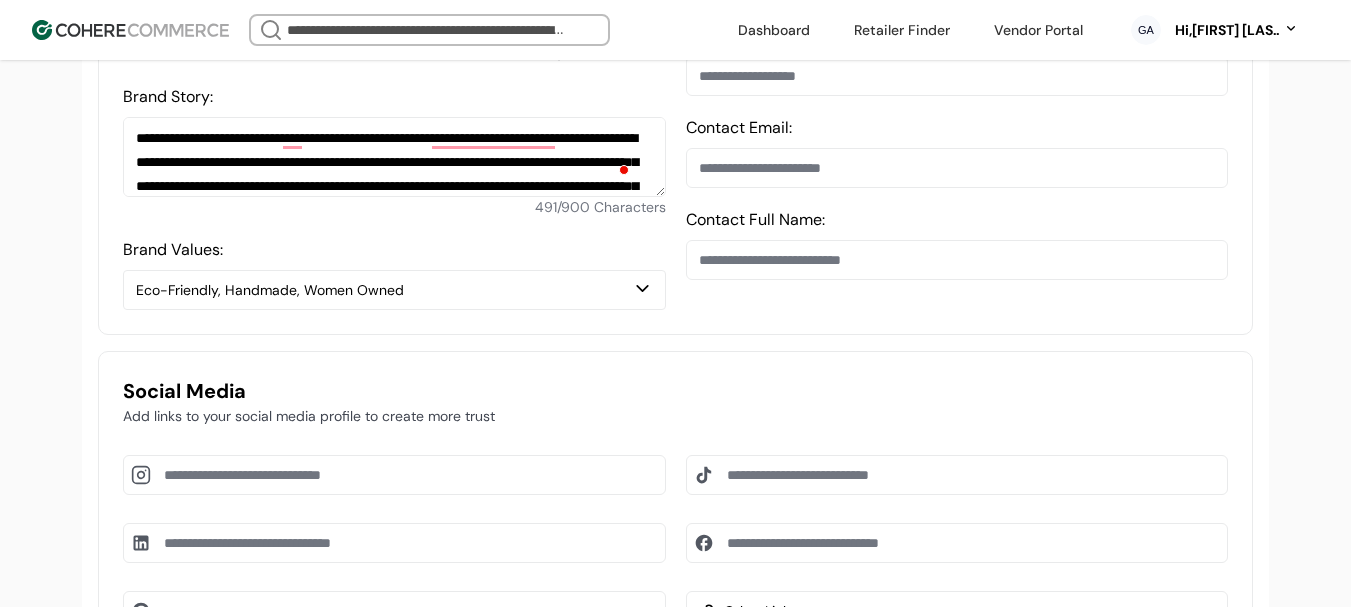 click at bounding box center (957, 168) 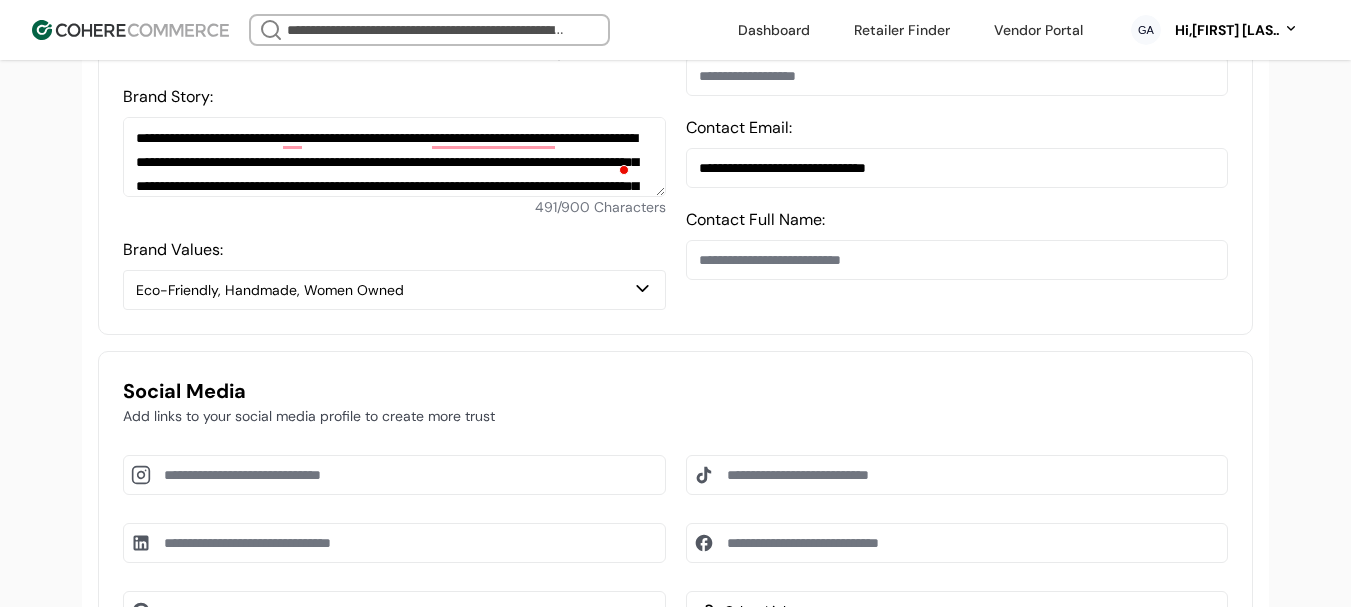 type on "**********" 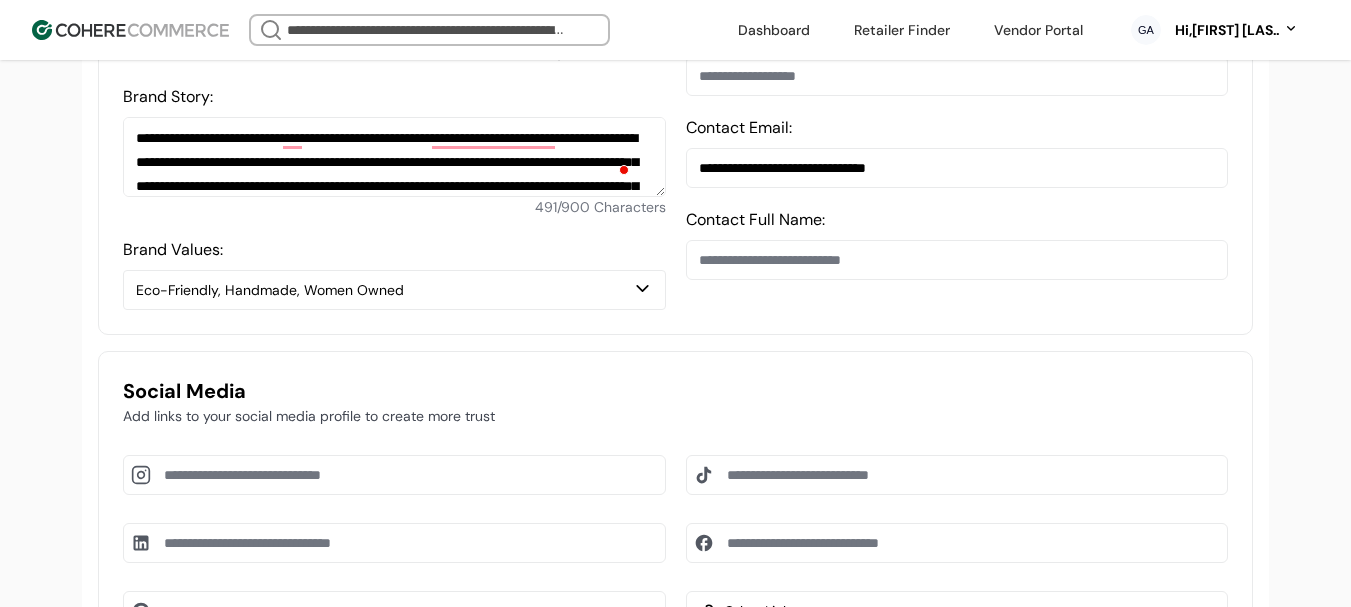 click at bounding box center (957, 260) 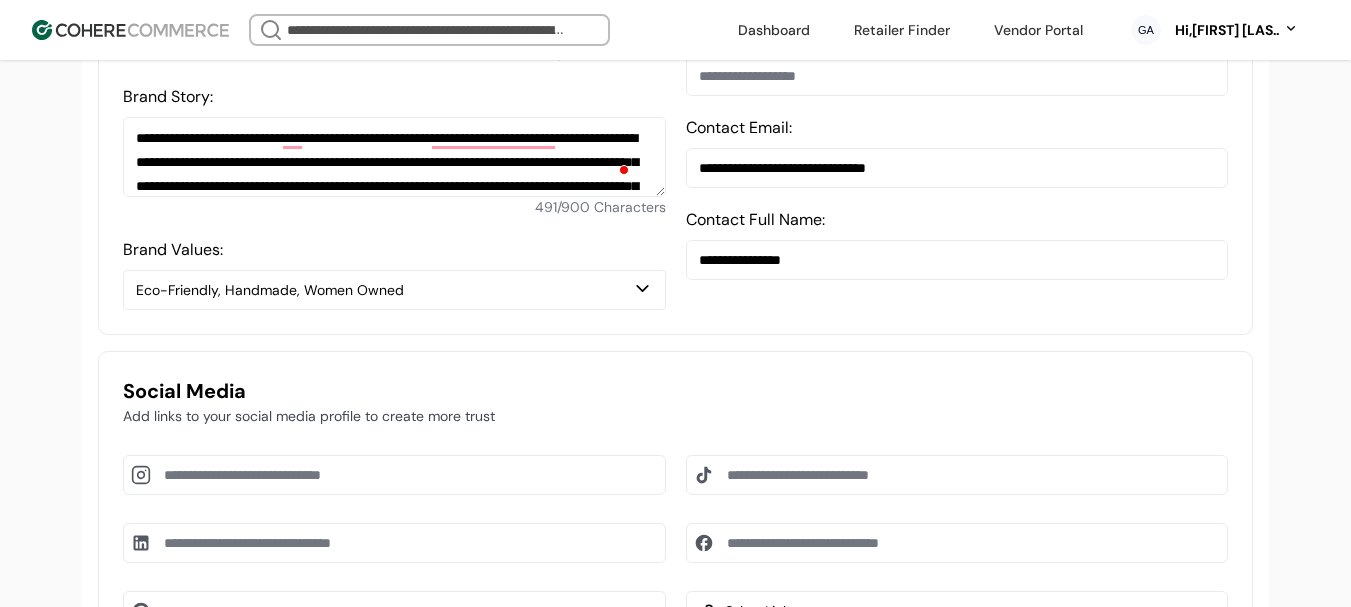 type on "**********" 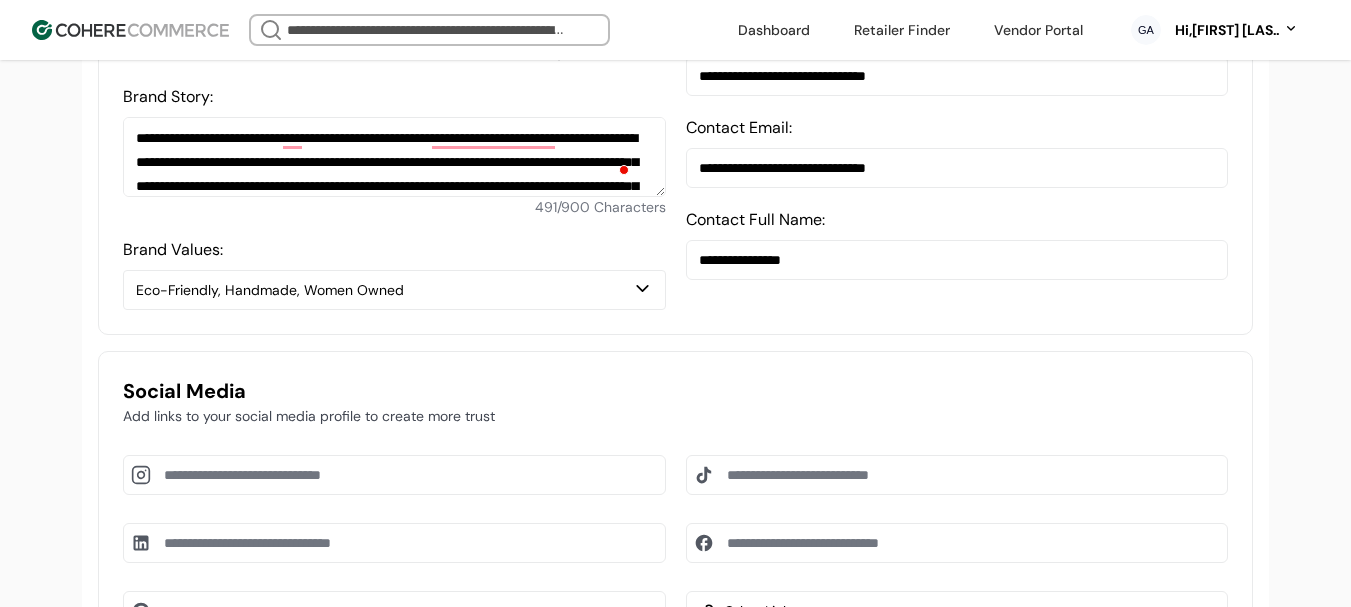type on "**********" 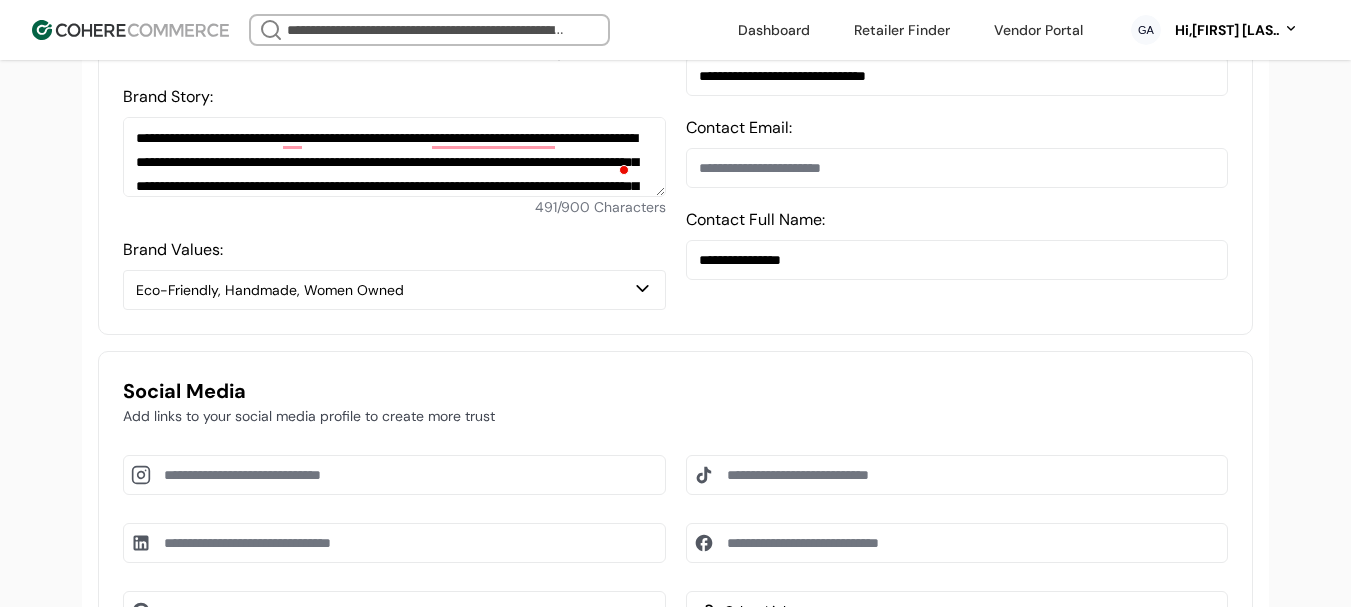 drag, startPoint x: 848, startPoint y: 191, endPoint x: 815, endPoint y: 359, distance: 171.2104 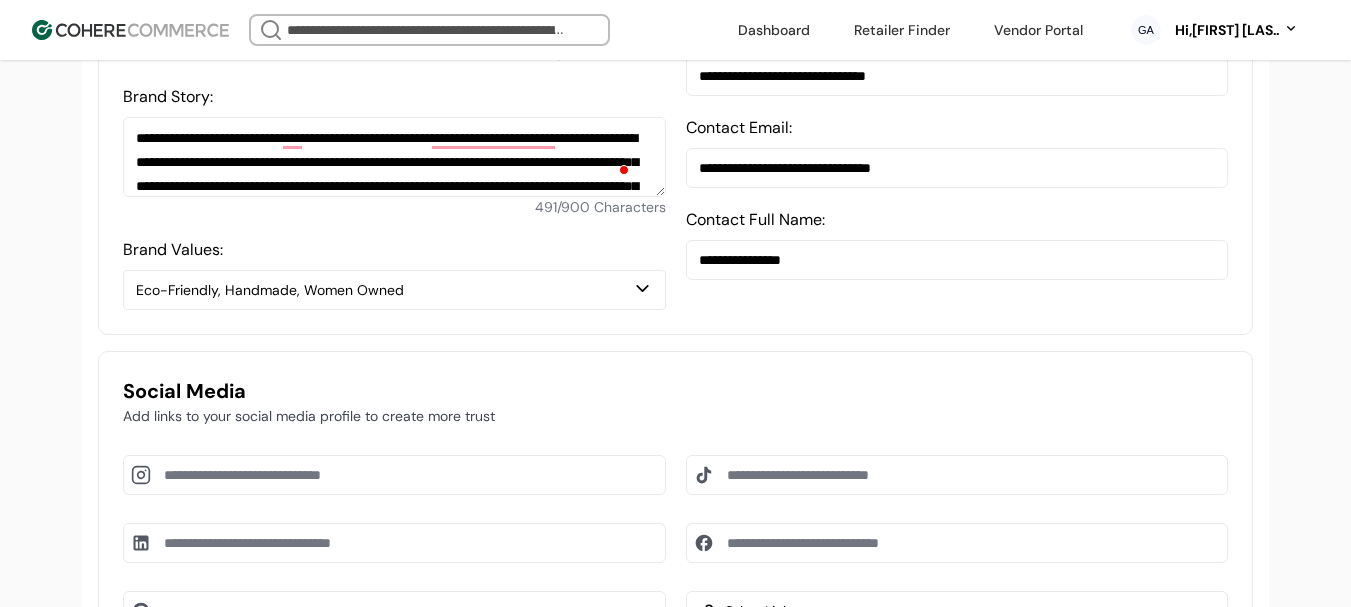 type on "**********" 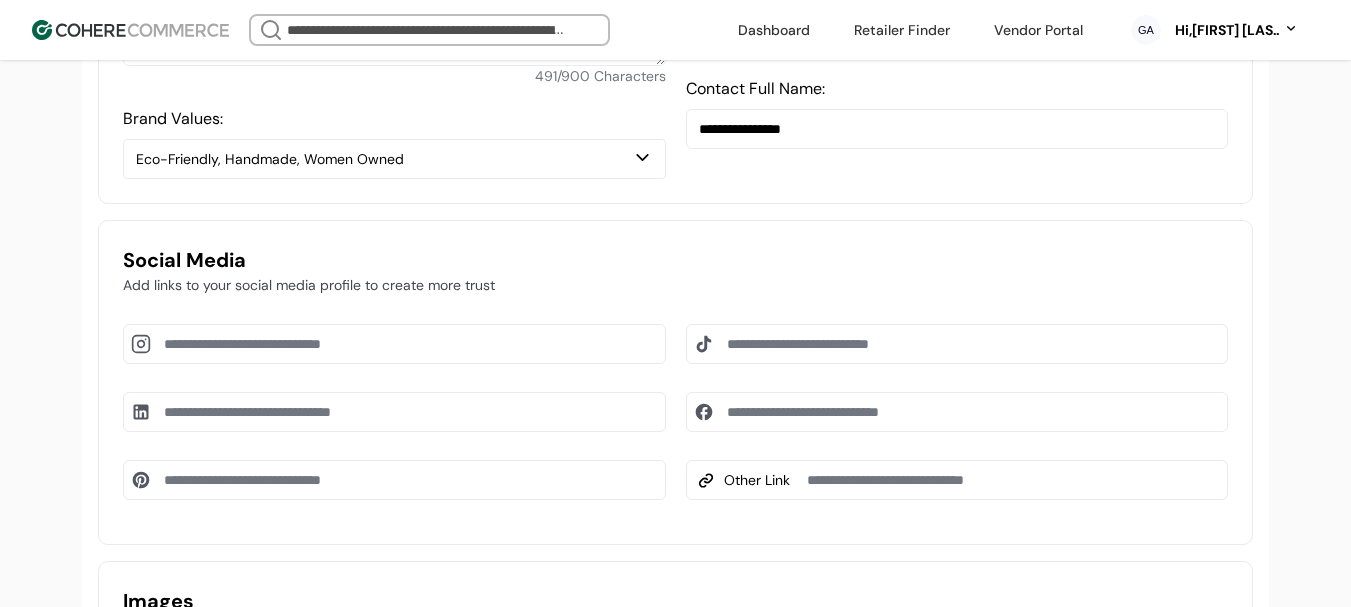 scroll, scrollTop: 1000, scrollLeft: 0, axis: vertical 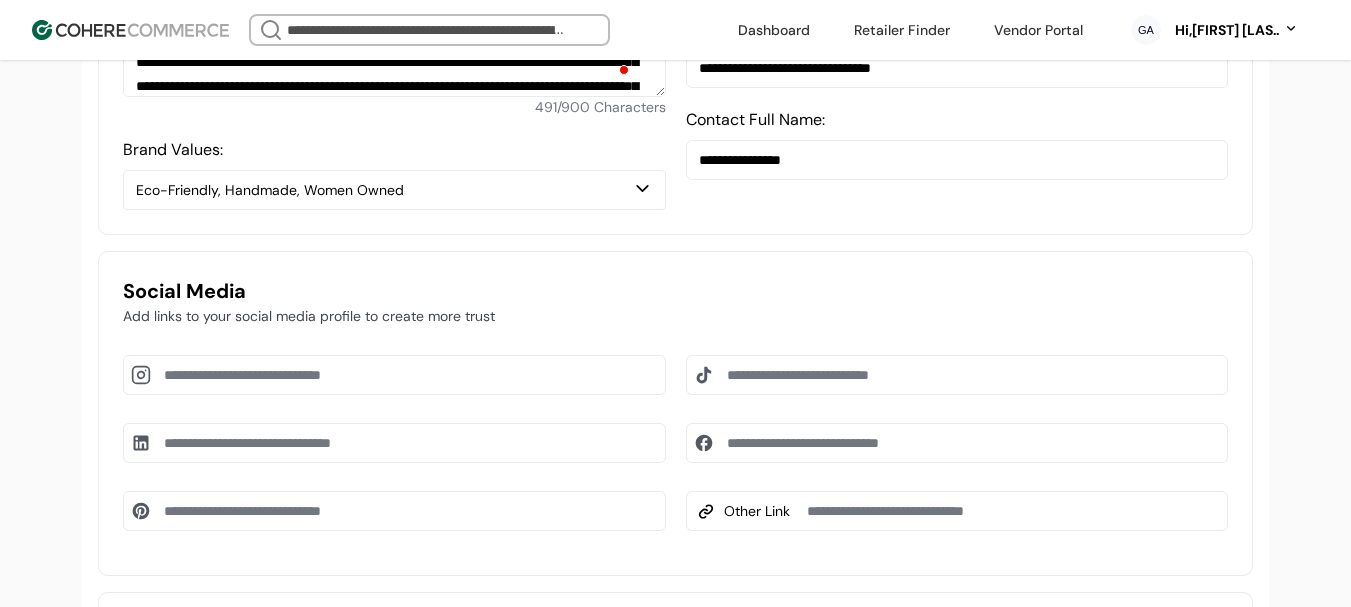 click on "Social Media Add links to your social media profile to create more trust  Other Link" at bounding box center (675, 413) 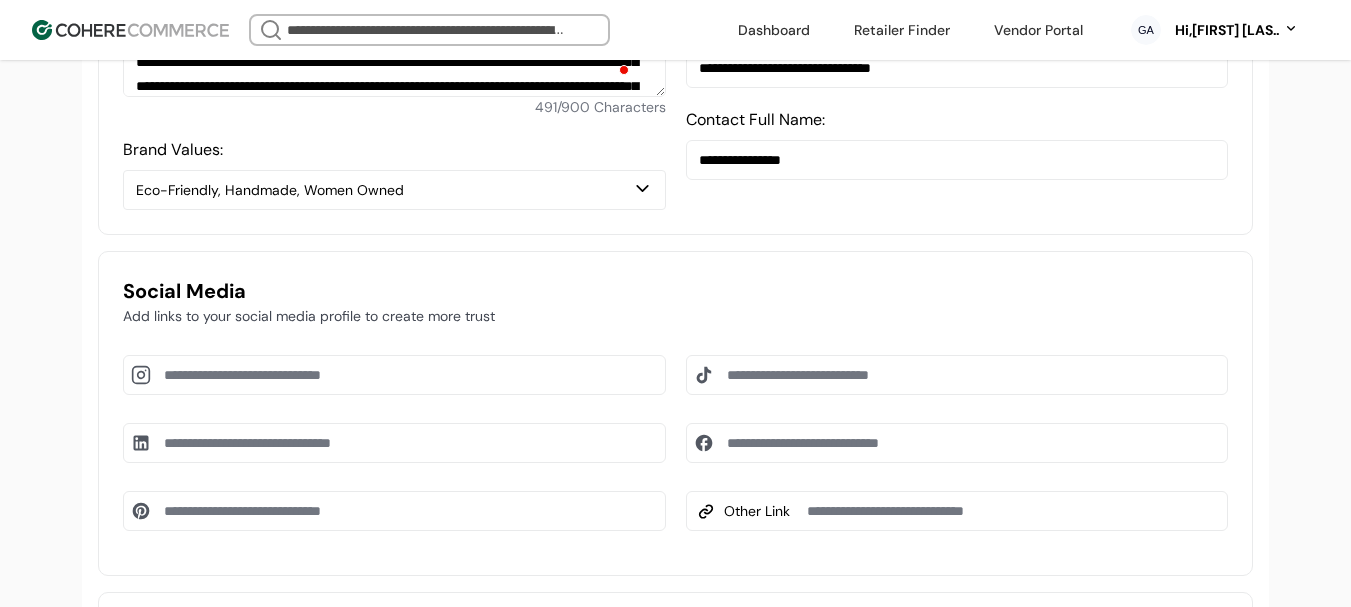 click on "Social Media" at bounding box center [675, 291] 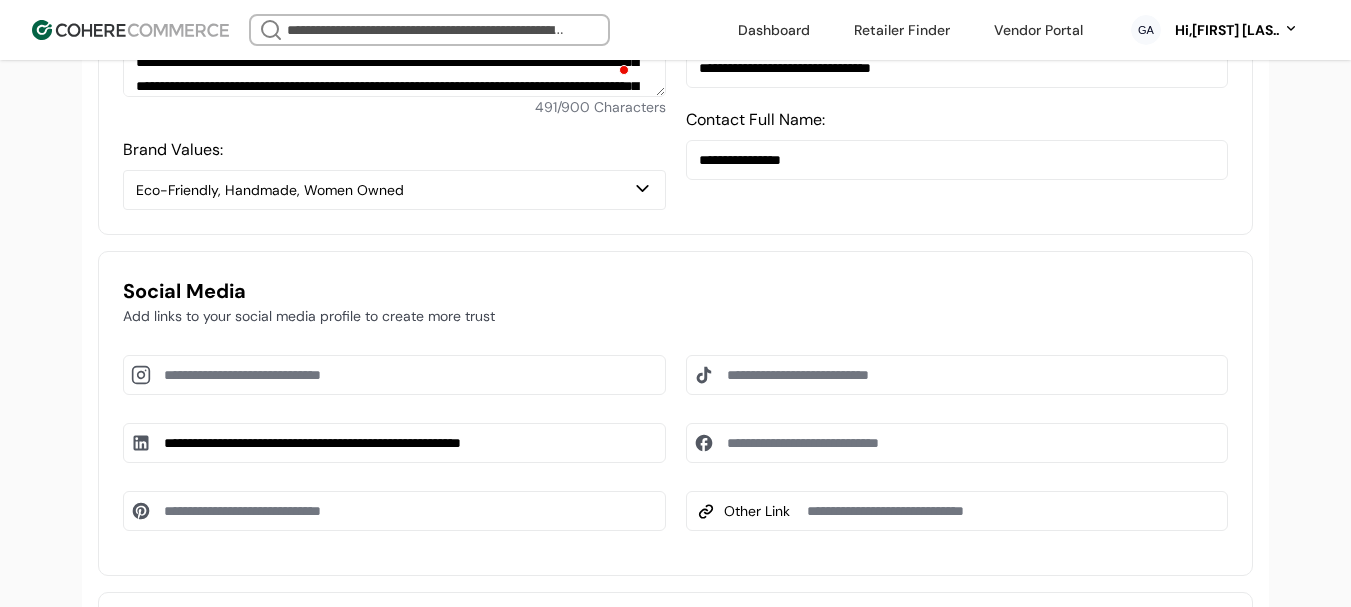 type on "**********" 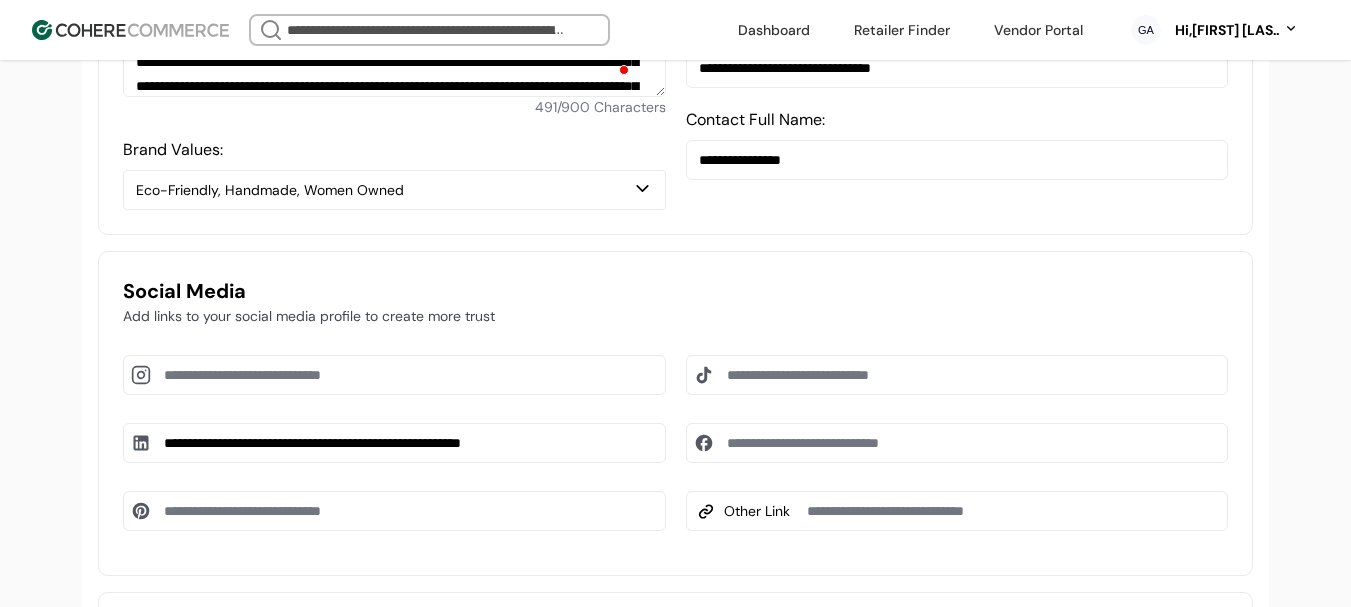 click at bounding box center [394, 375] 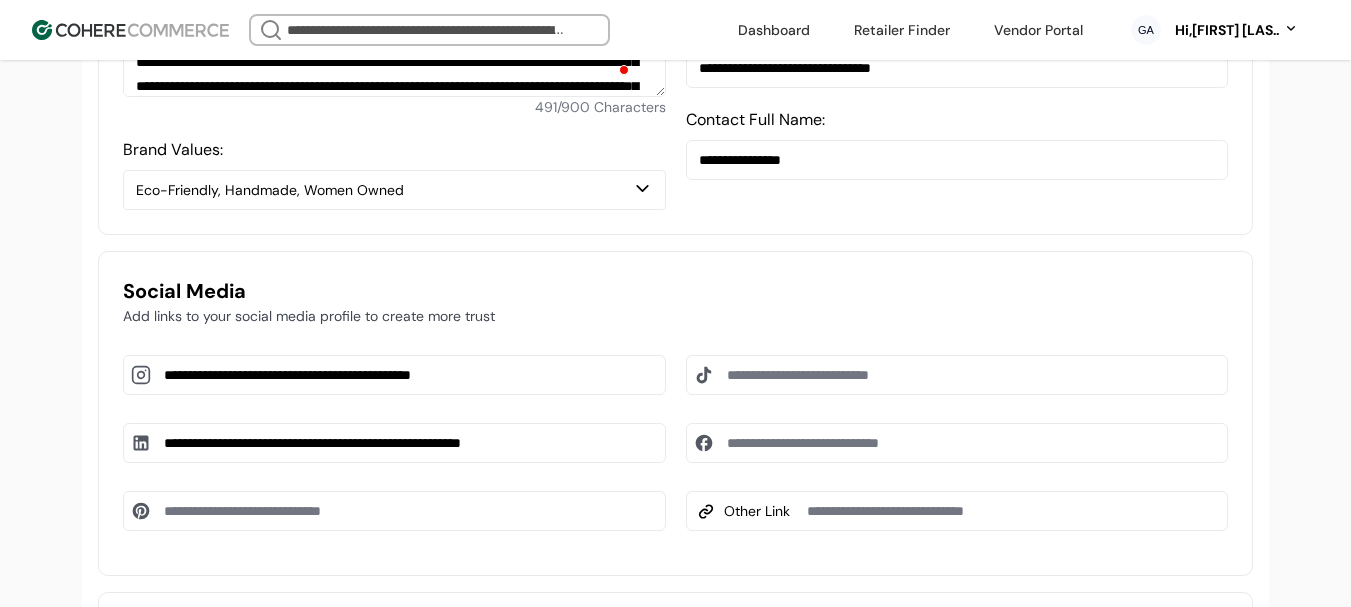 type on "**********" 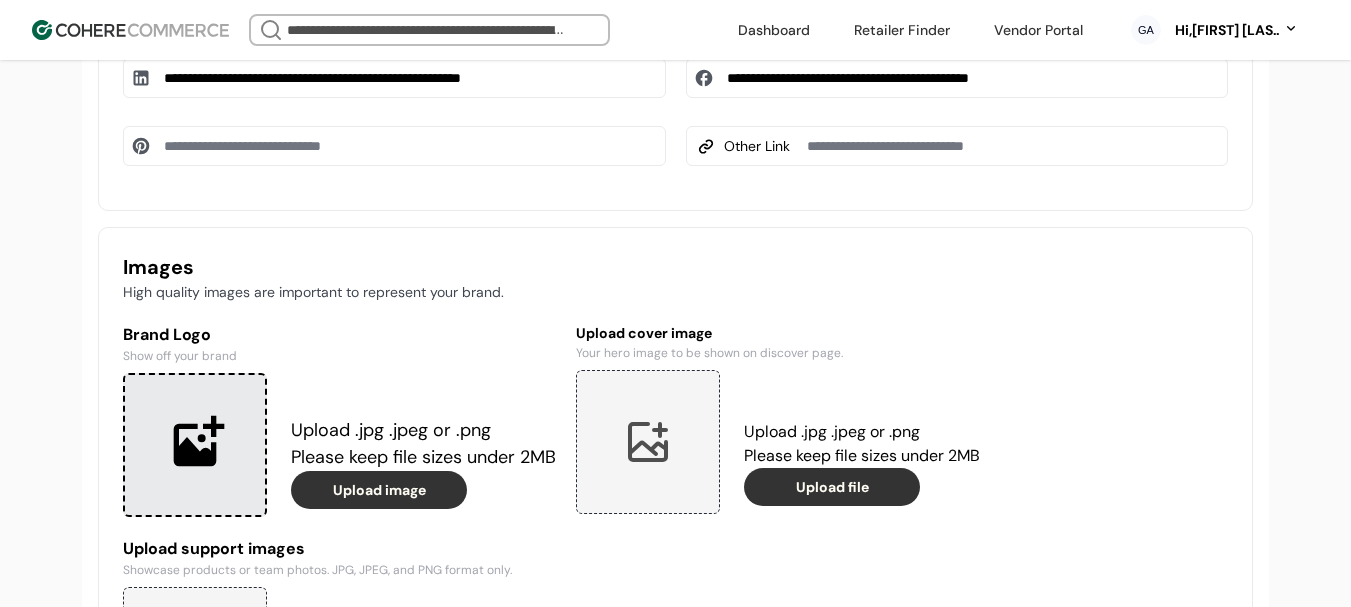 scroll, scrollTop: 1400, scrollLeft: 0, axis: vertical 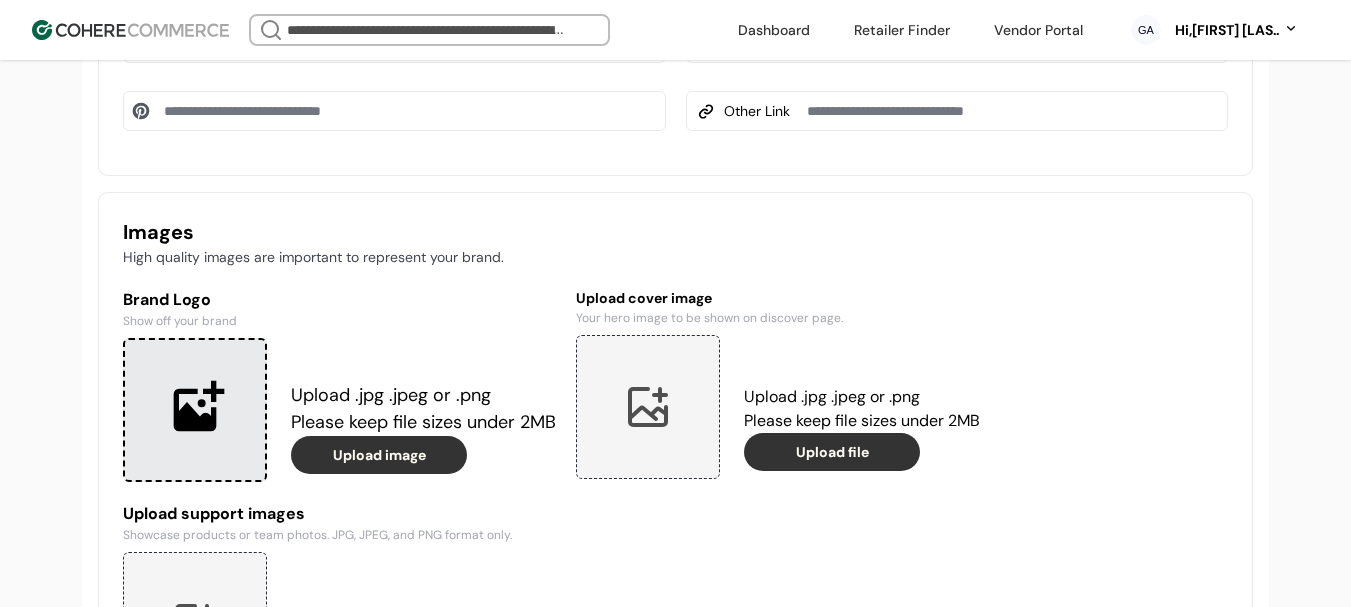 type on "**********" 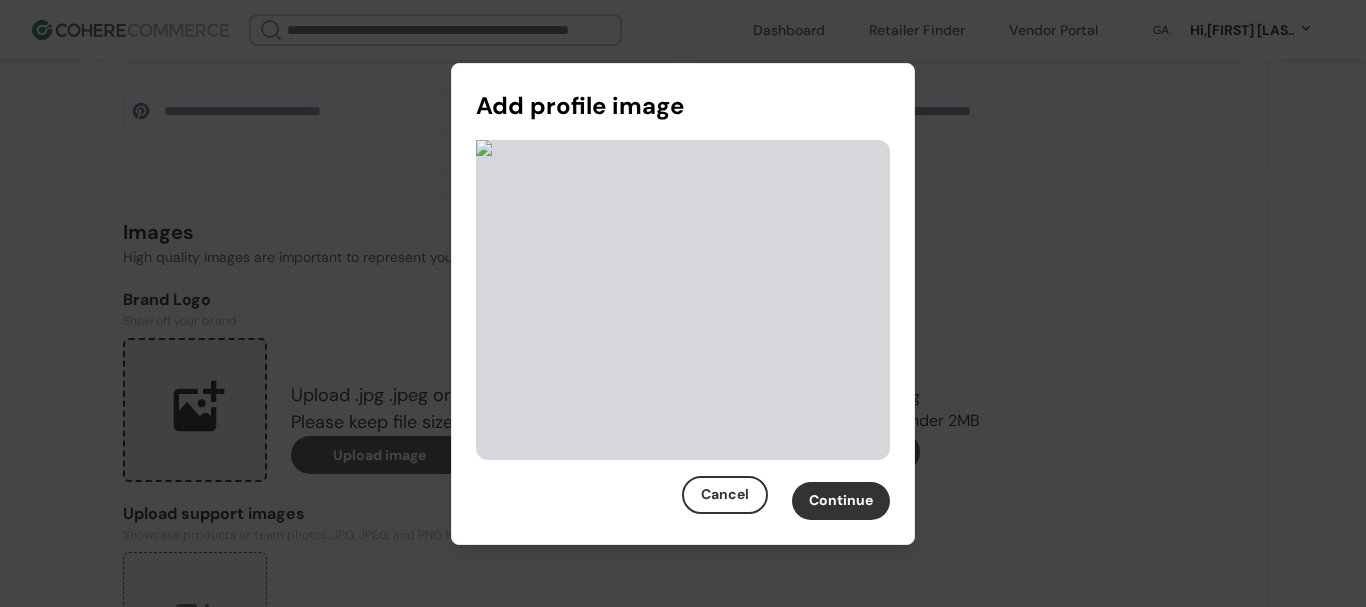 click on "Continue" at bounding box center [841, 501] 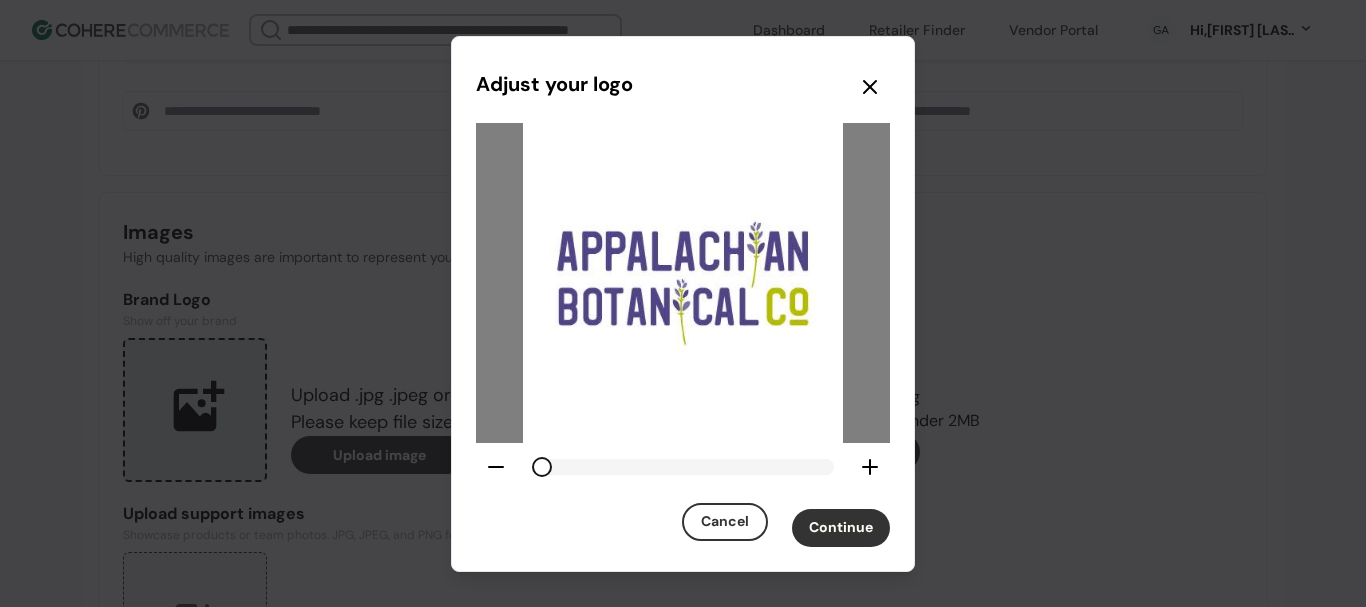 drag, startPoint x: 849, startPoint y: 520, endPoint x: 604, endPoint y: 43, distance: 536.2406 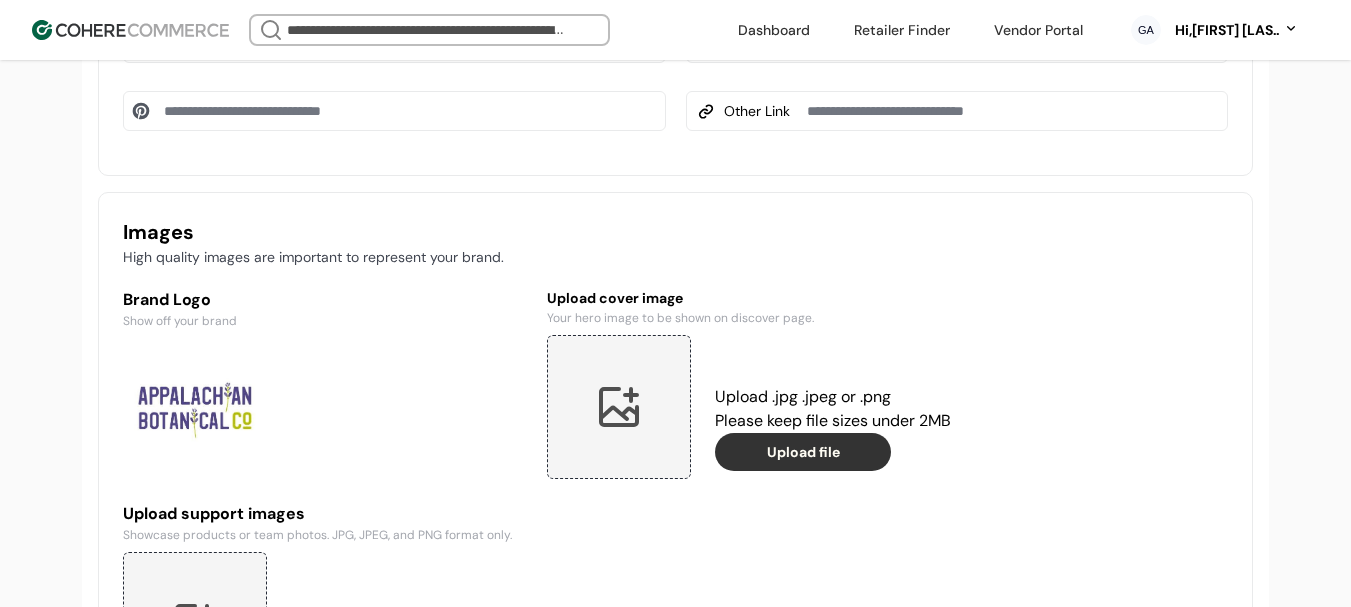 click at bounding box center [619, 407] 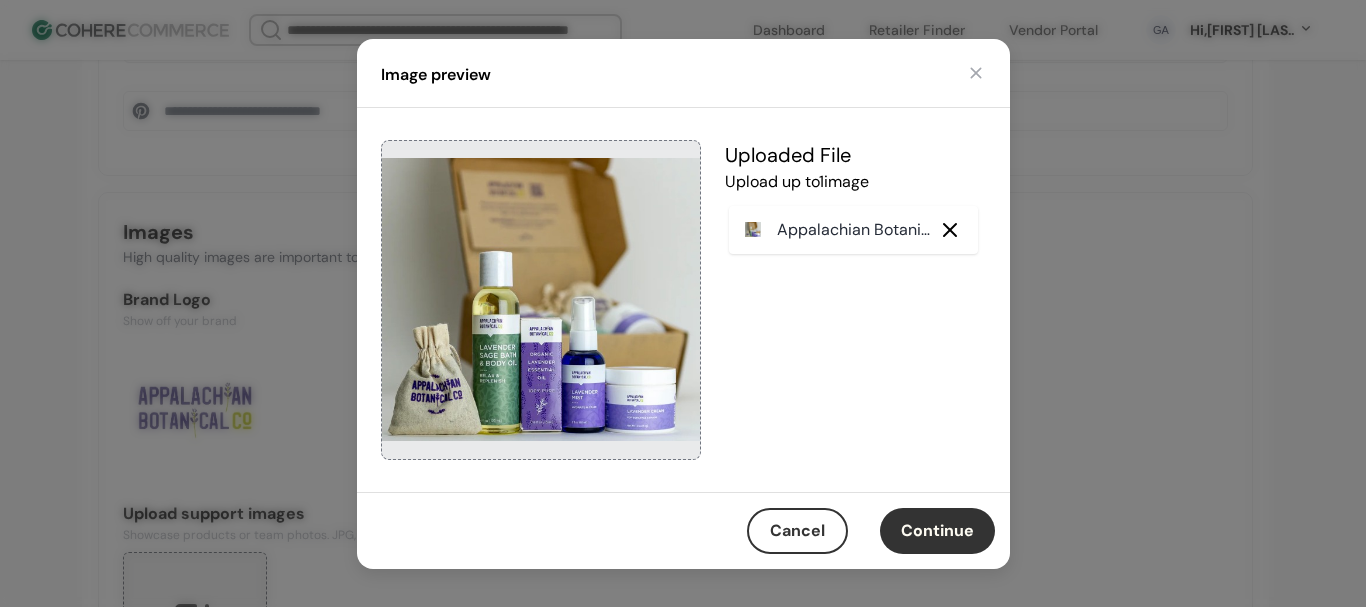 click on "Continue" at bounding box center (937, 531) 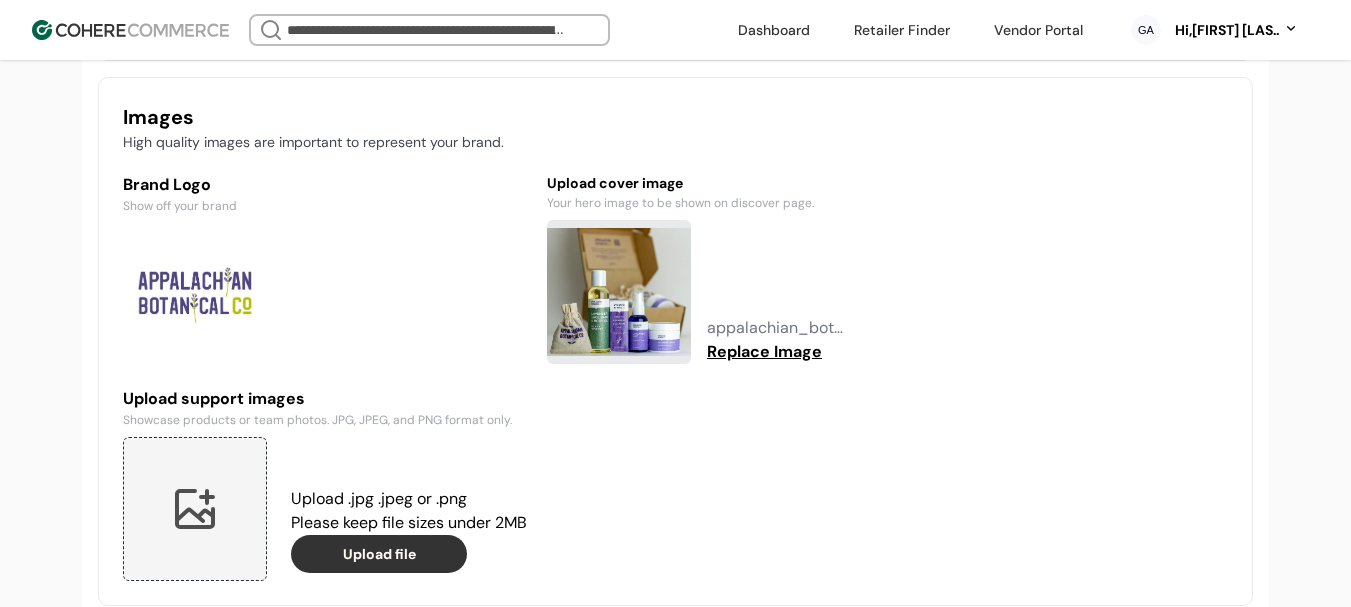 scroll, scrollTop: 1600, scrollLeft: 0, axis: vertical 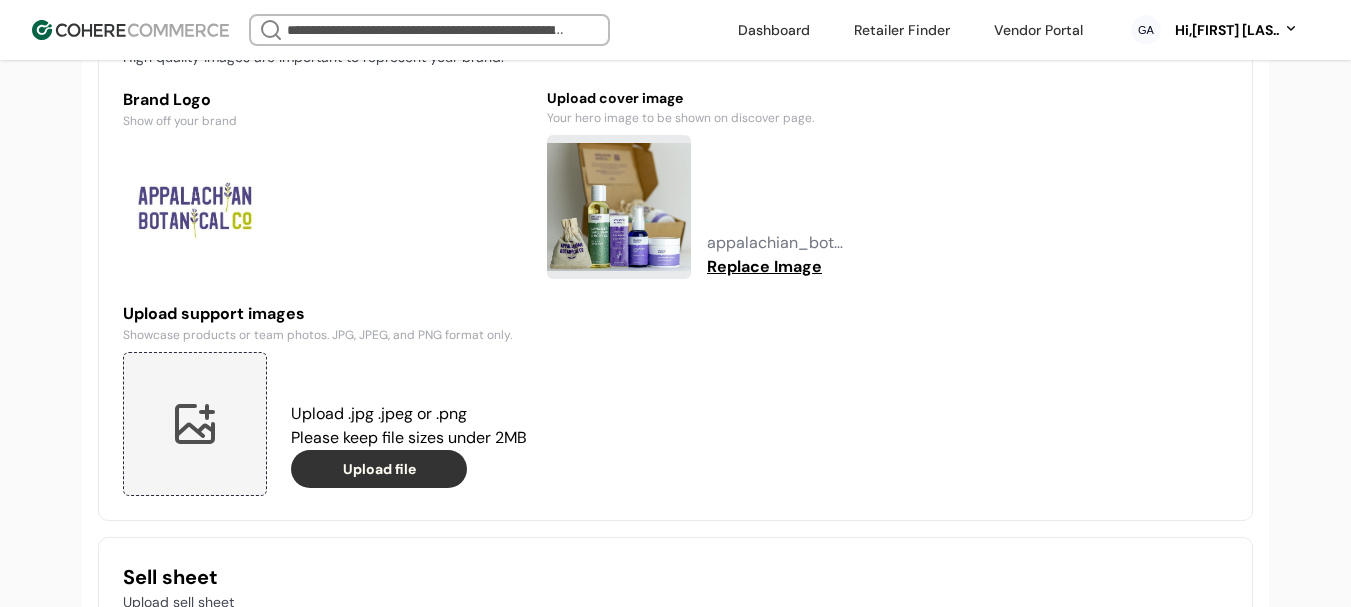 click at bounding box center [195, 424] 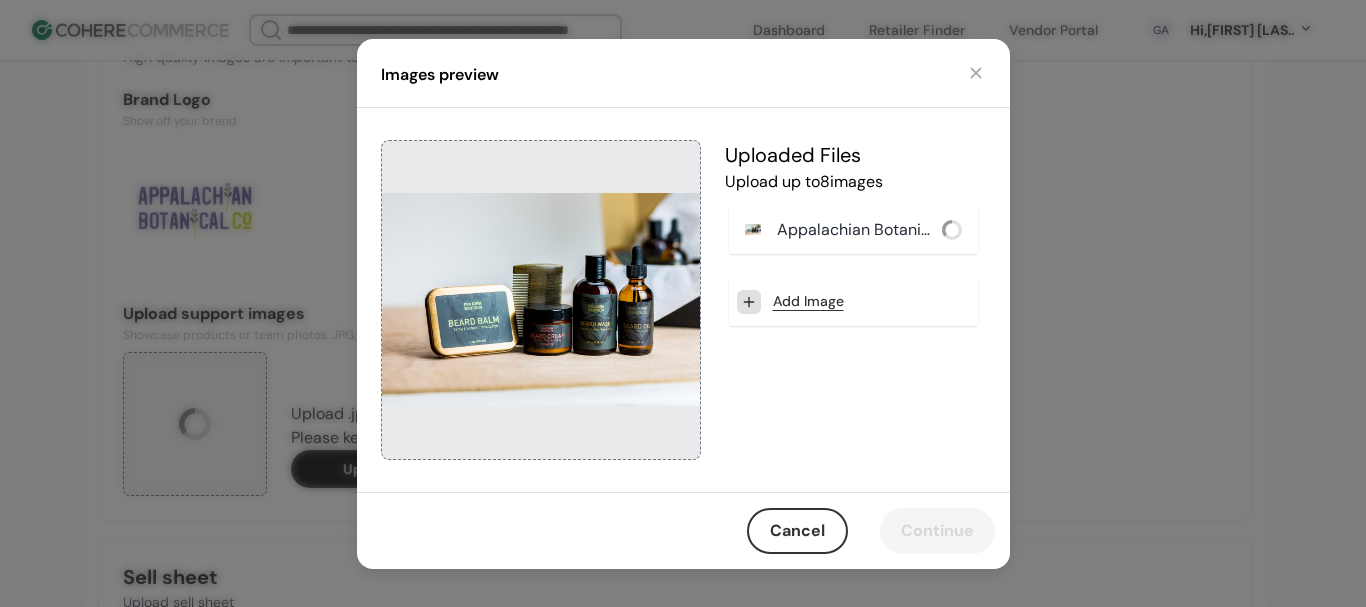 click on "Add Image" at bounding box center (808, 301) 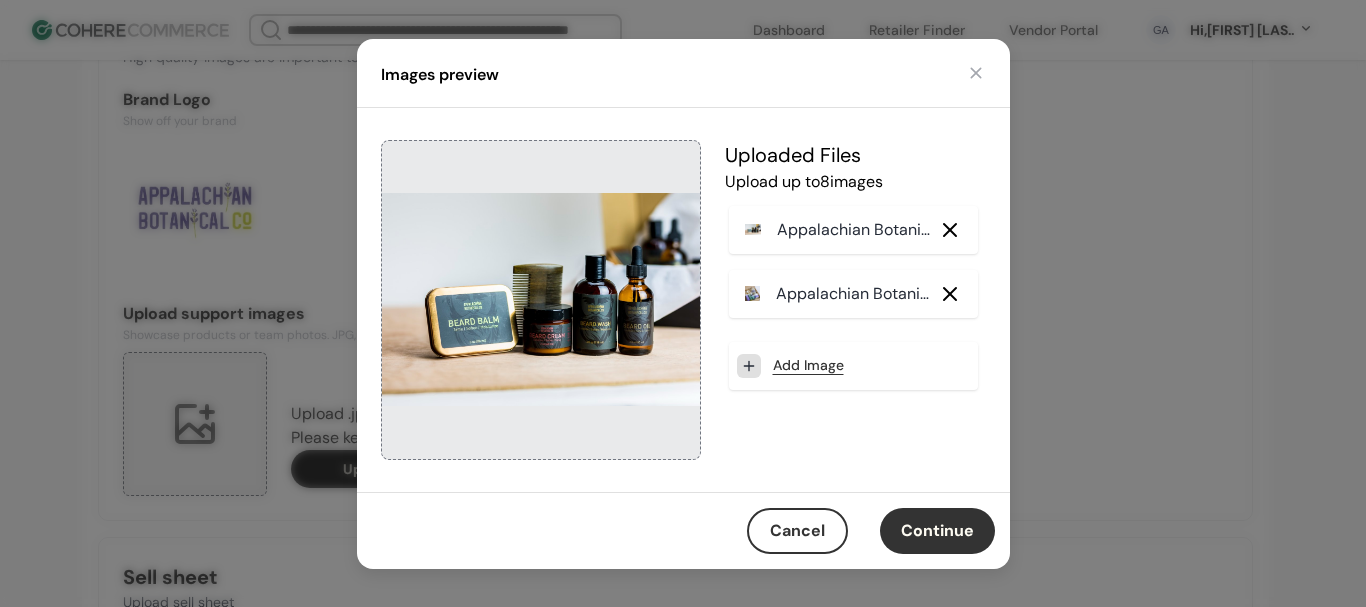 click on "Continue" at bounding box center (937, 531) 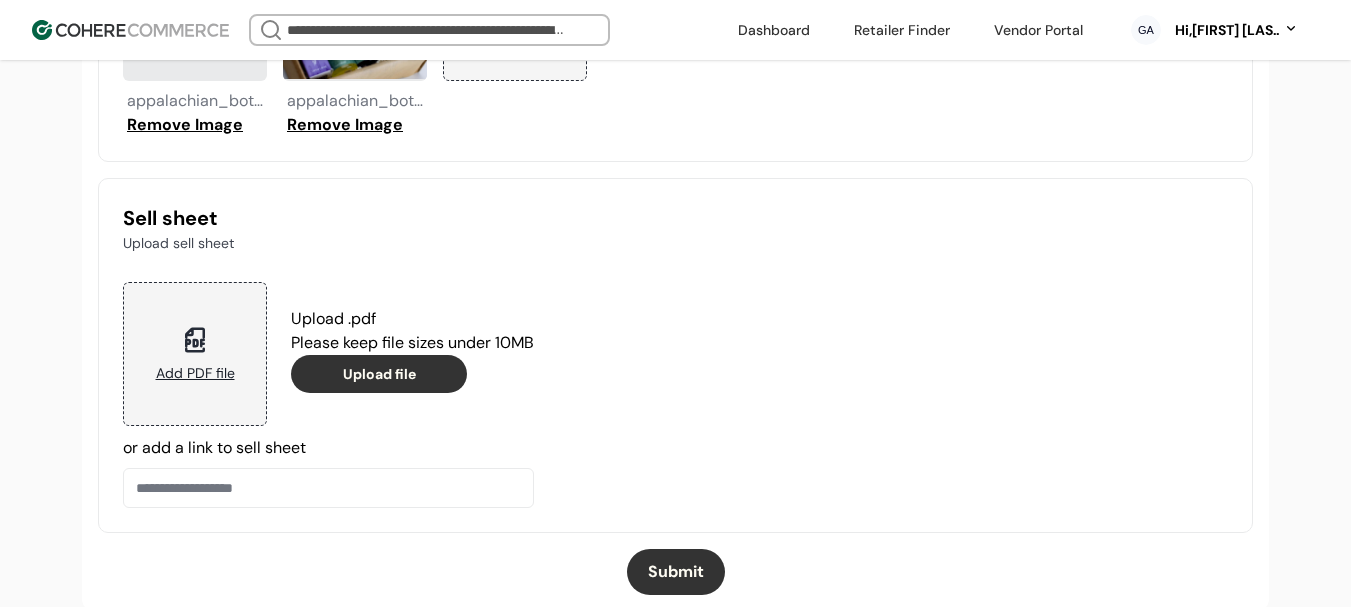 scroll, scrollTop: 2064, scrollLeft: 0, axis: vertical 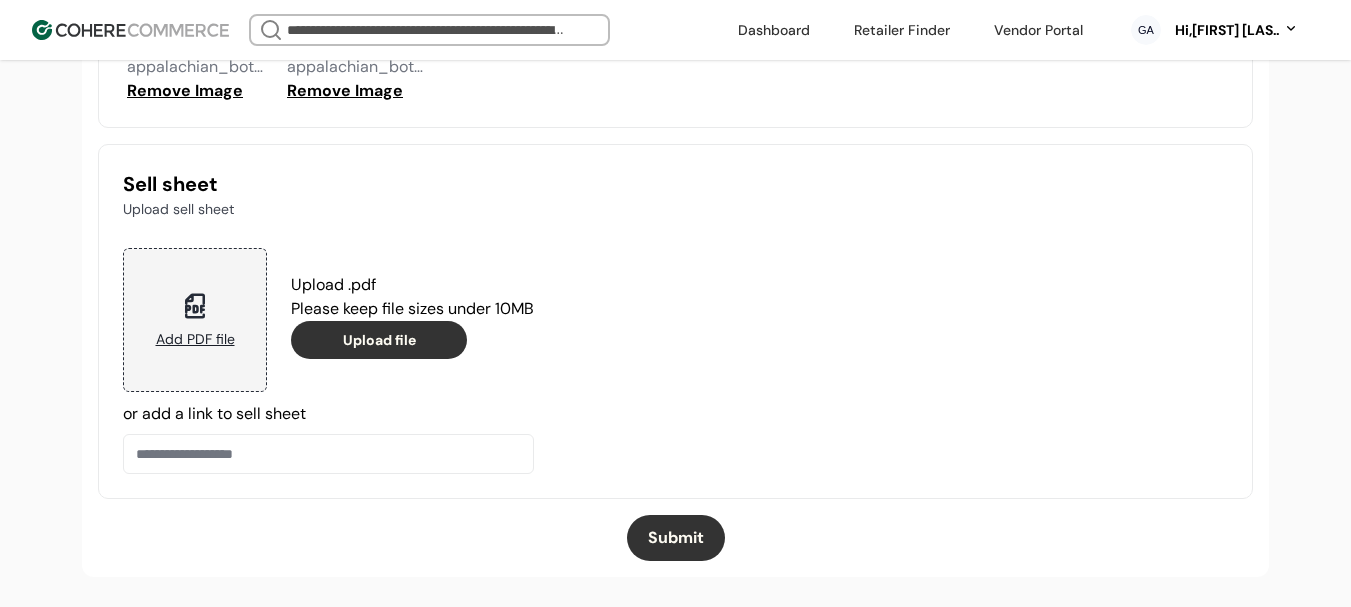 click on "Submit" at bounding box center (676, 538) 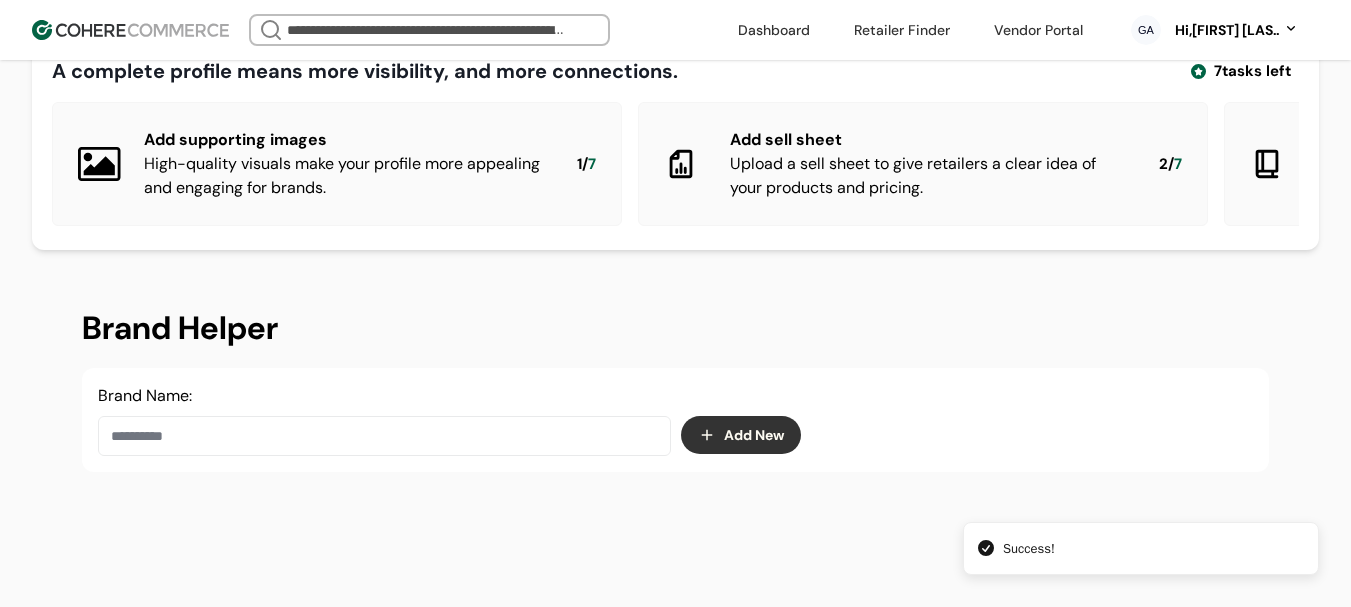 scroll, scrollTop: 37, scrollLeft: 0, axis: vertical 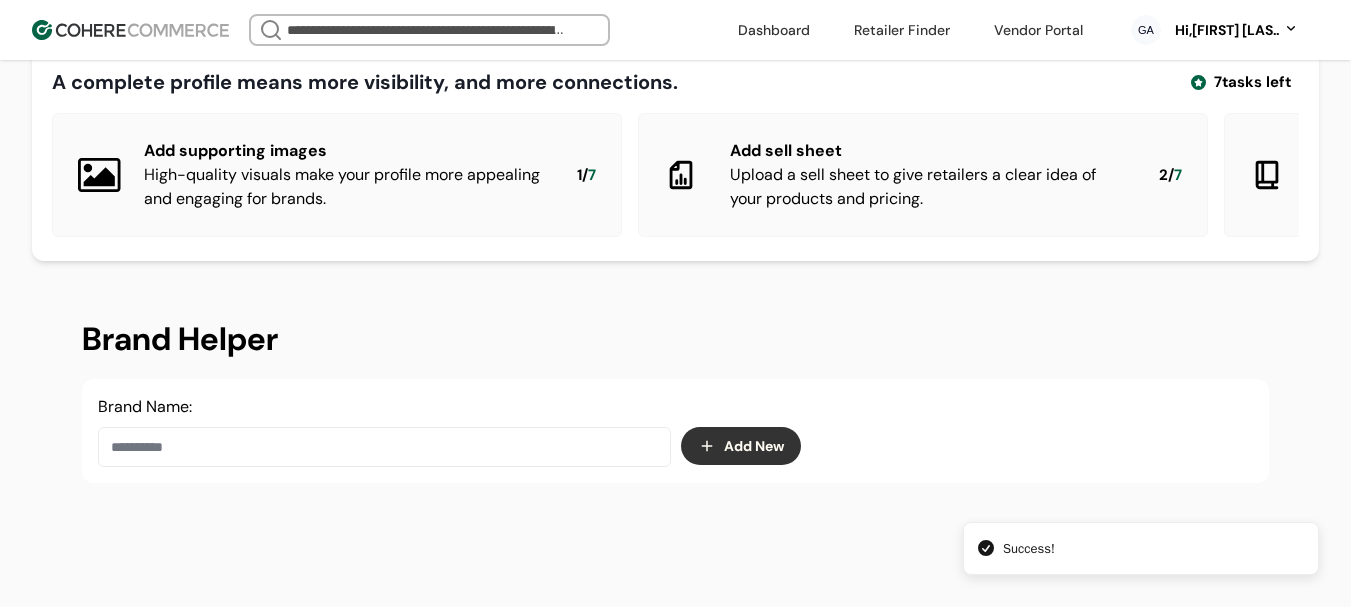 click at bounding box center (384, 447) 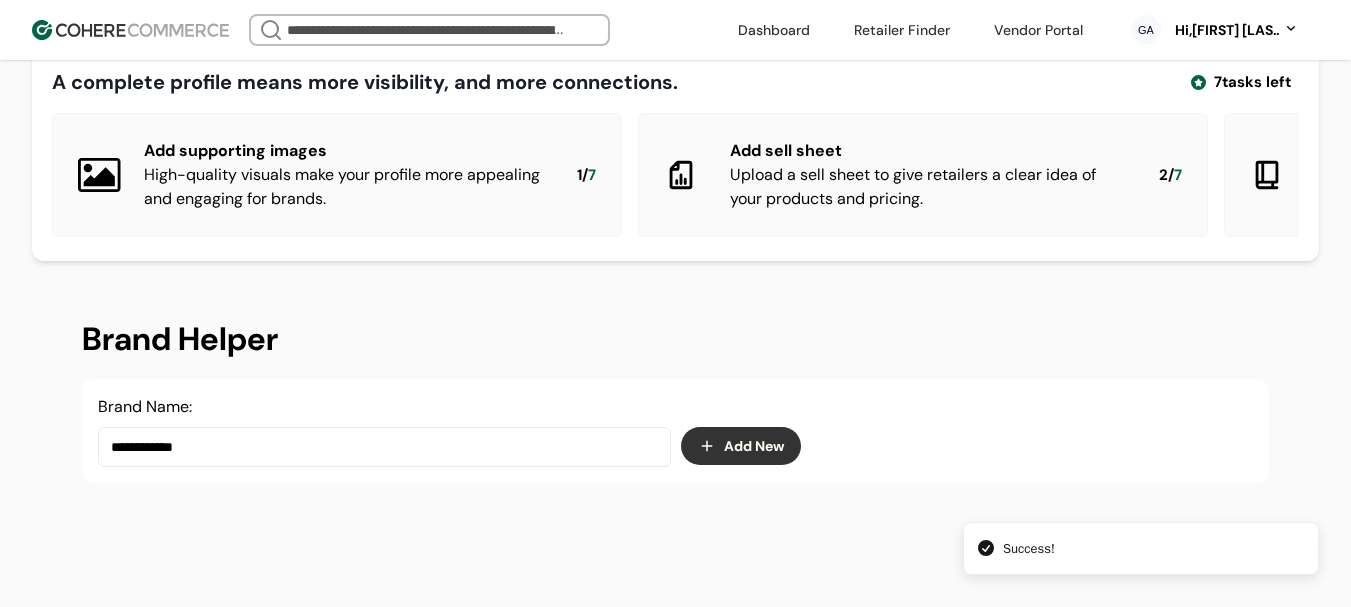 type on "**********" 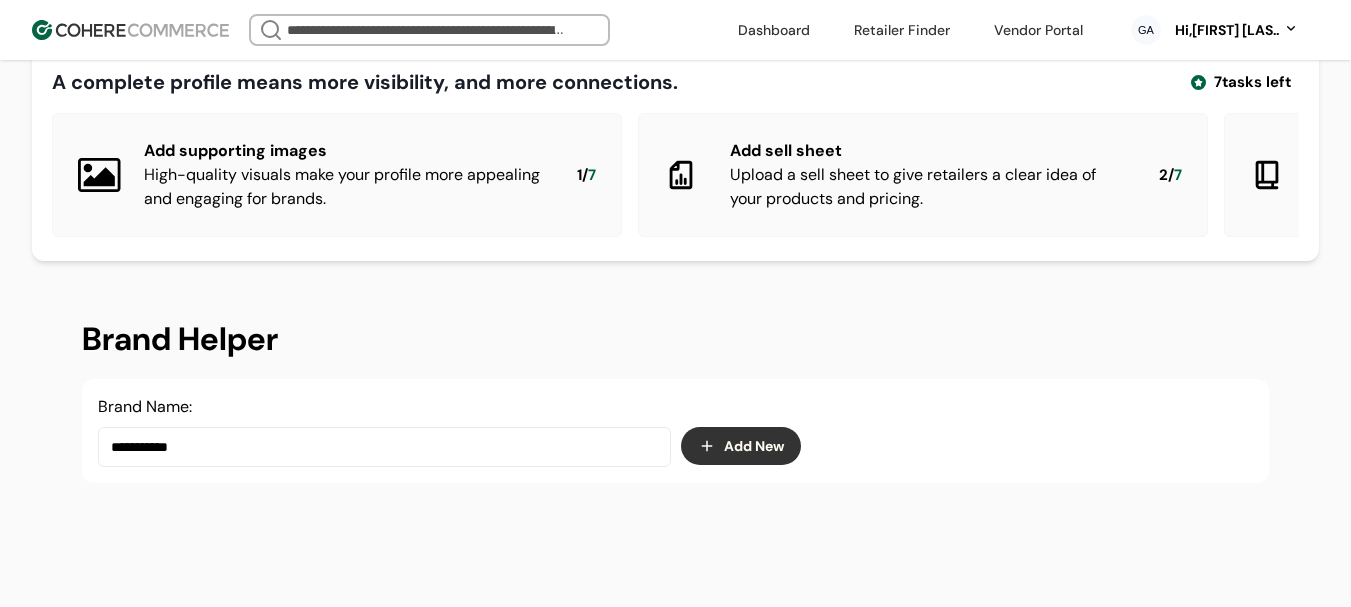 drag, startPoint x: 136, startPoint y: 469, endPoint x: 114, endPoint y: 469, distance: 22 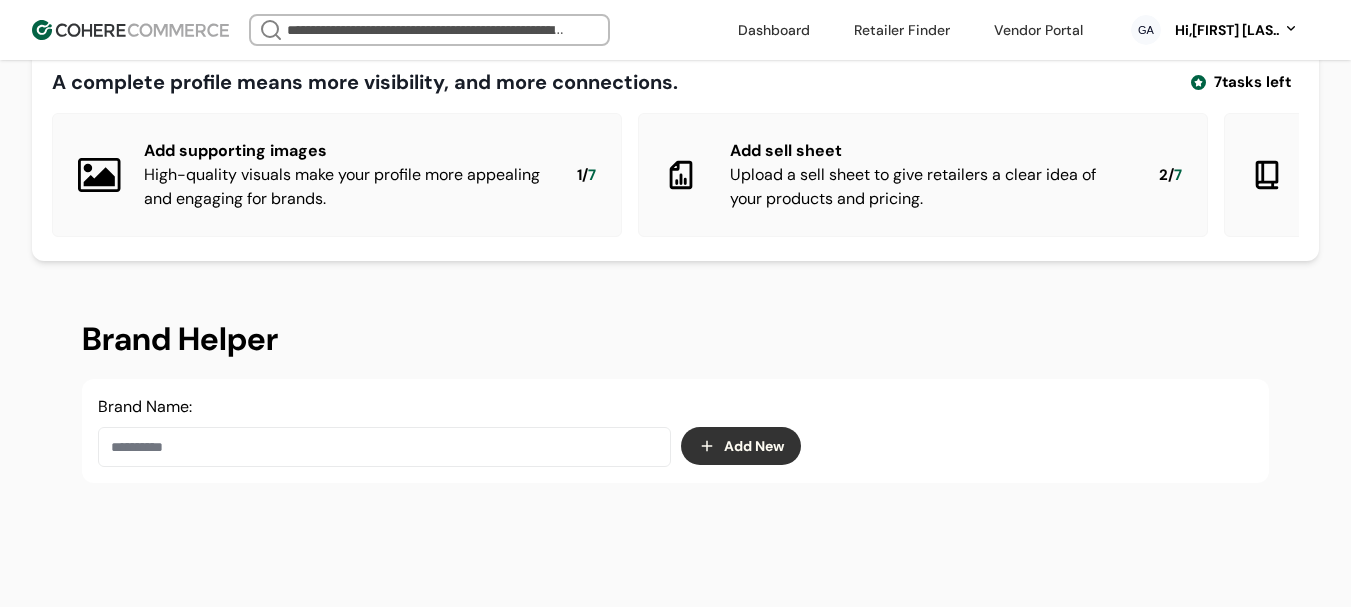 click on "Hi, Geo Abadies" at bounding box center [1224, 30] 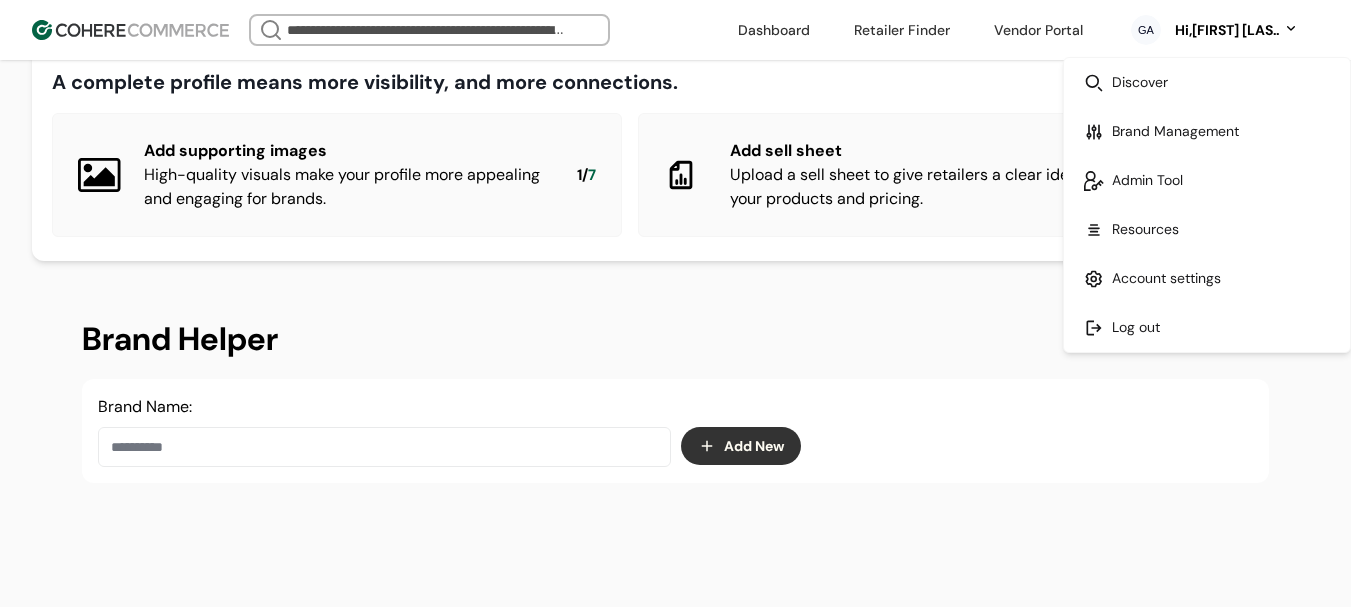 click at bounding box center (1207, 180) 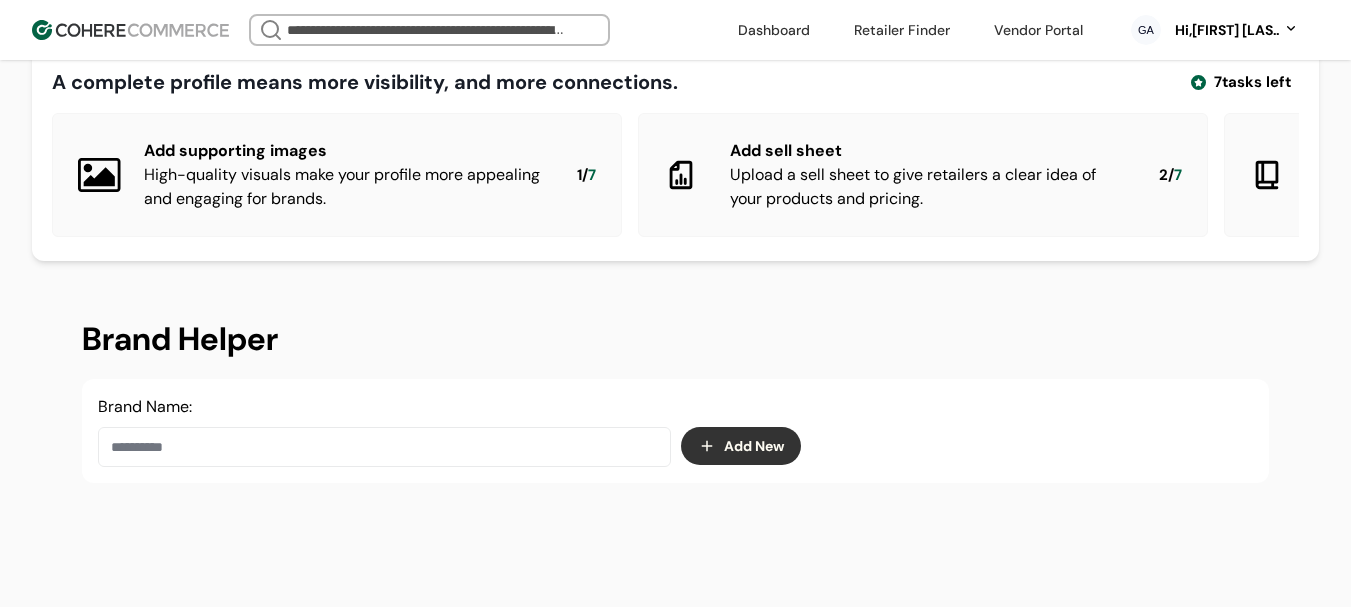 click on "Hi, Geo Abadies" at bounding box center (1224, 30) 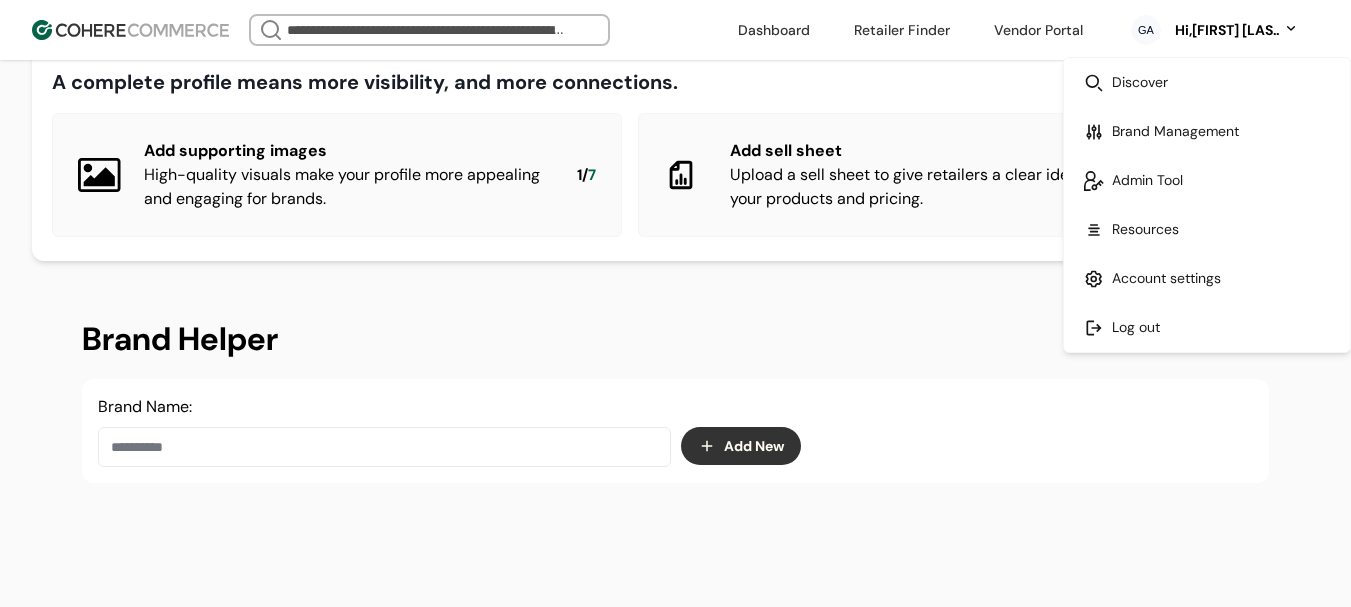 click at bounding box center (1207, 82) 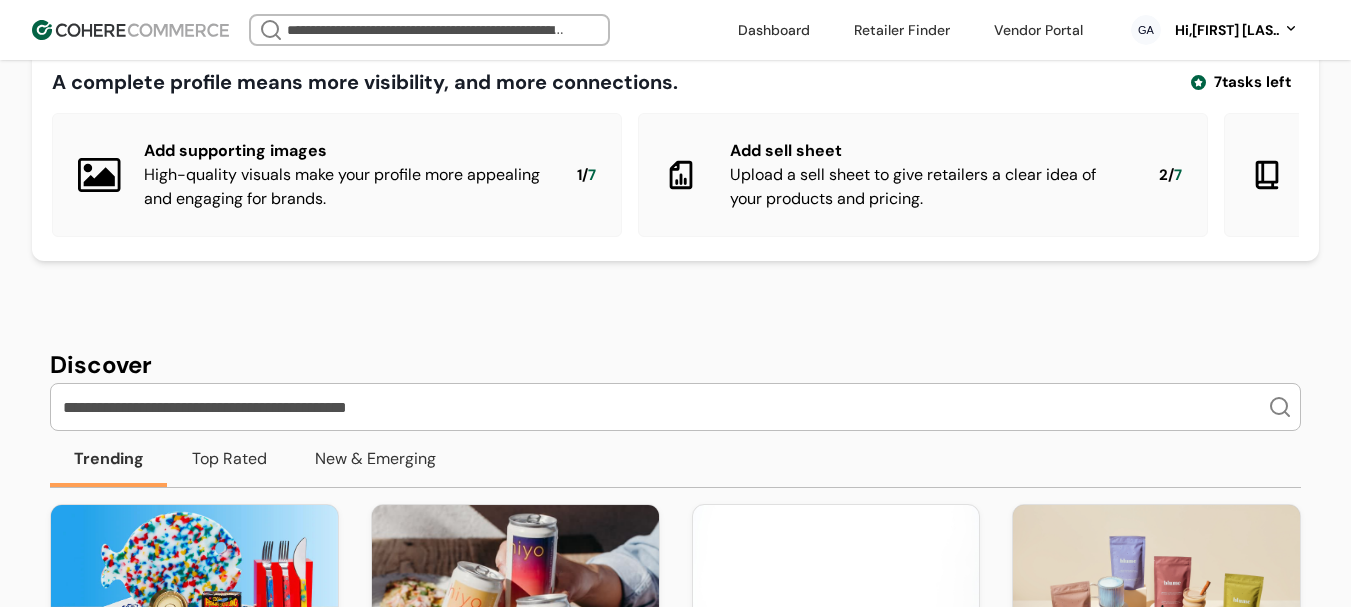 click at bounding box center (663, 407) 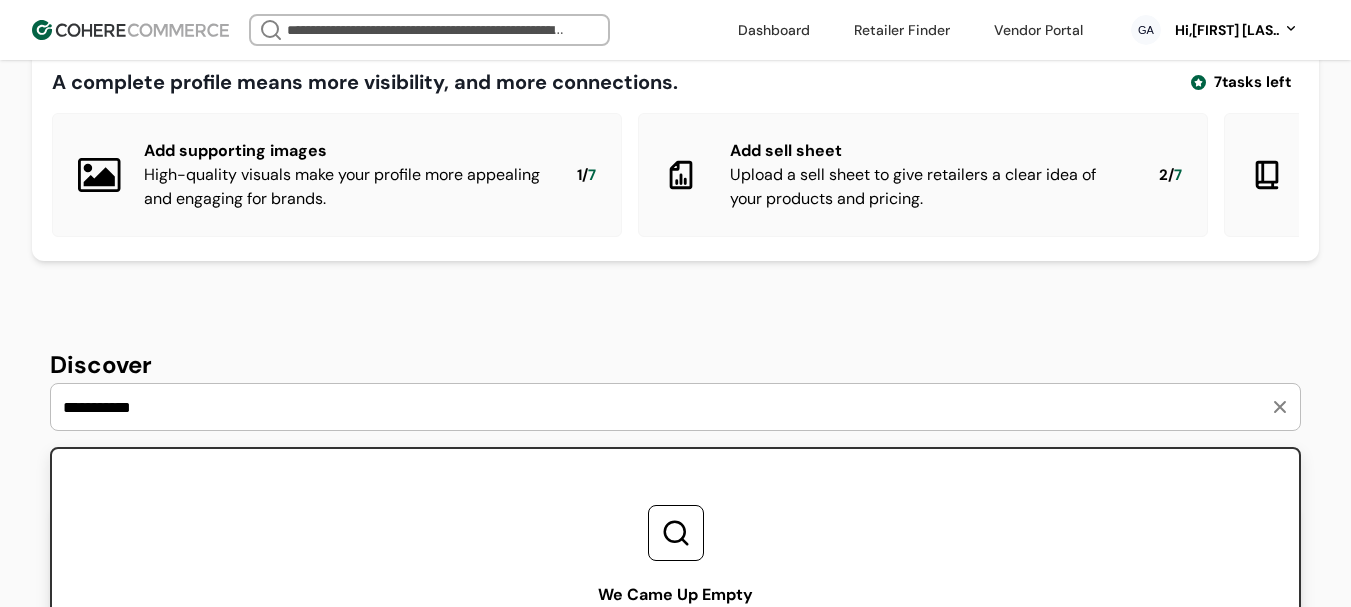 type on "**********" 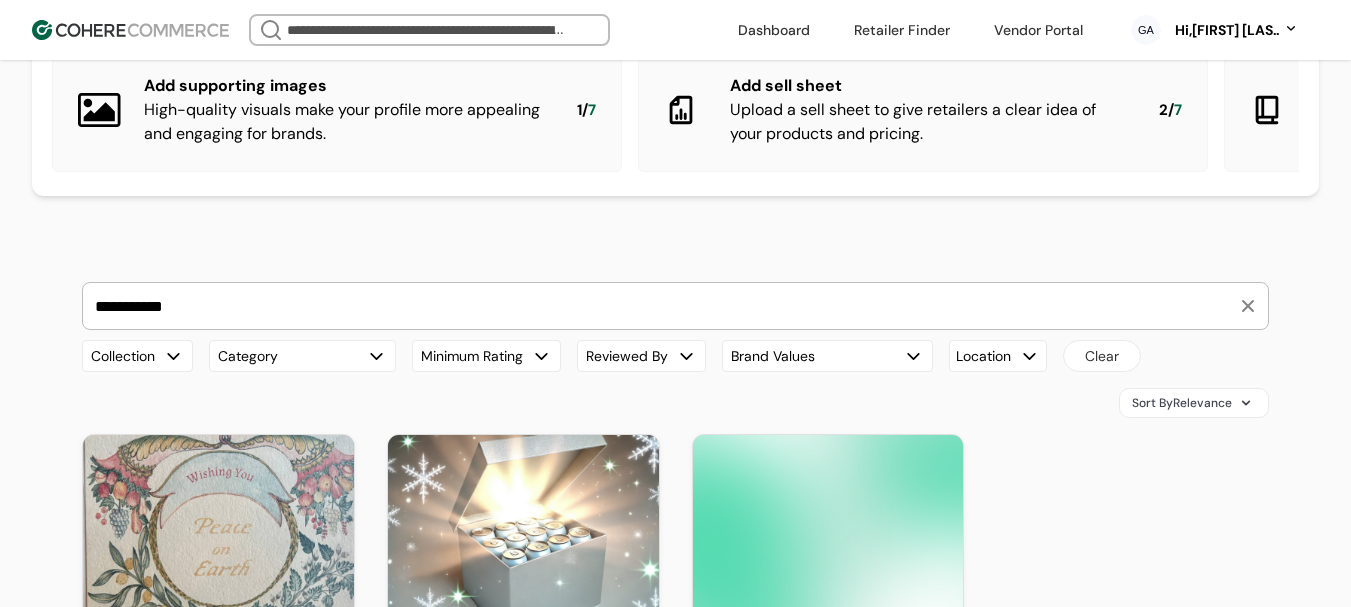 scroll, scrollTop: 100, scrollLeft: 0, axis: vertical 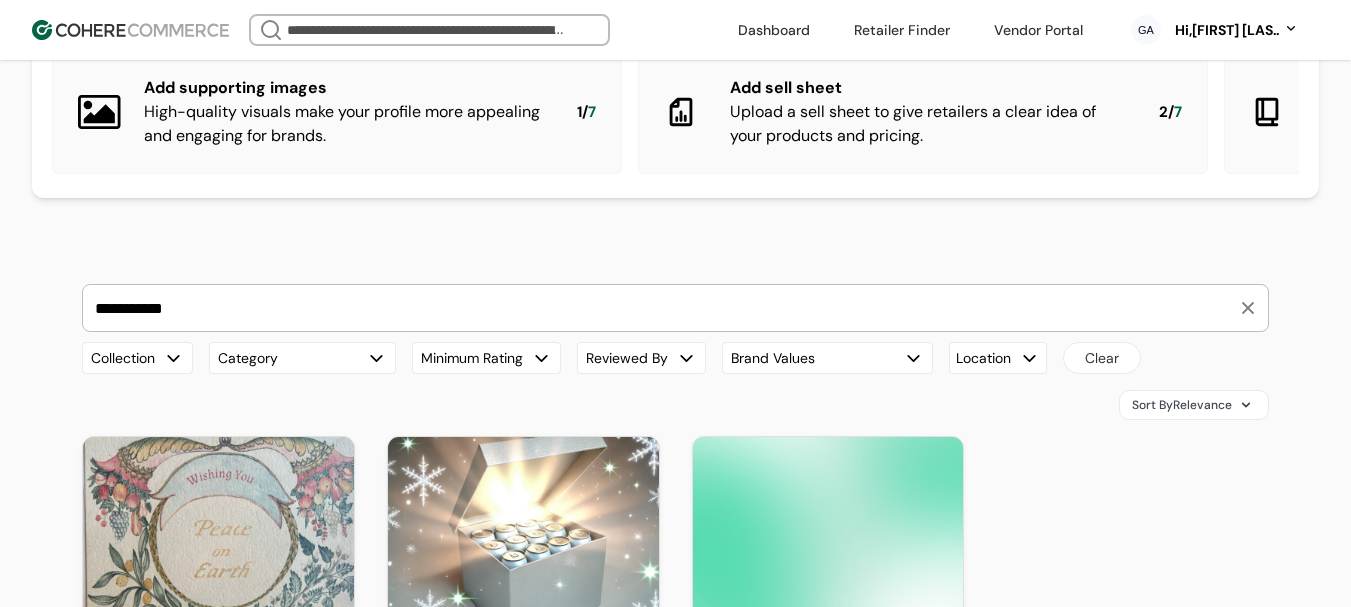 click at bounding box center [1248, 308] 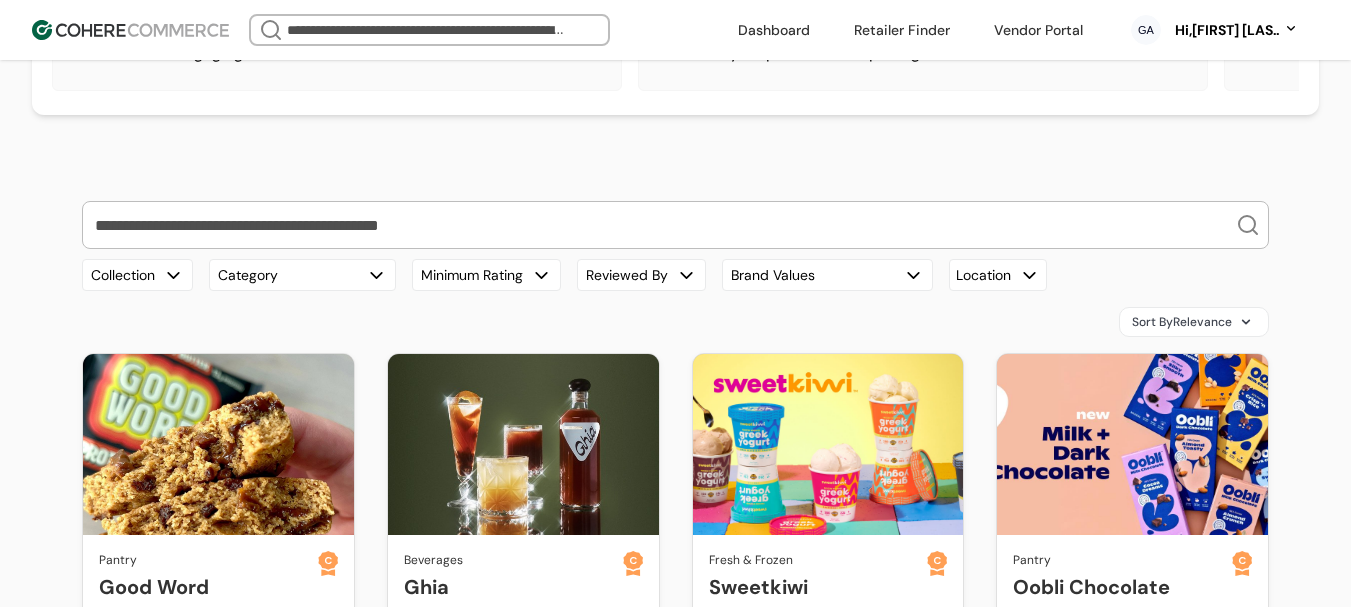 scroll, scrollTop: 0, scrollLeft: 0, axis: both 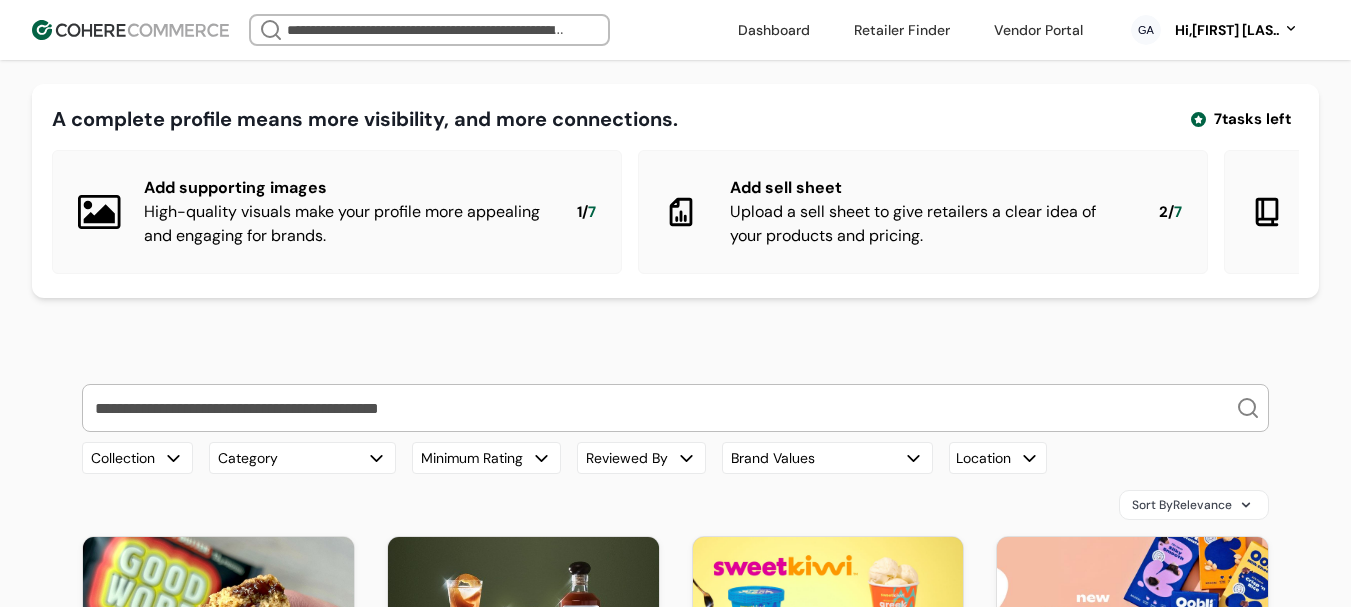click on "Hi, Geo Abadies" at bounding box center [1224, 30] 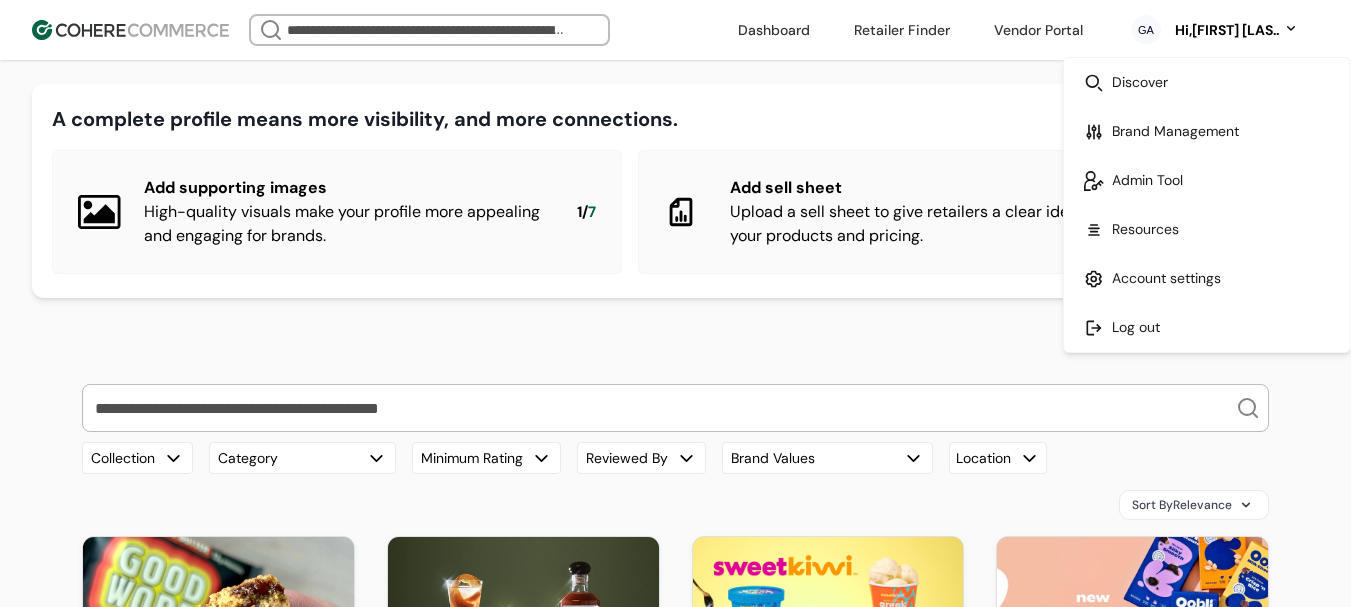 click at bounding box center (1207, 180) 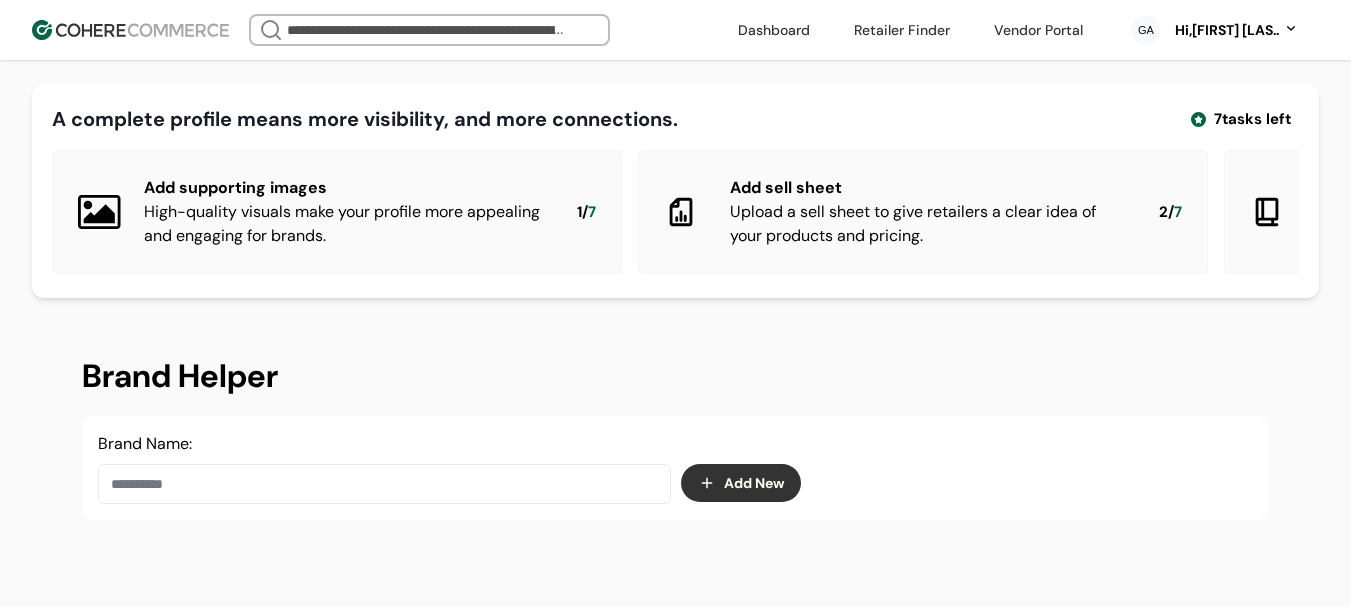 click at bounding box center [384, 484] 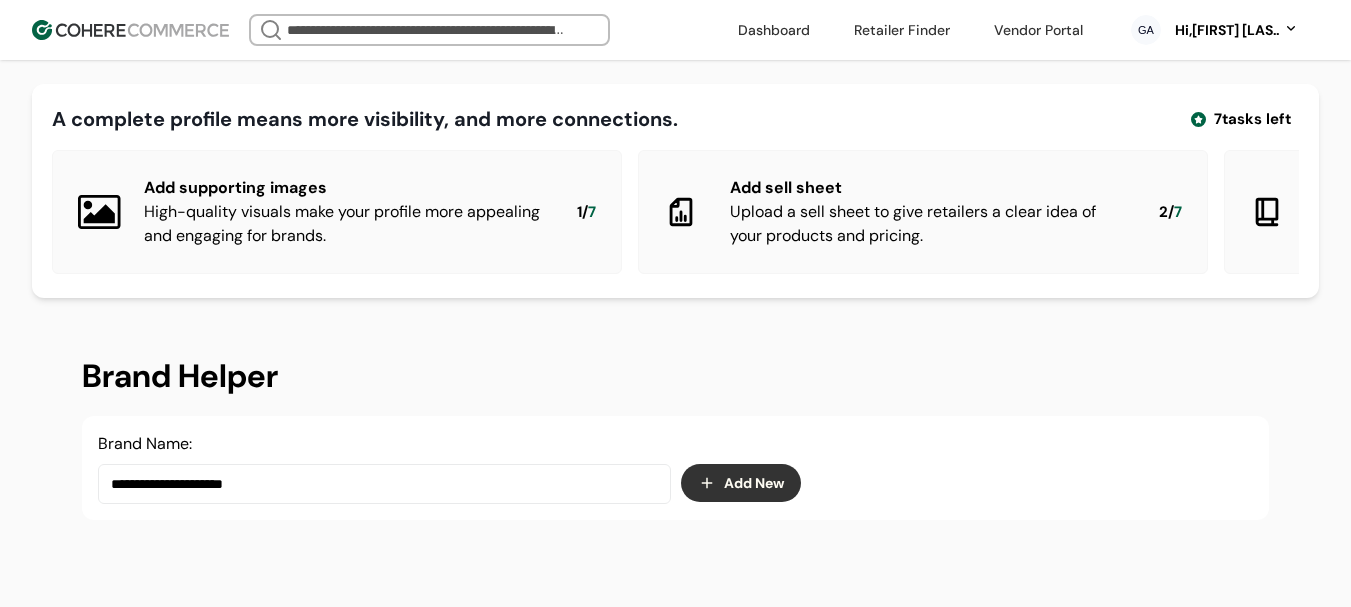 type on "**********" 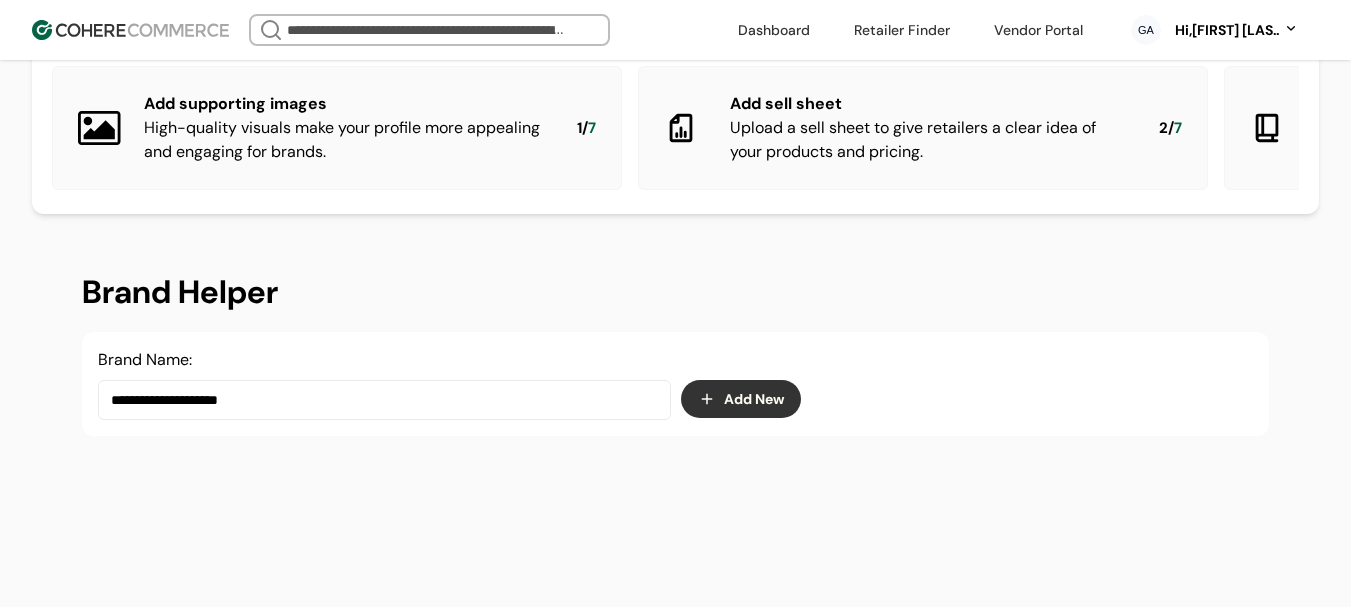 scroll, scrollTop: 200, scrollLeft: 0, axis: vertical 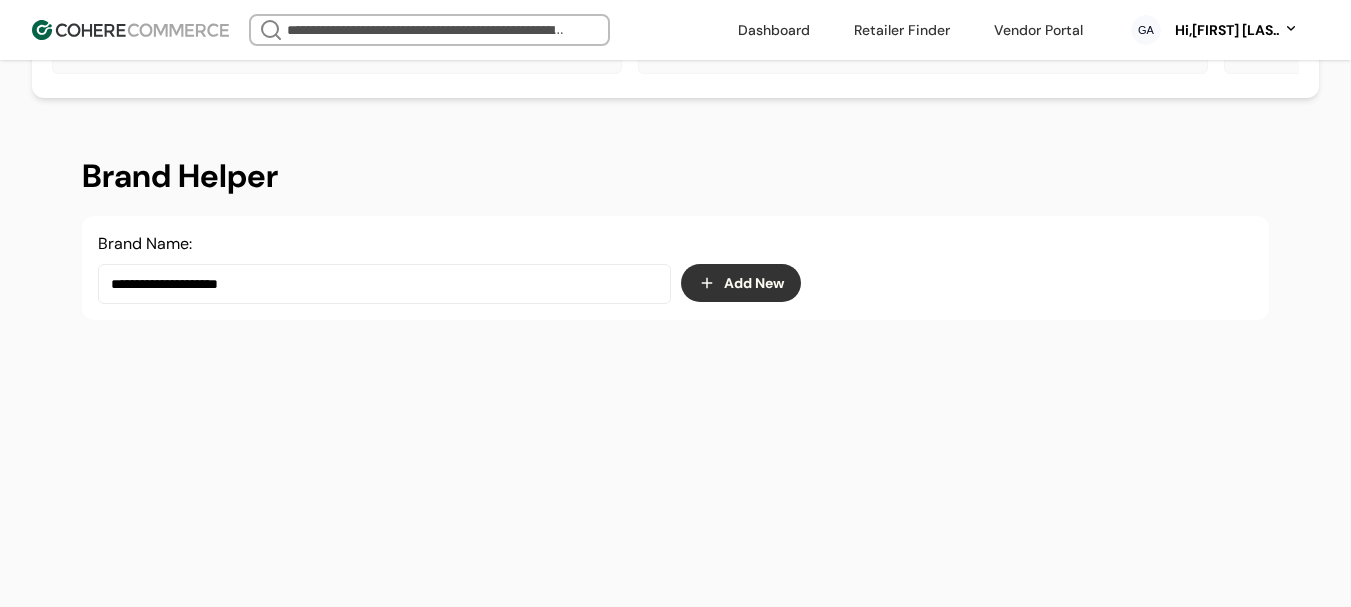 drag, startPoint x: 294, startPoint y: 292, endPoint x: 59, endPoint y: 296, distance: 235.03404 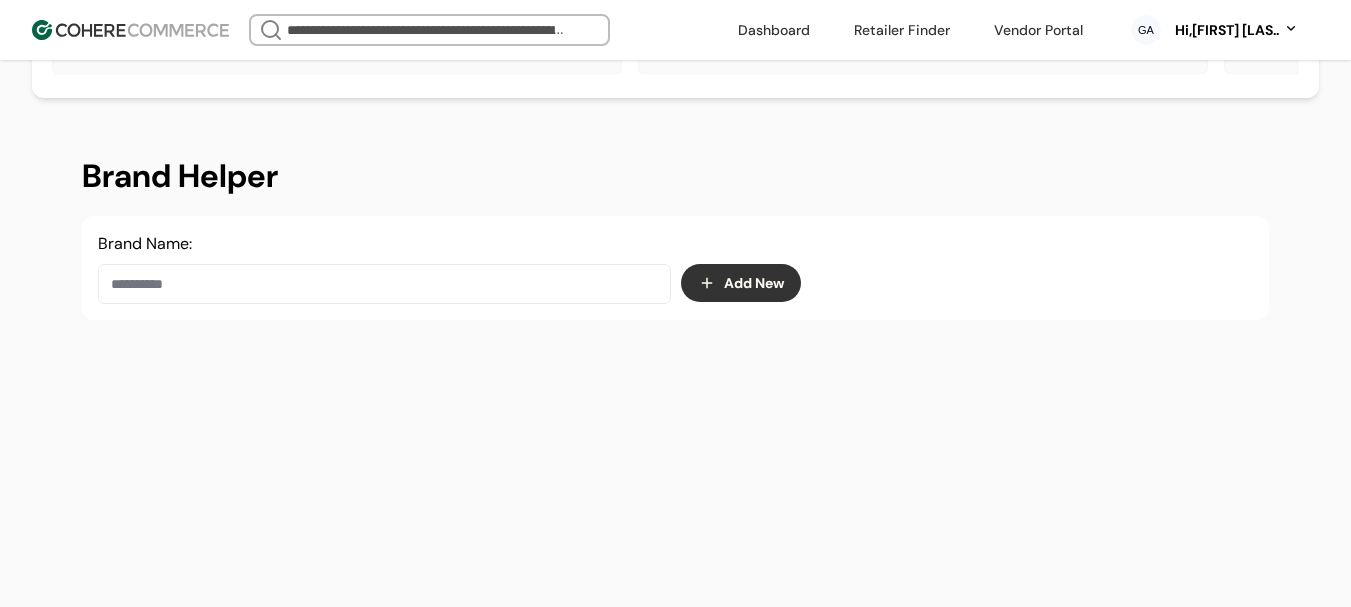 click on "Brand Helper" at bounding box center [675, 176] 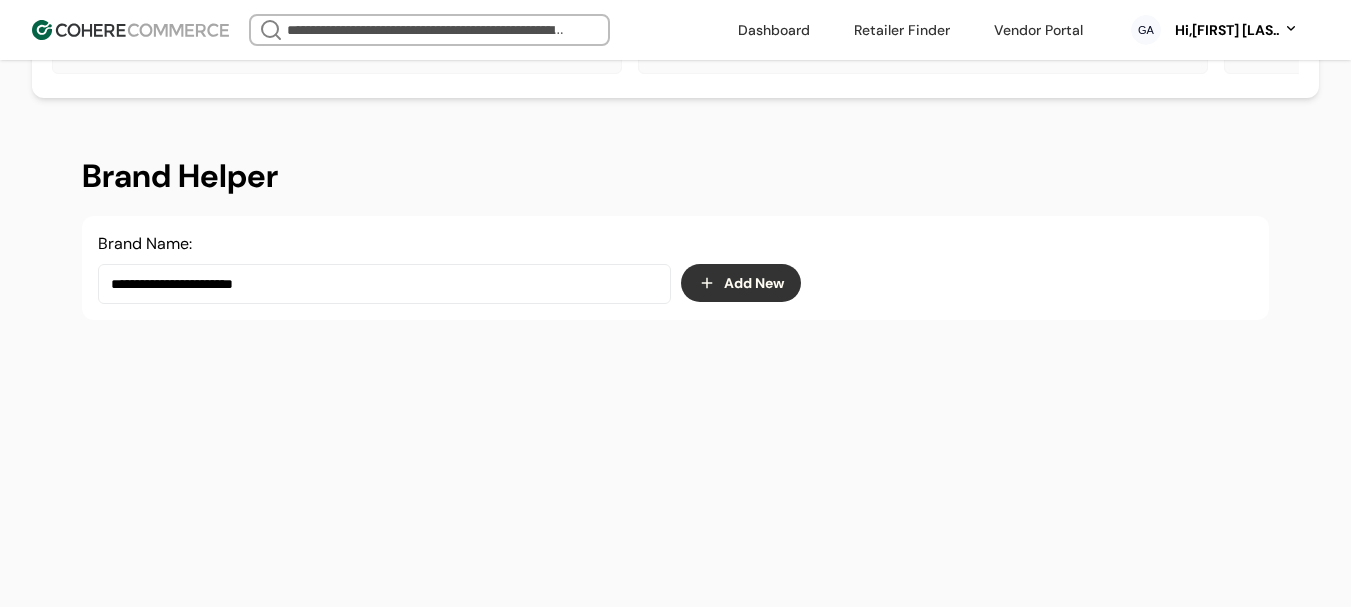 type on "**********" 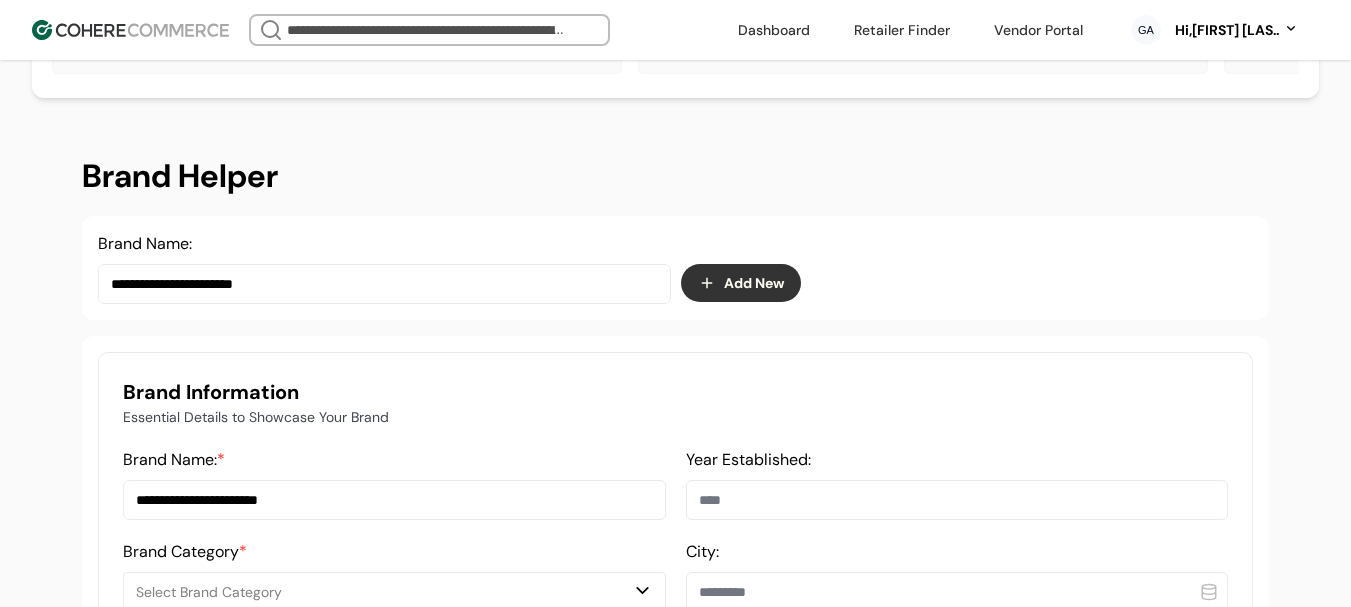 click on "**********" at bounding box center (394, 500) 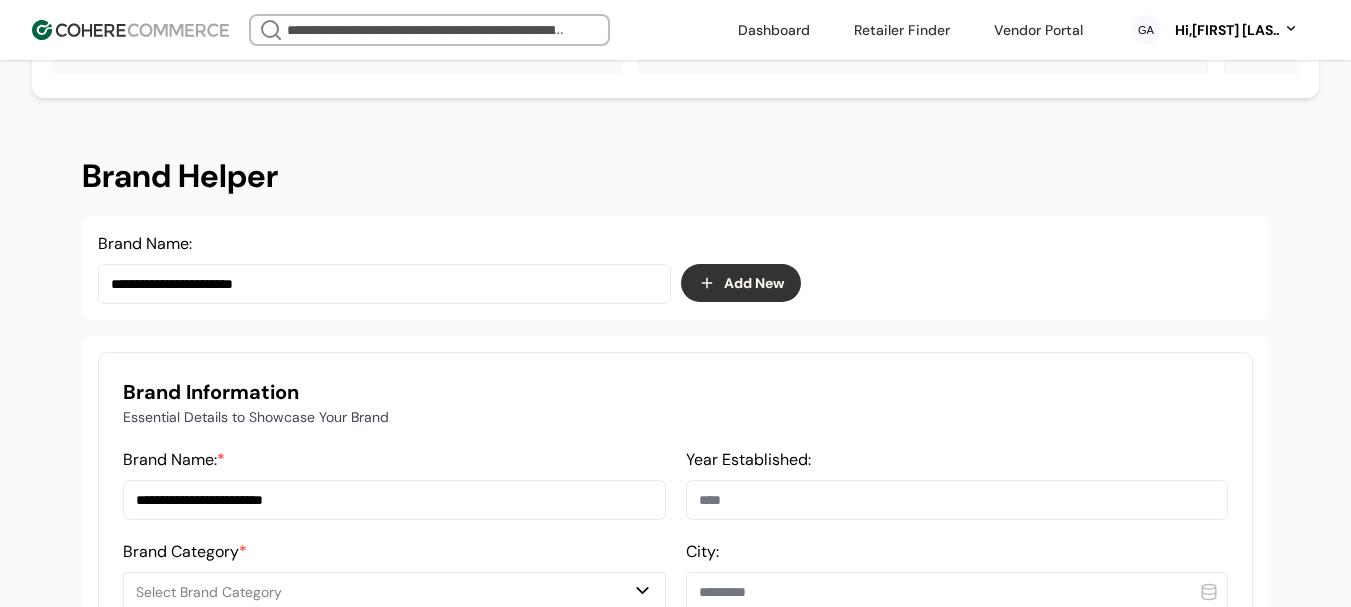 type on "**********" 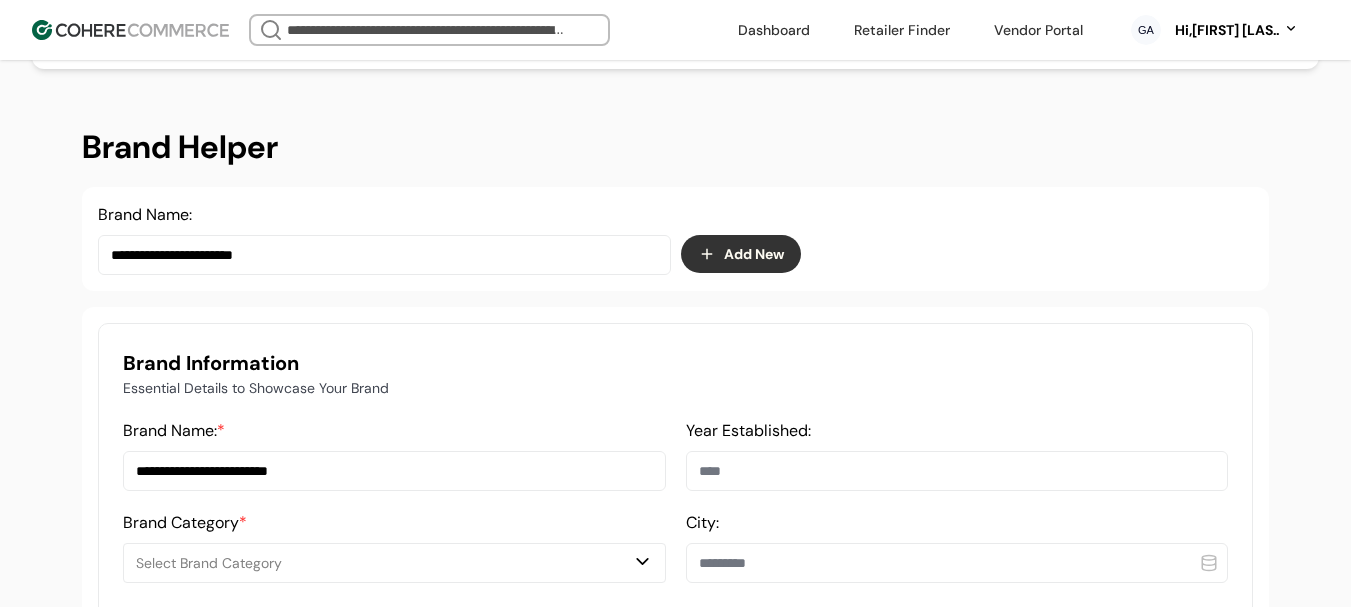 scroll, scrollTop: 500, scrollLeft: 0, axis: vertical 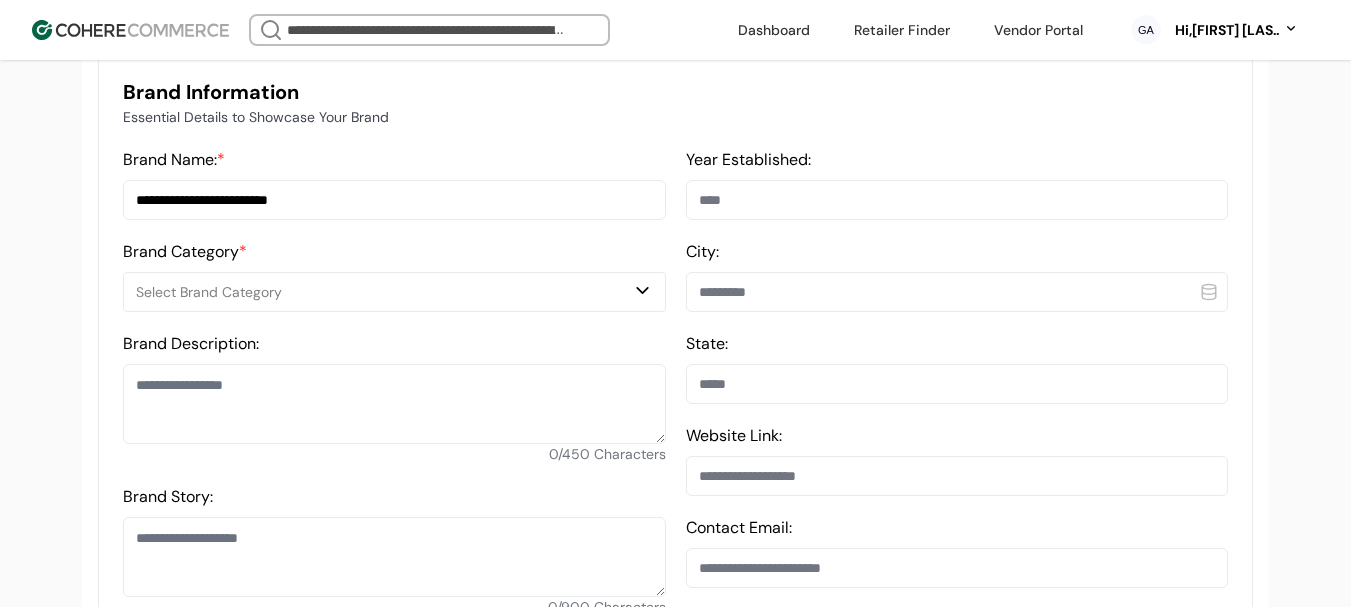 click on "Select Brand Category" at bounding box center (394, 292) 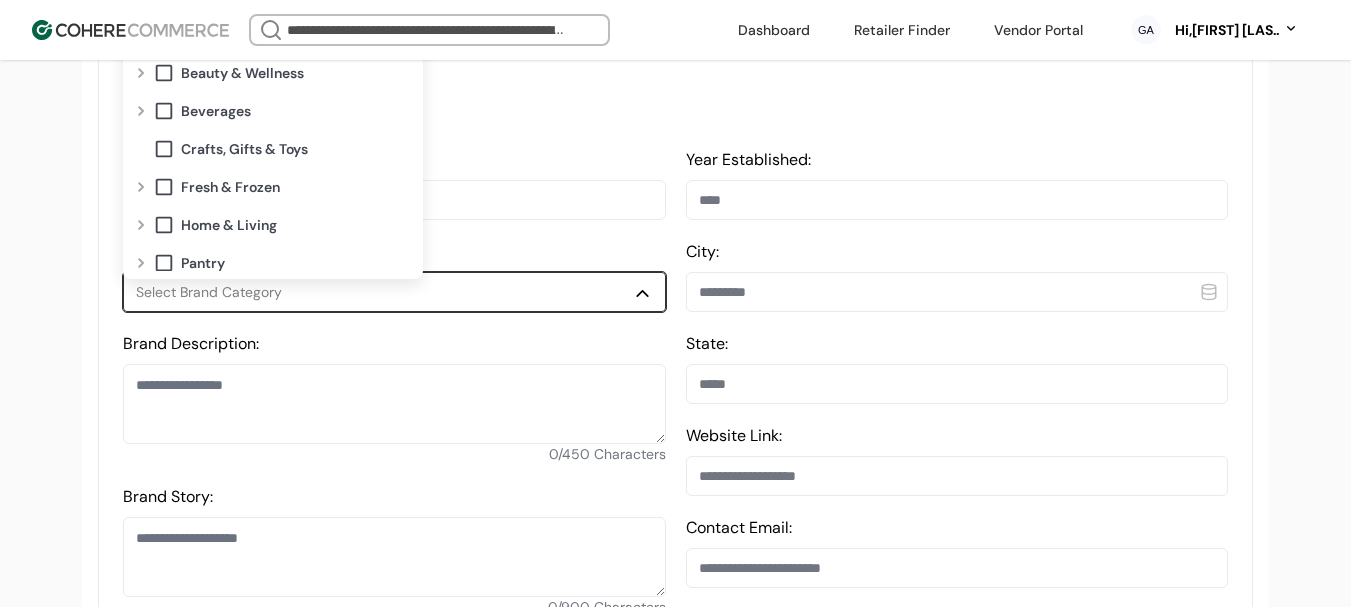 click at bounding box center [141, 73] 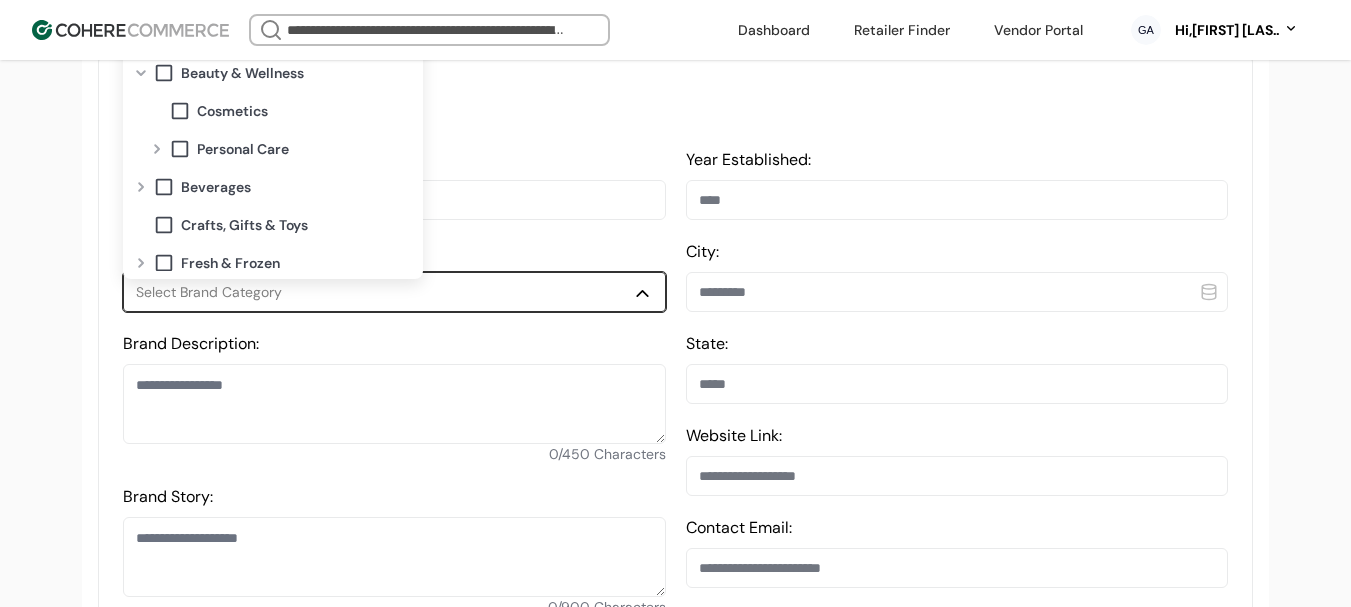 click at bounding box center [157, 149] 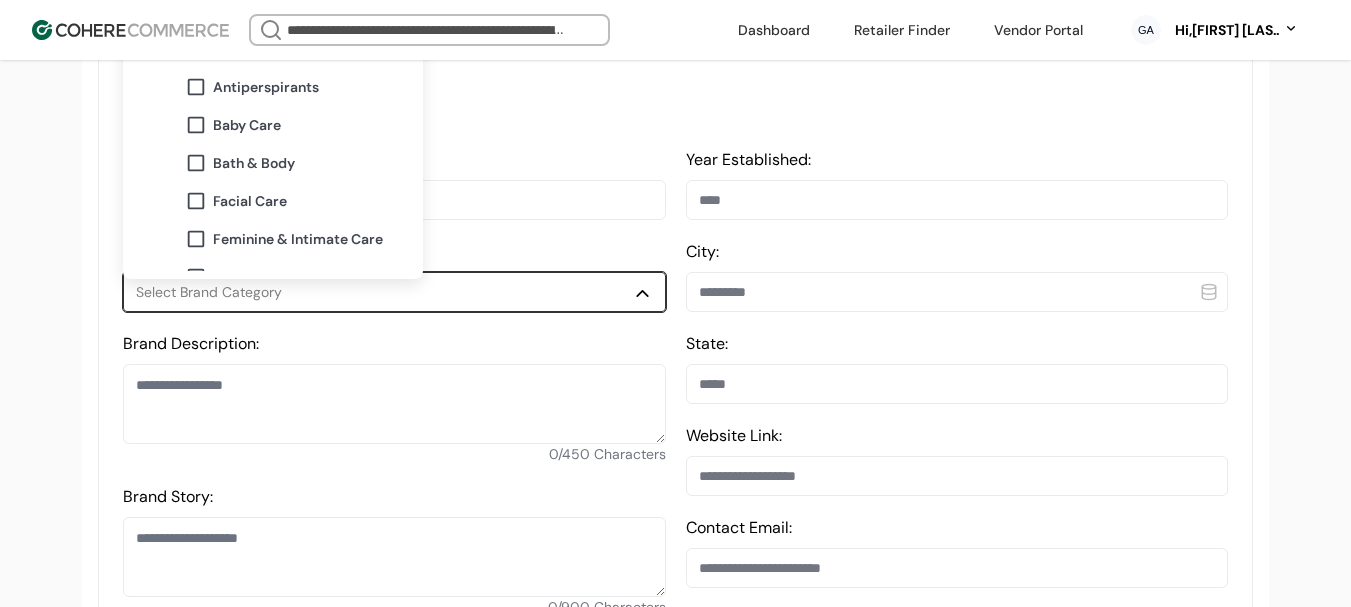 click on "Bath & Body" at bounding box center (254, 163) 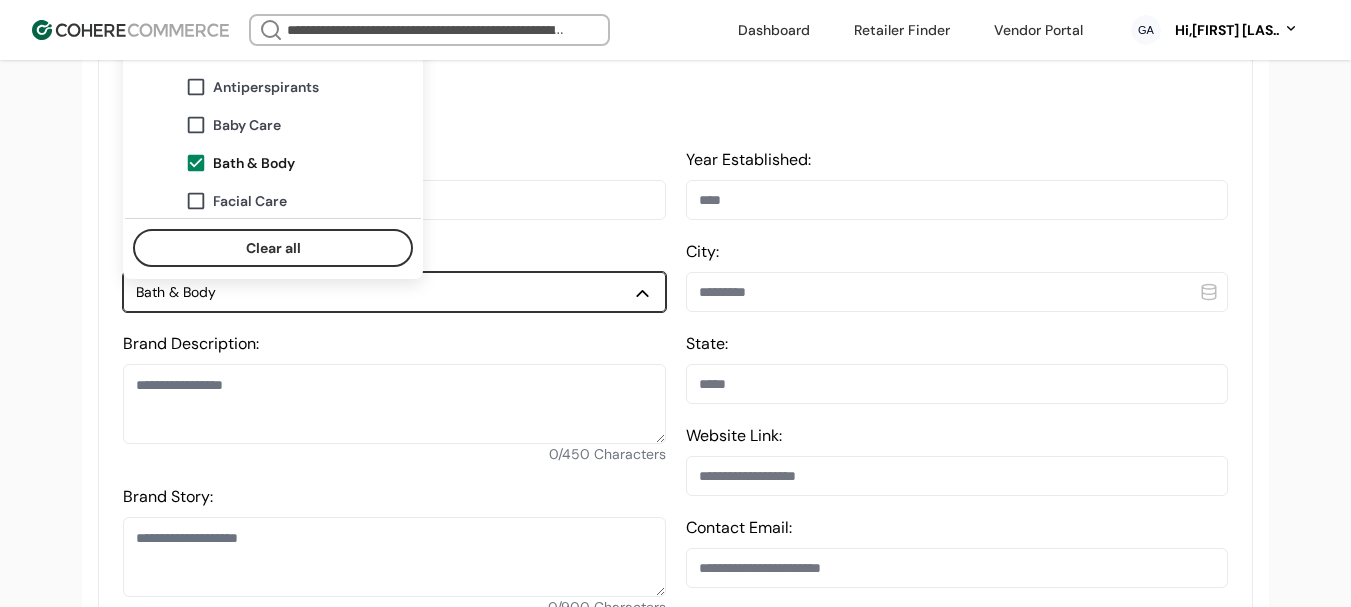 scroll, scrollTop: 200, scrollLeft: 0, axis: vertical 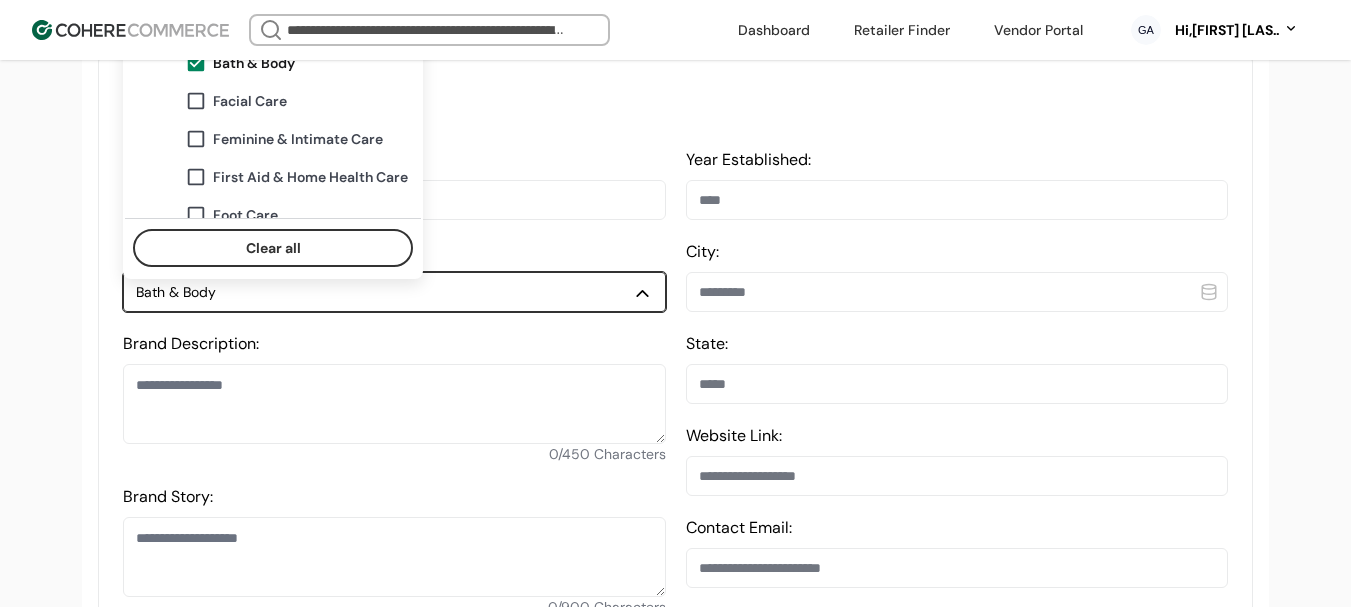 click on "Facial Care" at bounding box center (250, 101) 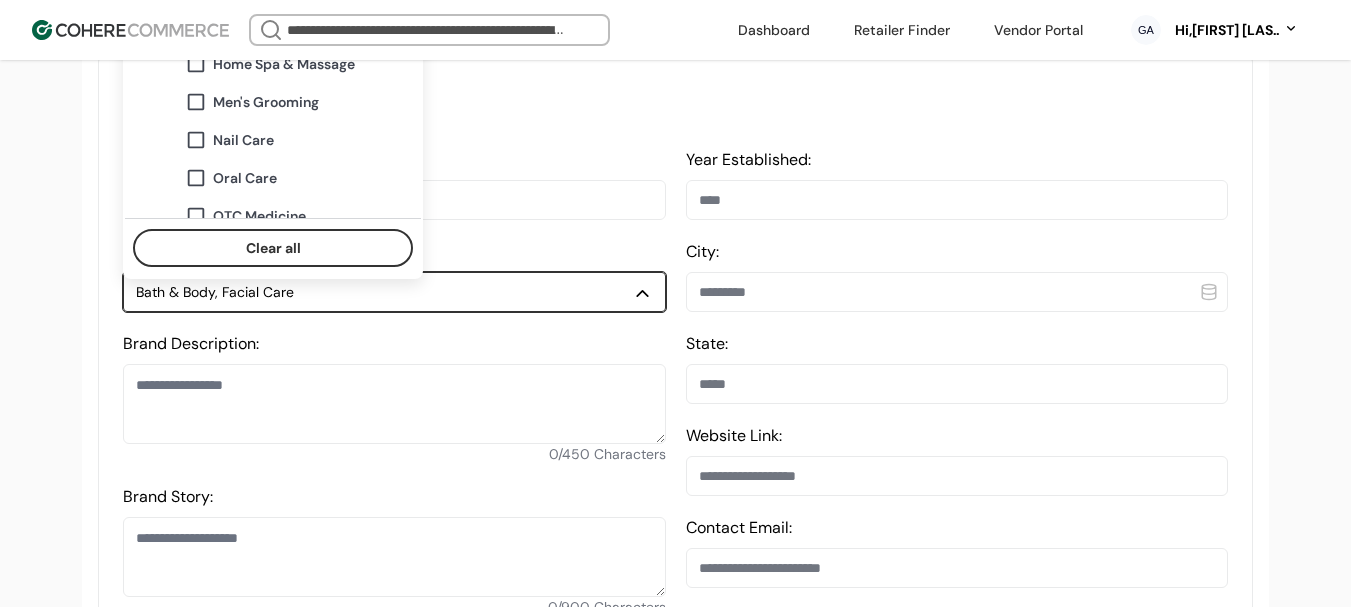 scroll, scrollTop: 500, scrollLeft: 0, axis: vertical 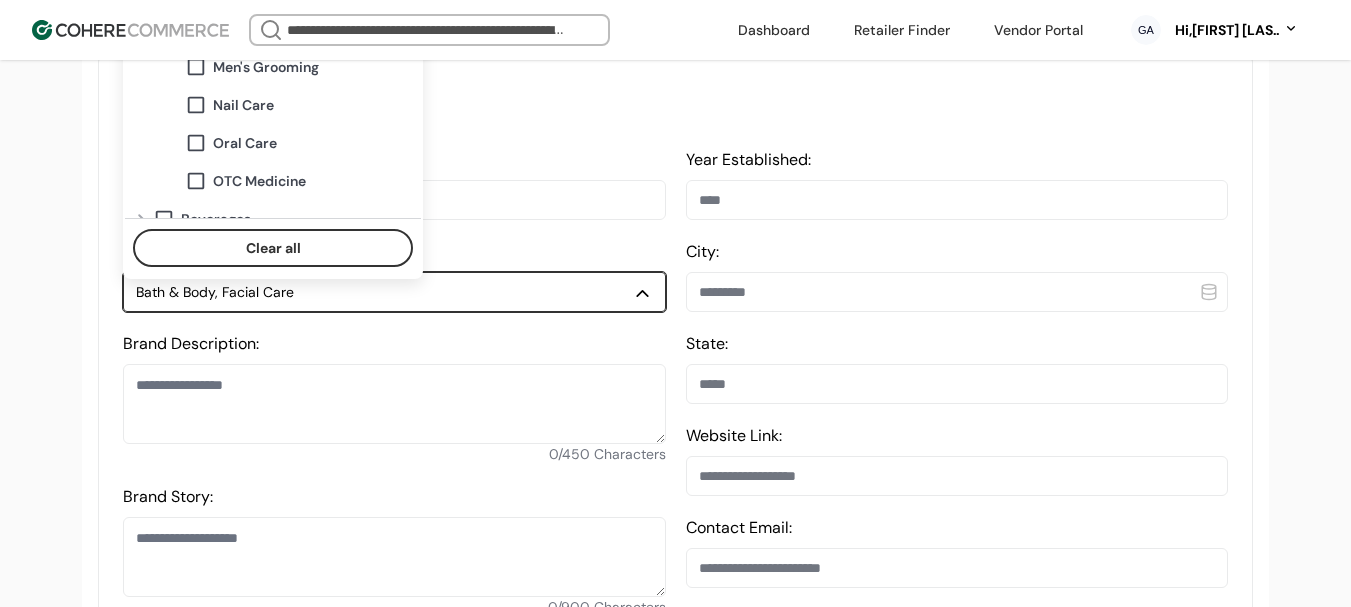 click on "Men's Grooming" at bounding box center (301, 67) 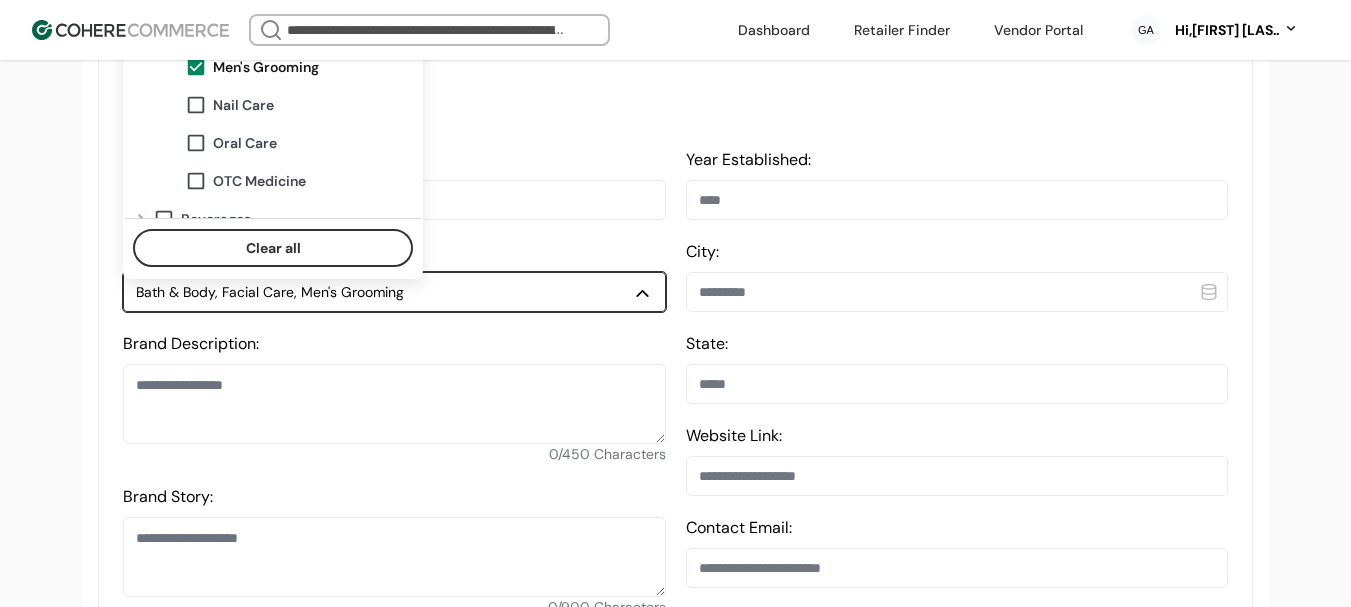 click on "**********" at bounding box center [675, 961] 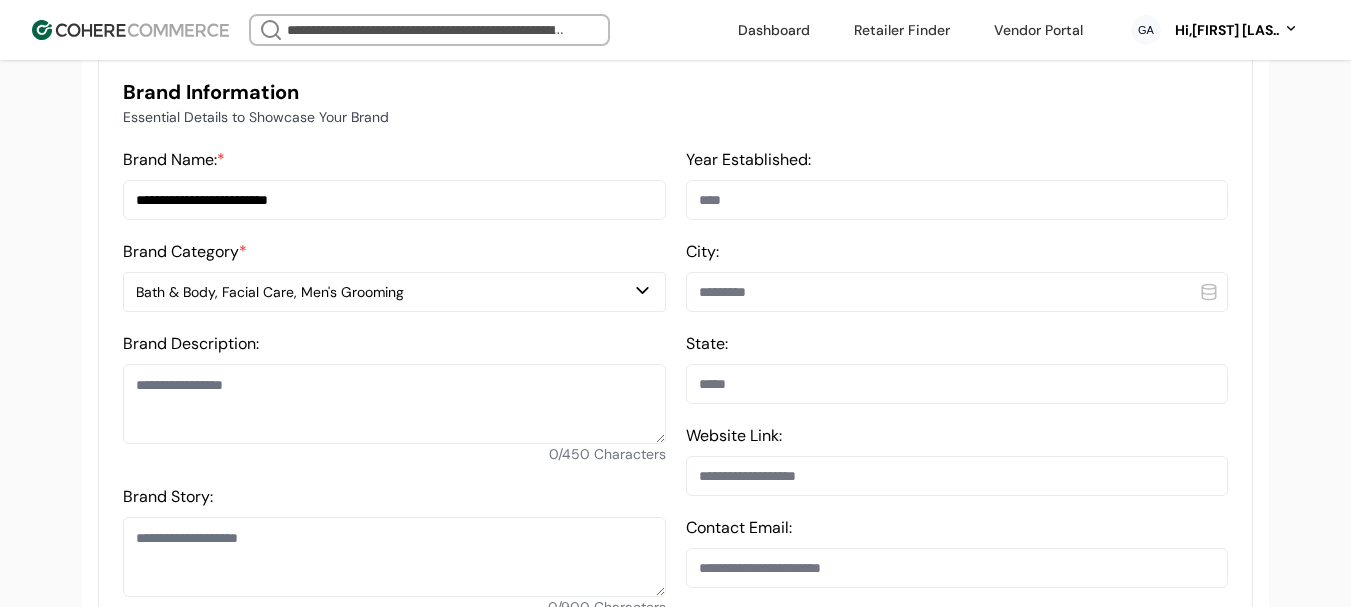 click at bounding box center (394, 404) 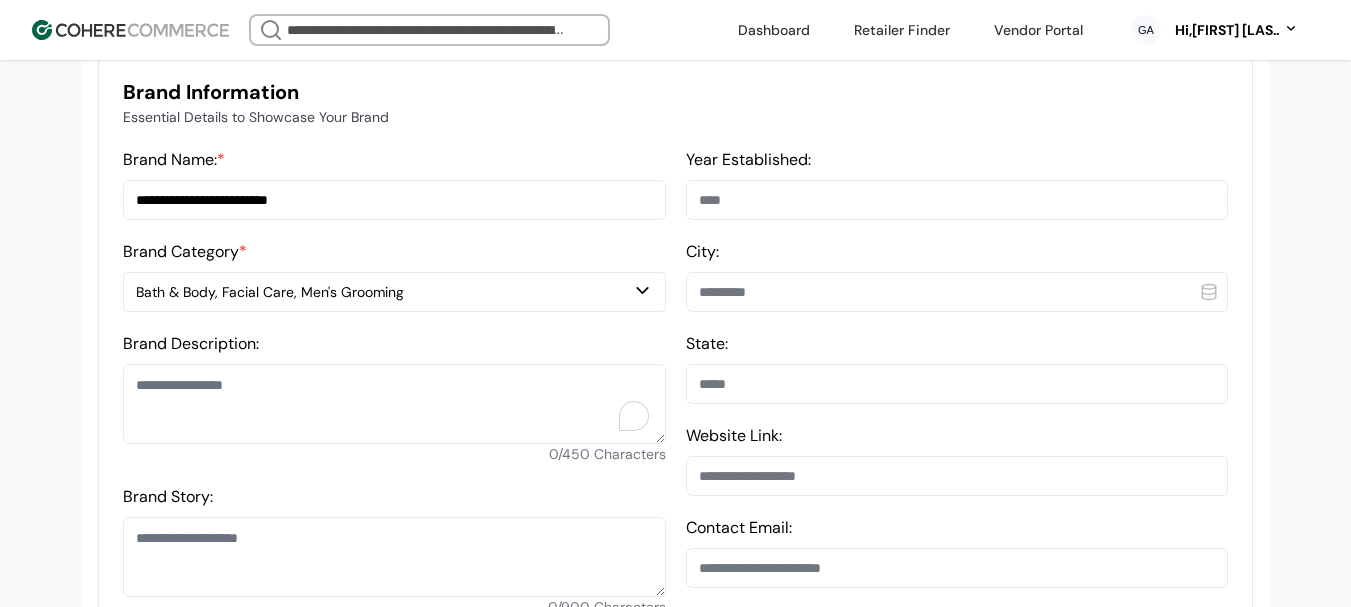 paste on "**********" 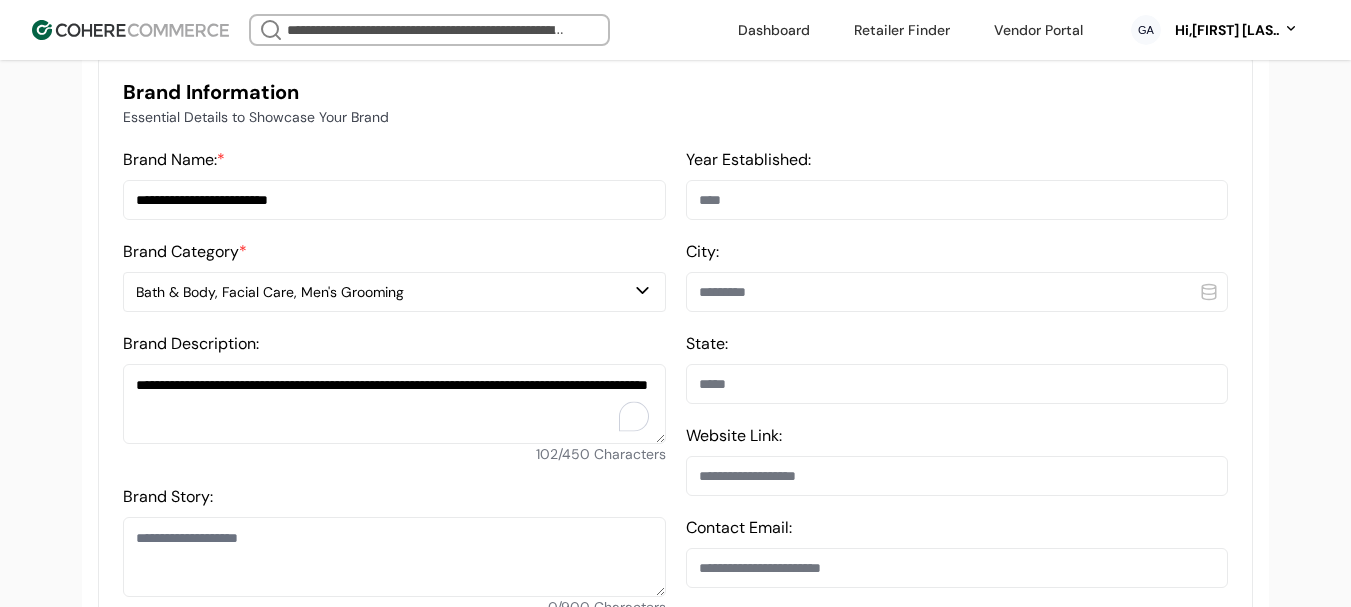 type on "**********" 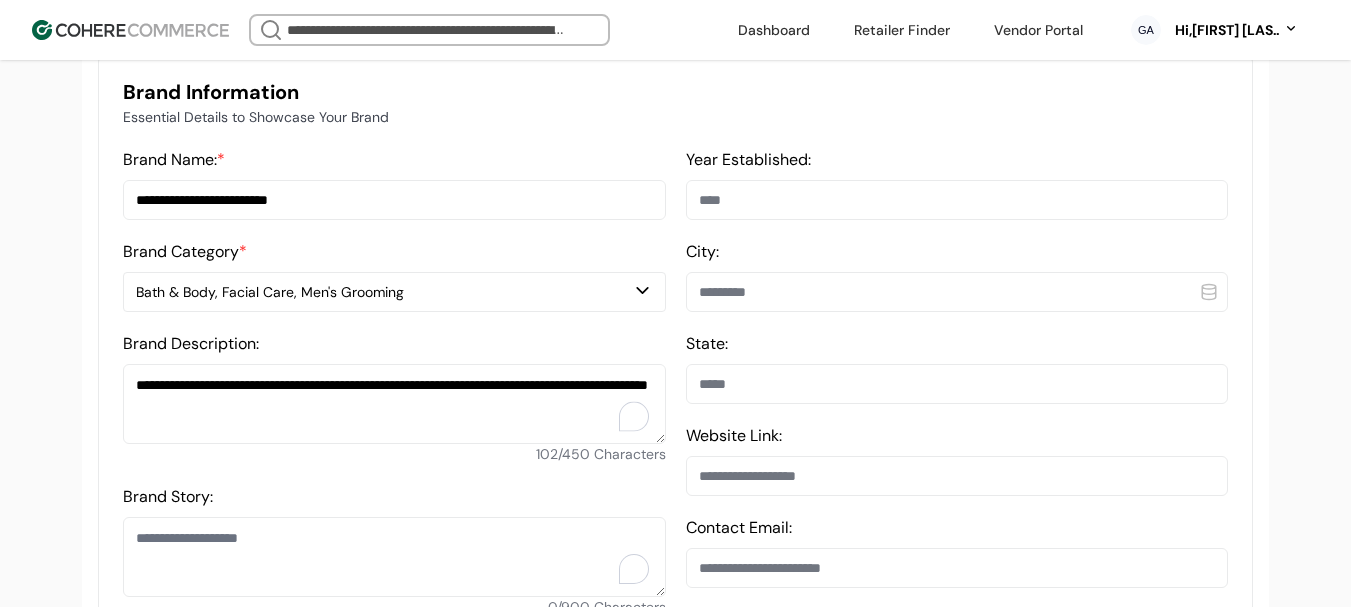 click on "Brand Story:" at bounding box center (394, 557) 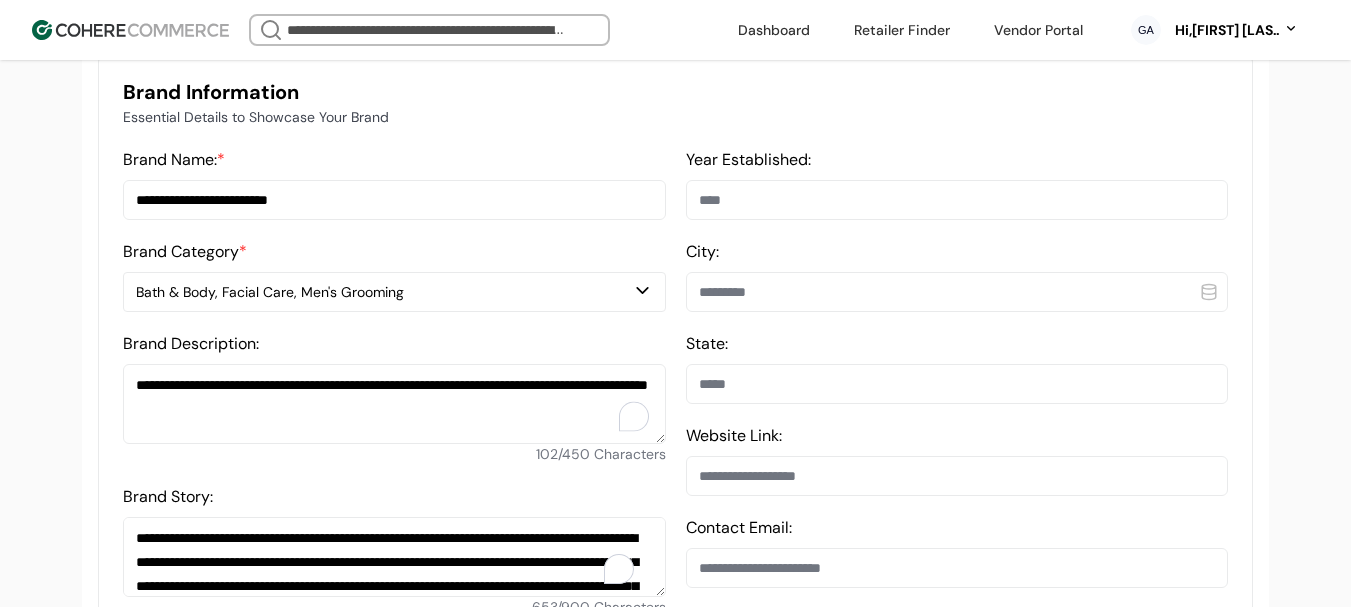 scroll, scrollTop: 504, scrollLeft: 0, axis: vertical 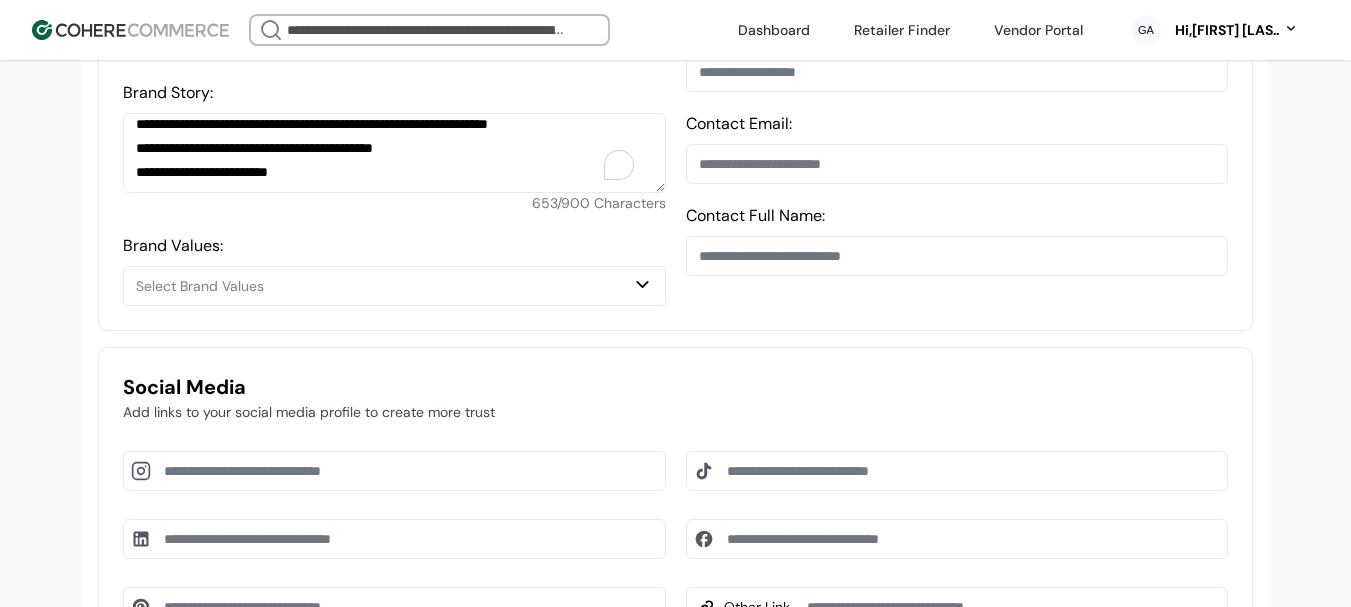 type on "**********" 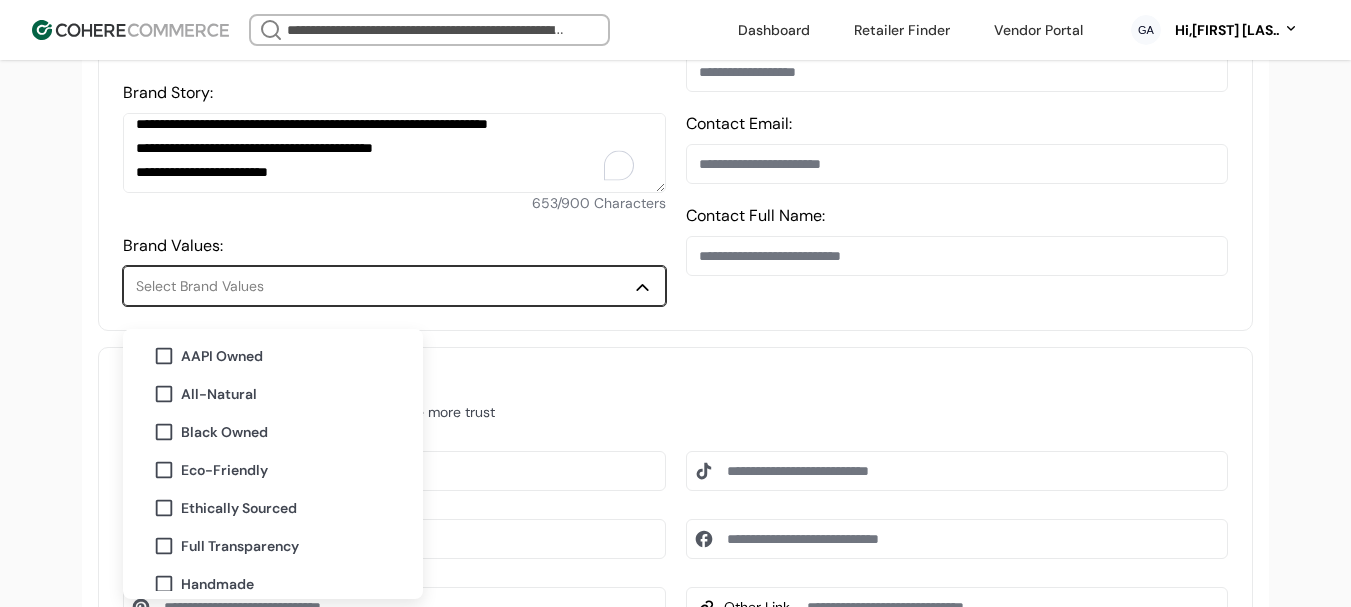 click on "Eco-Friendly" at bounding box center (224, 470) 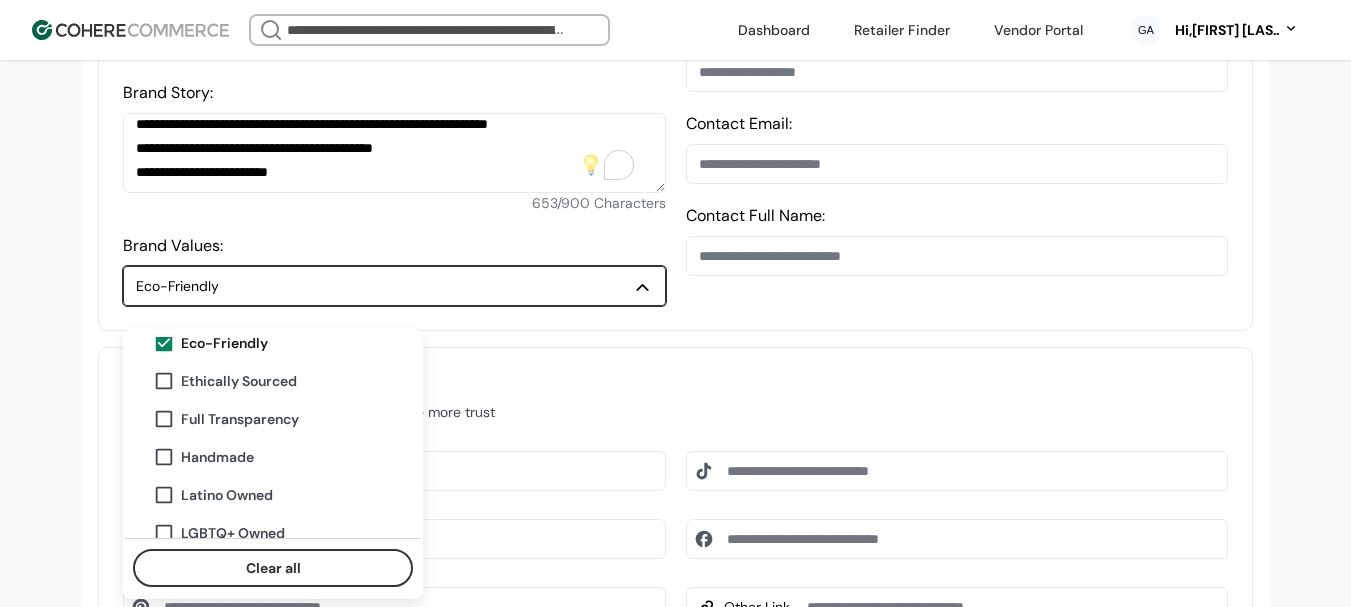 scroll, scrollTop: 200, scrollLeft: 0, axis: vertical 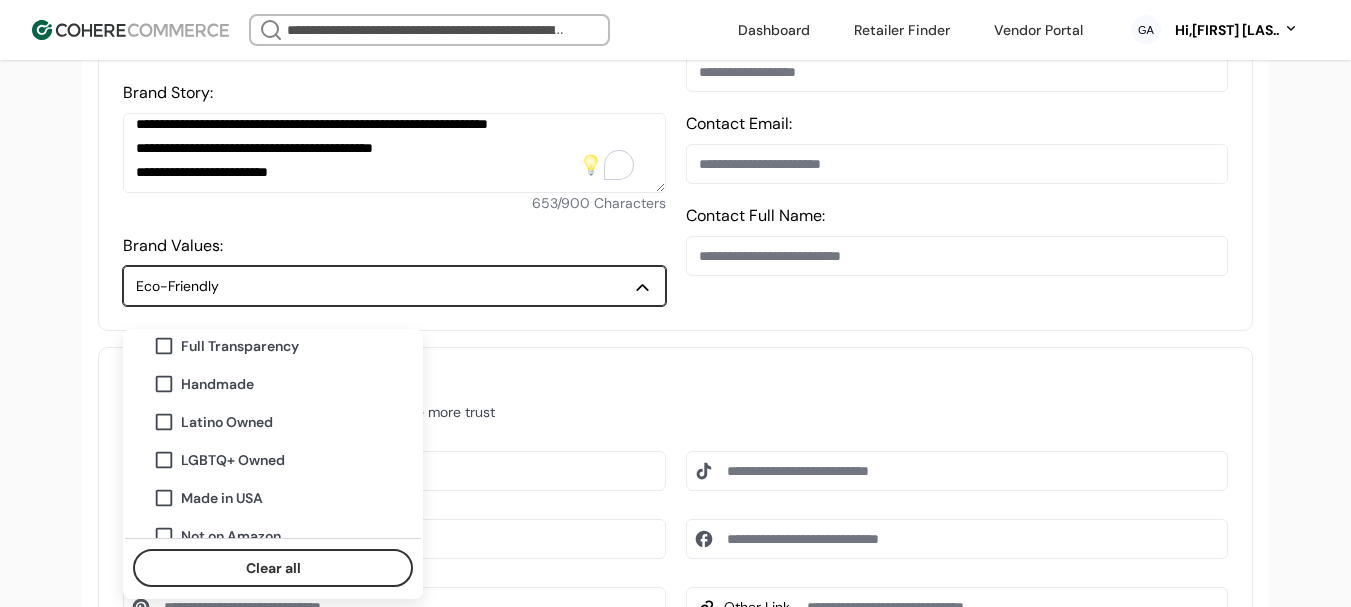 click on "Handmade" at bounding box center (285, 384) 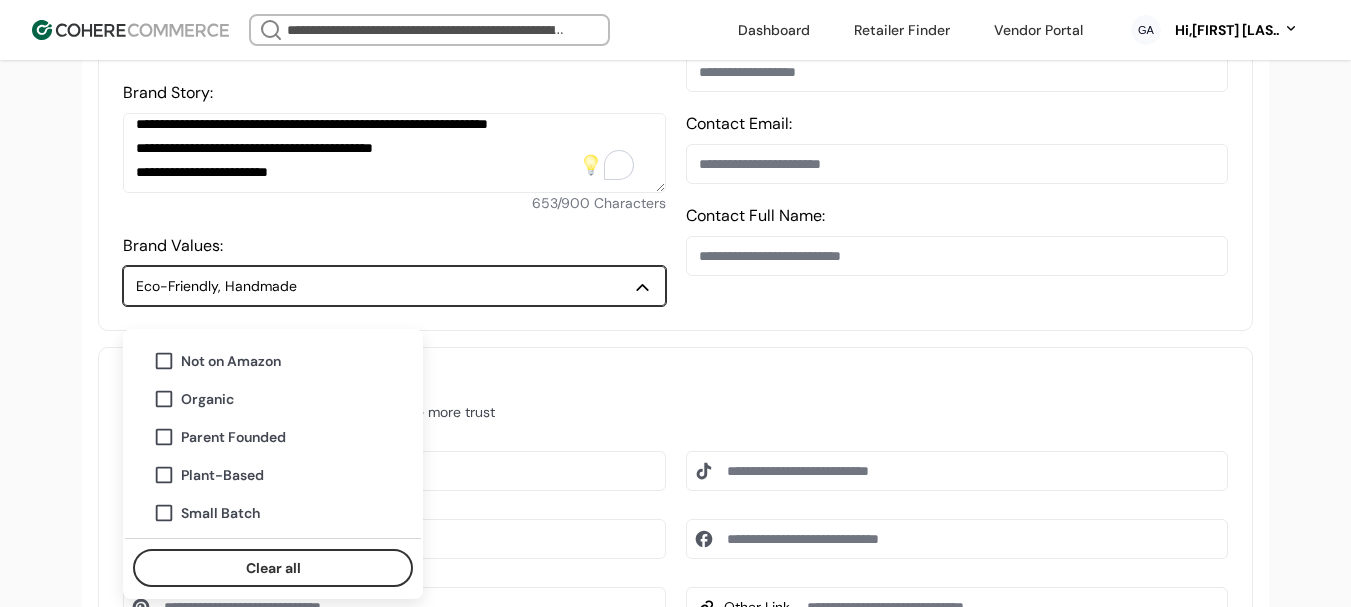scroll, scrollTop: 483, scrollLeft: 0, axis: vertical 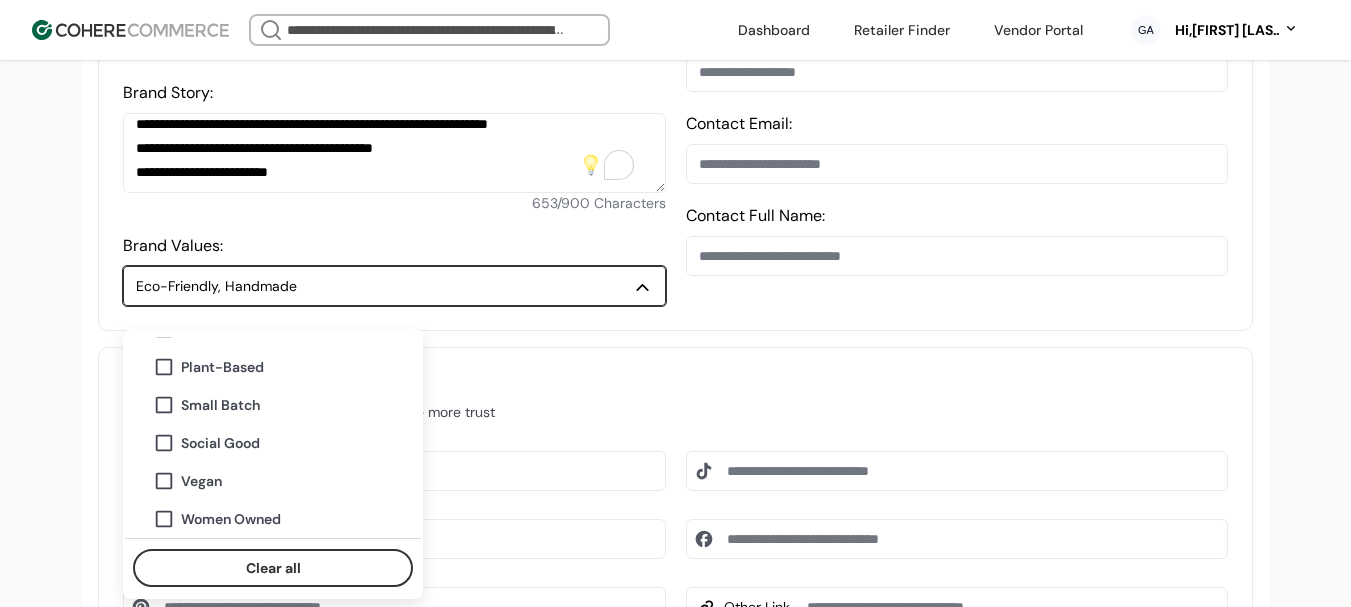 click on "Women Owned" at bounding box center (231, 519) 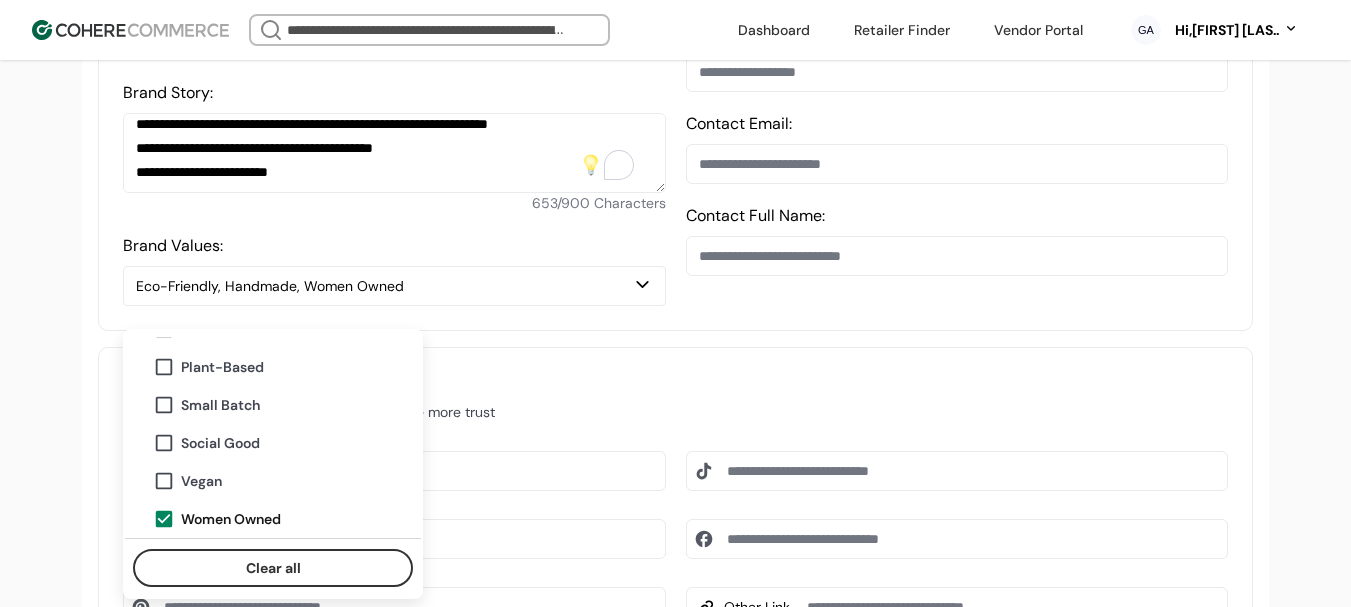 click on "**********" at bounding box center [675, 557] 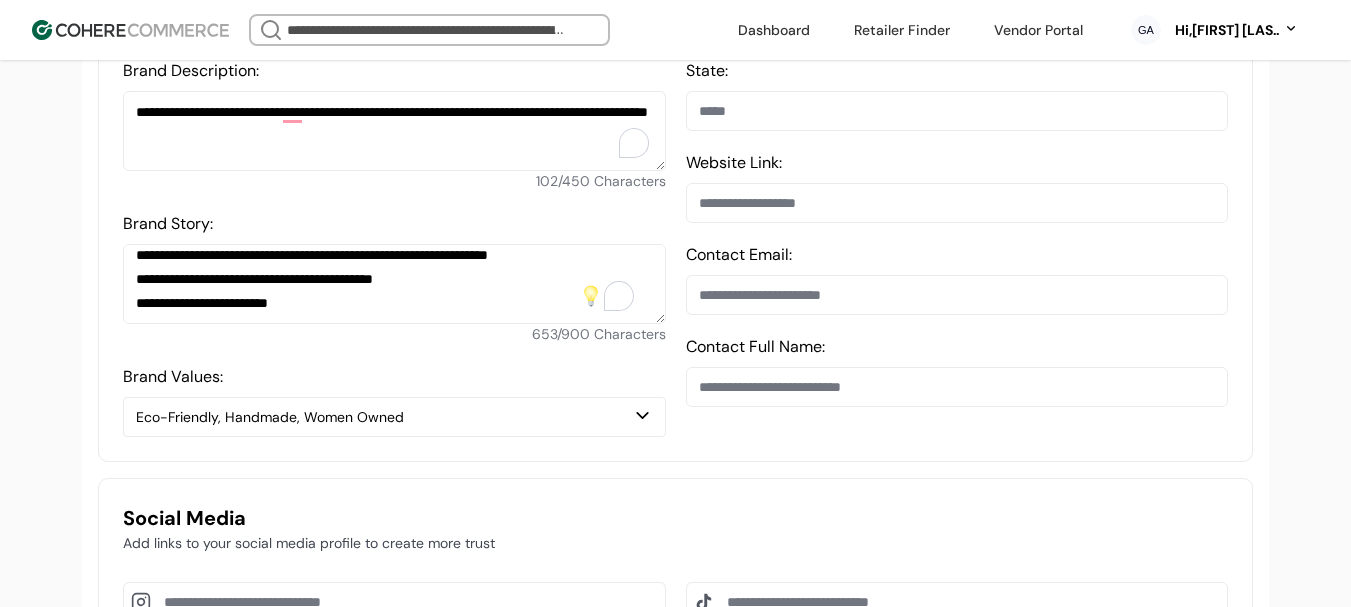 scroll, scrollTop: 604, scrollLeft: 0, axis: vertical 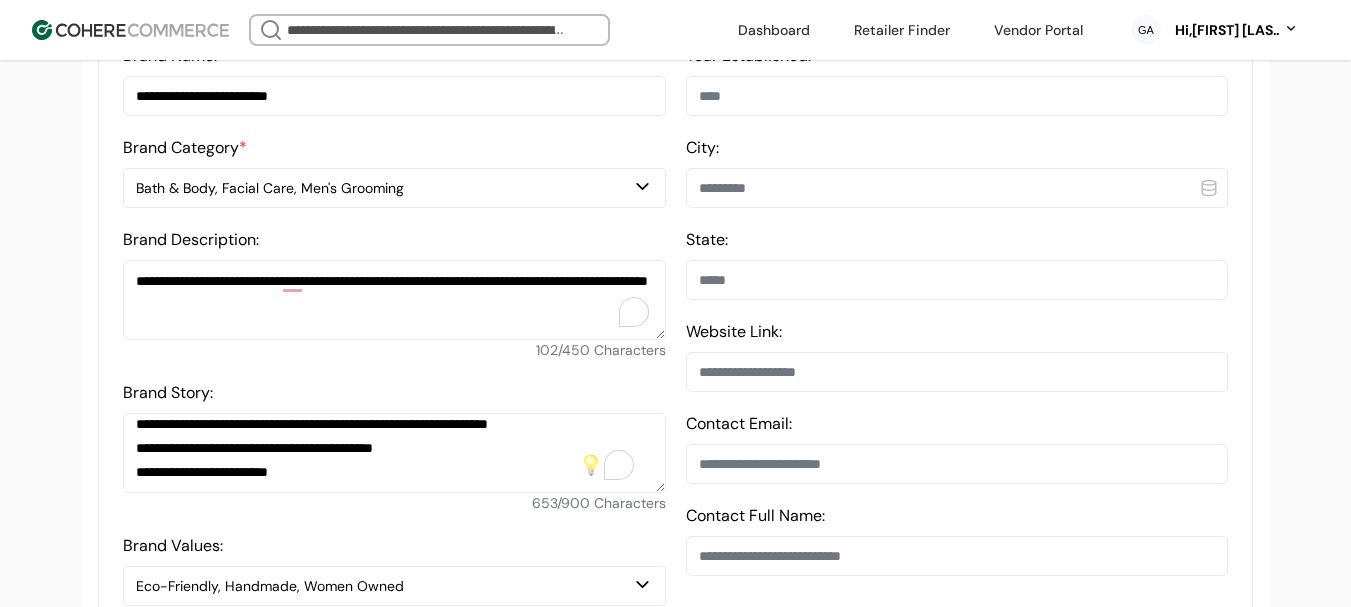 click at bounding box center (957, 96) 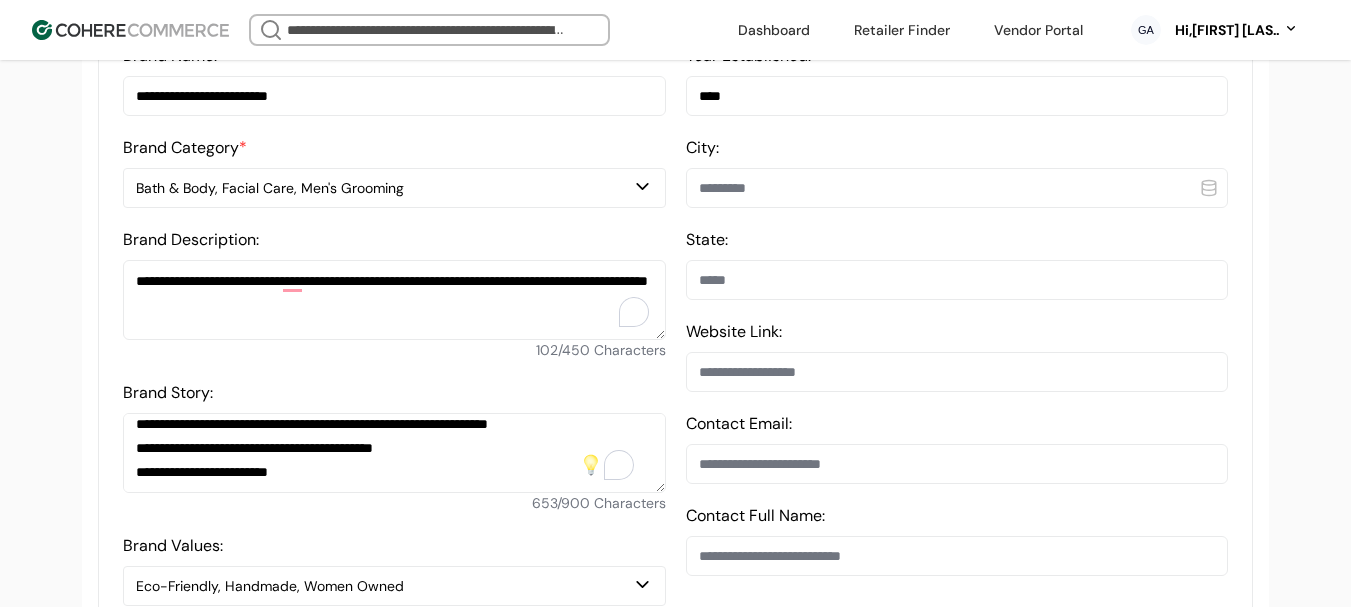 type on "****" 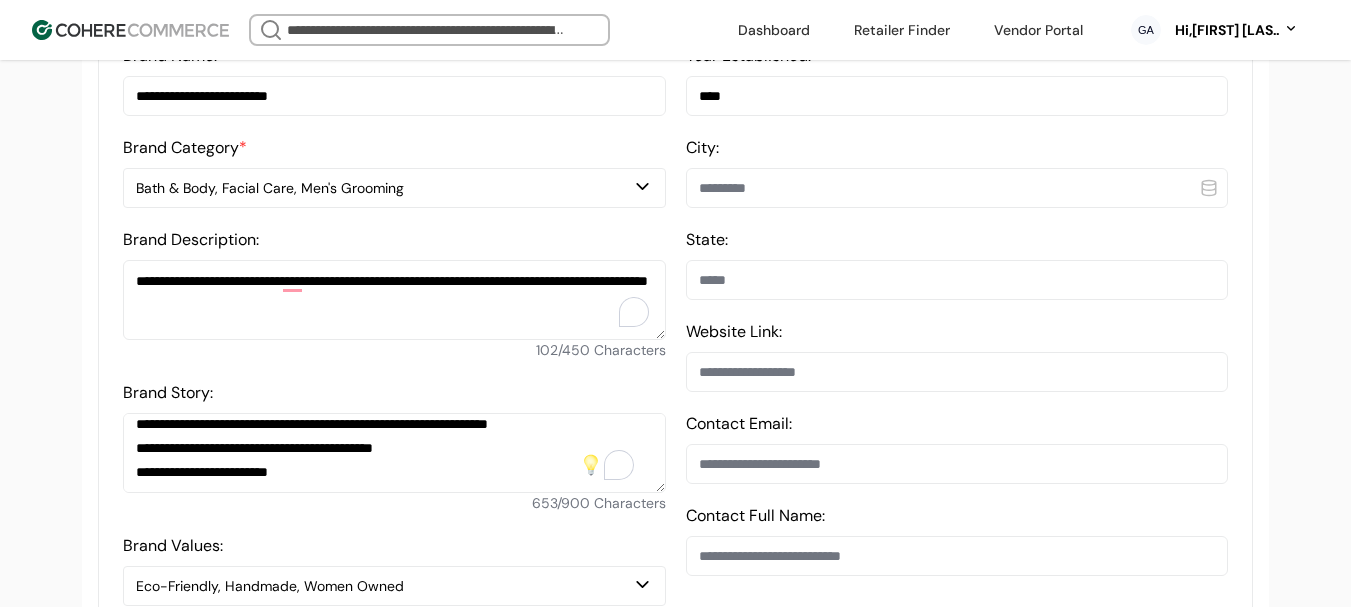 click at bounding box center (957, 188) 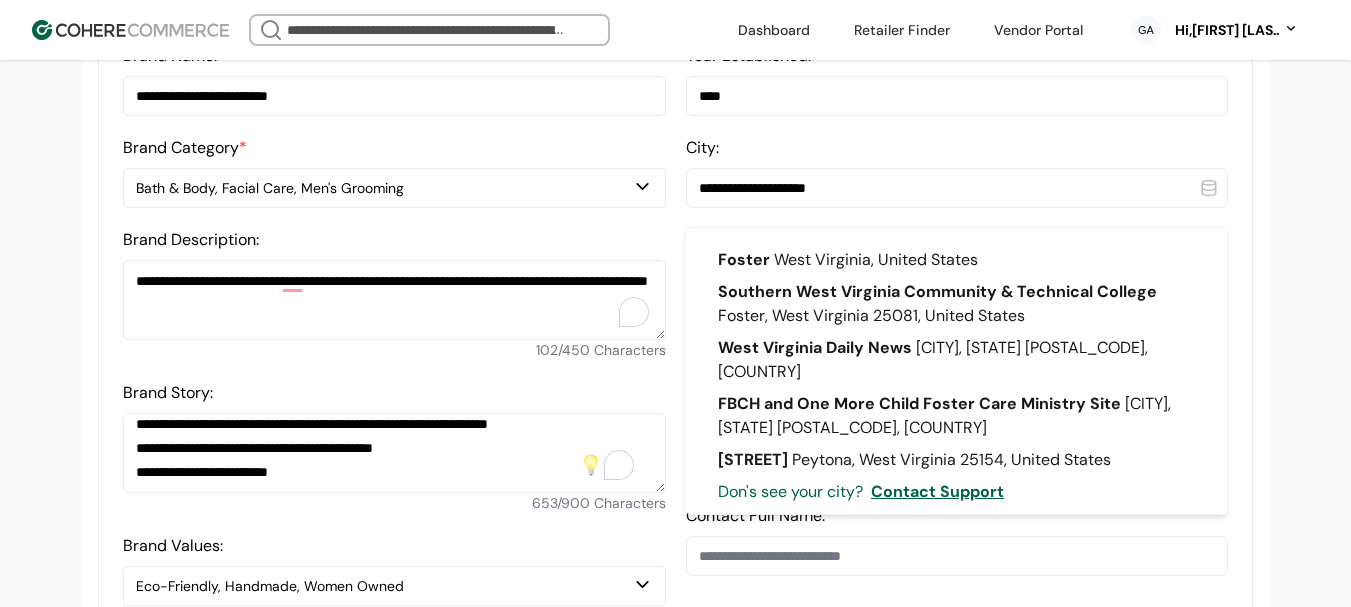 drag, startPoint x: 746, startPoint y: 205, endPoint x: 899, endPoint y: 205, distance: 153 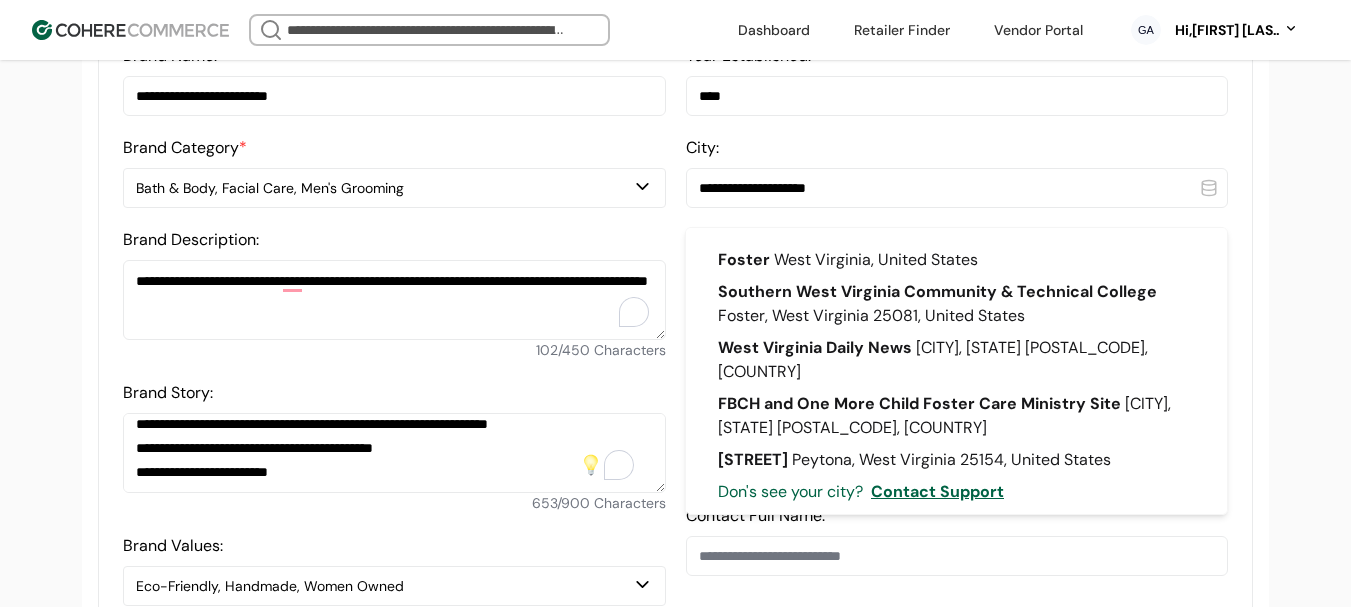 click on "**********" at bounding box center (957, 188) 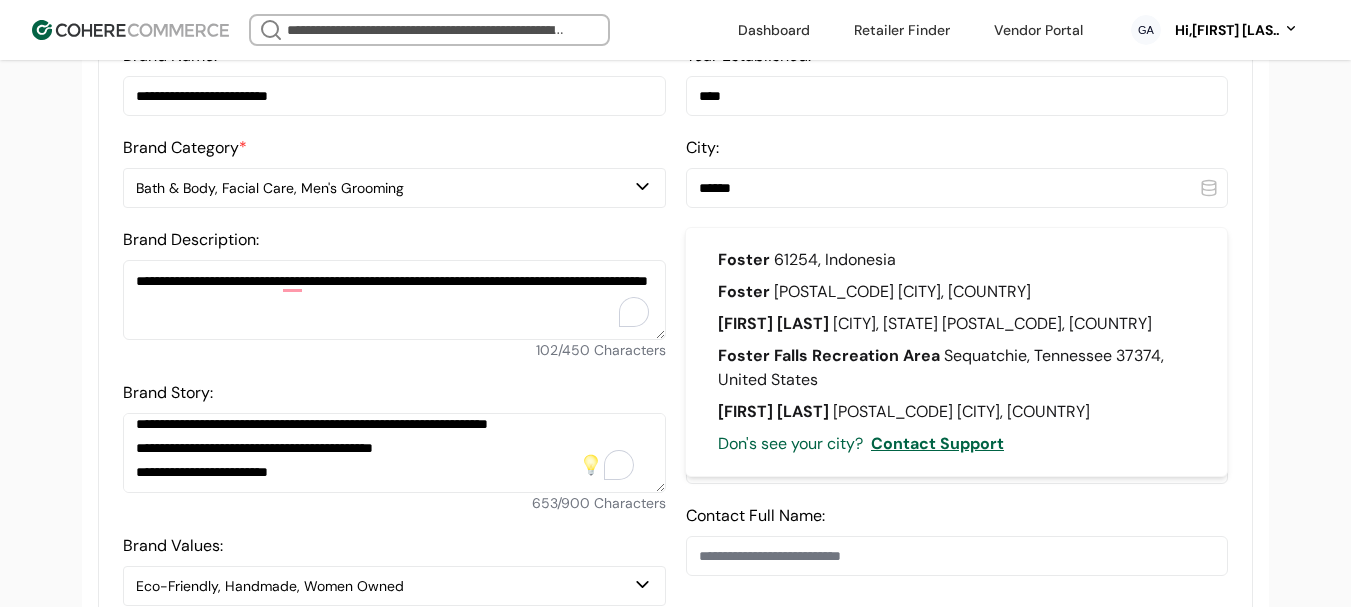 type on "******" 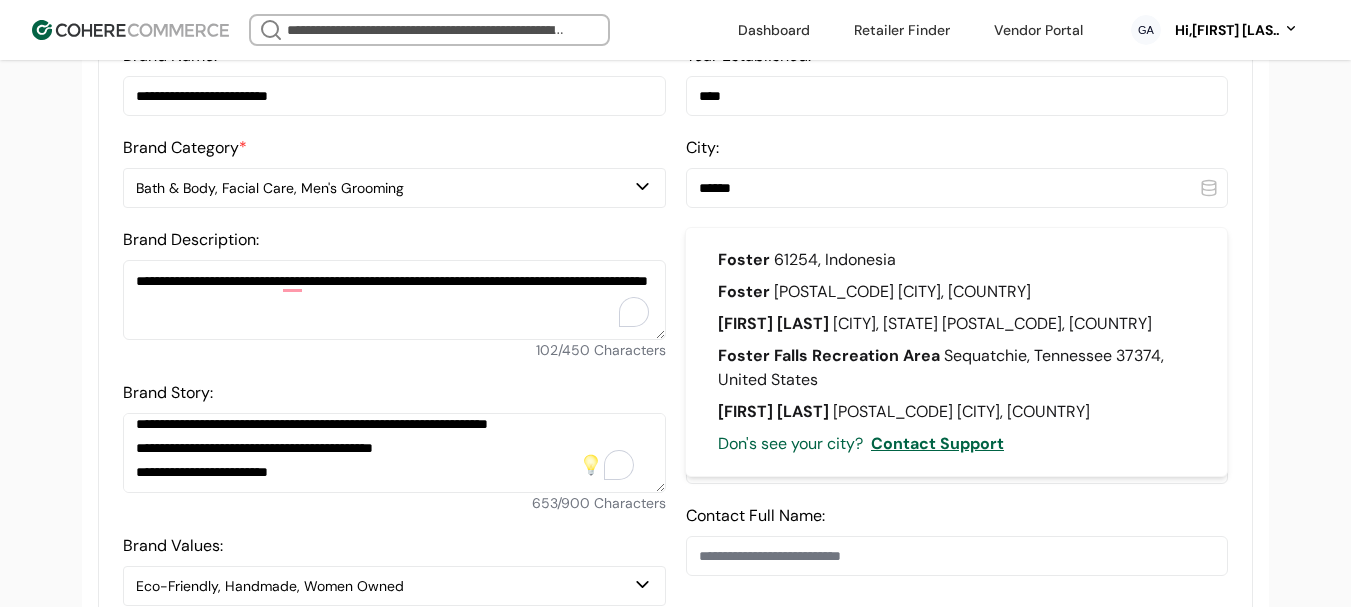 click on "Foster 50011 Zaragoza, Spain" at bounding box center [956, 292] 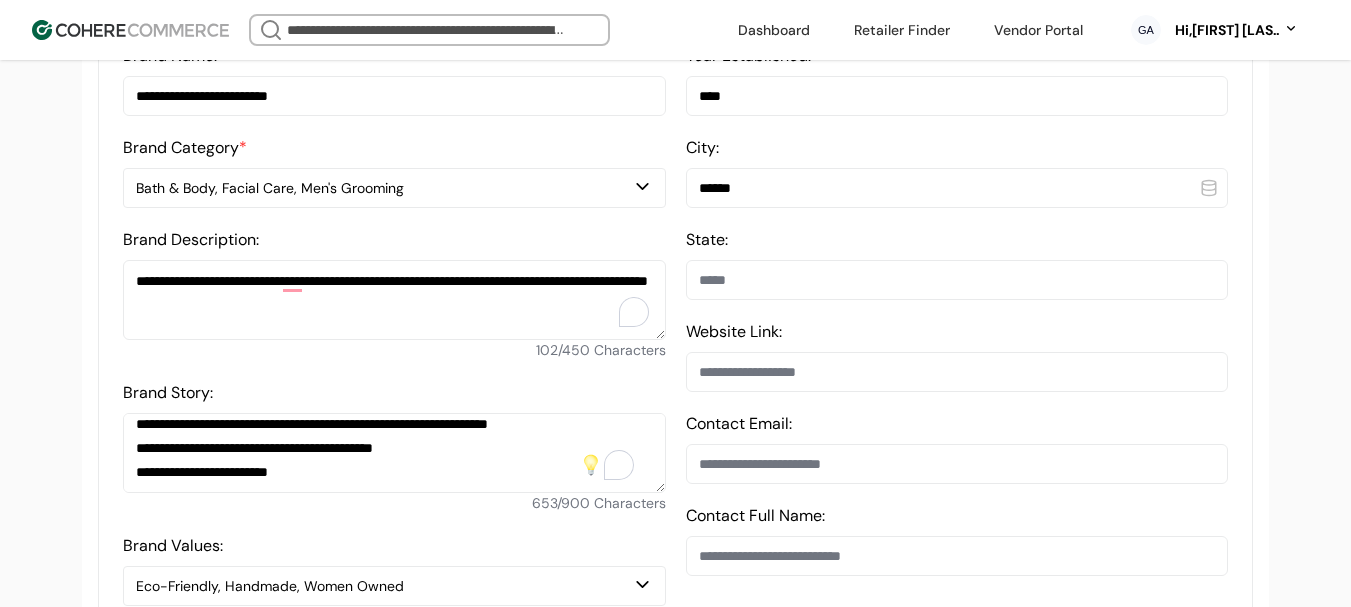 click at bounding box center (957, 280) 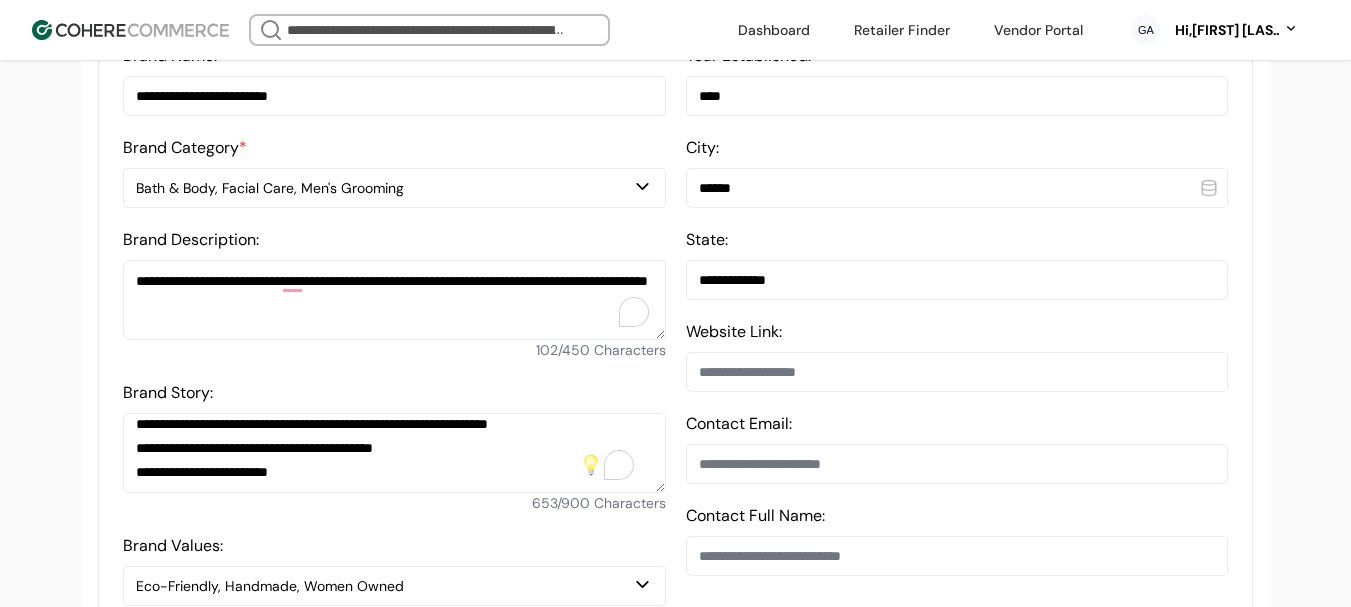 type on "**********" 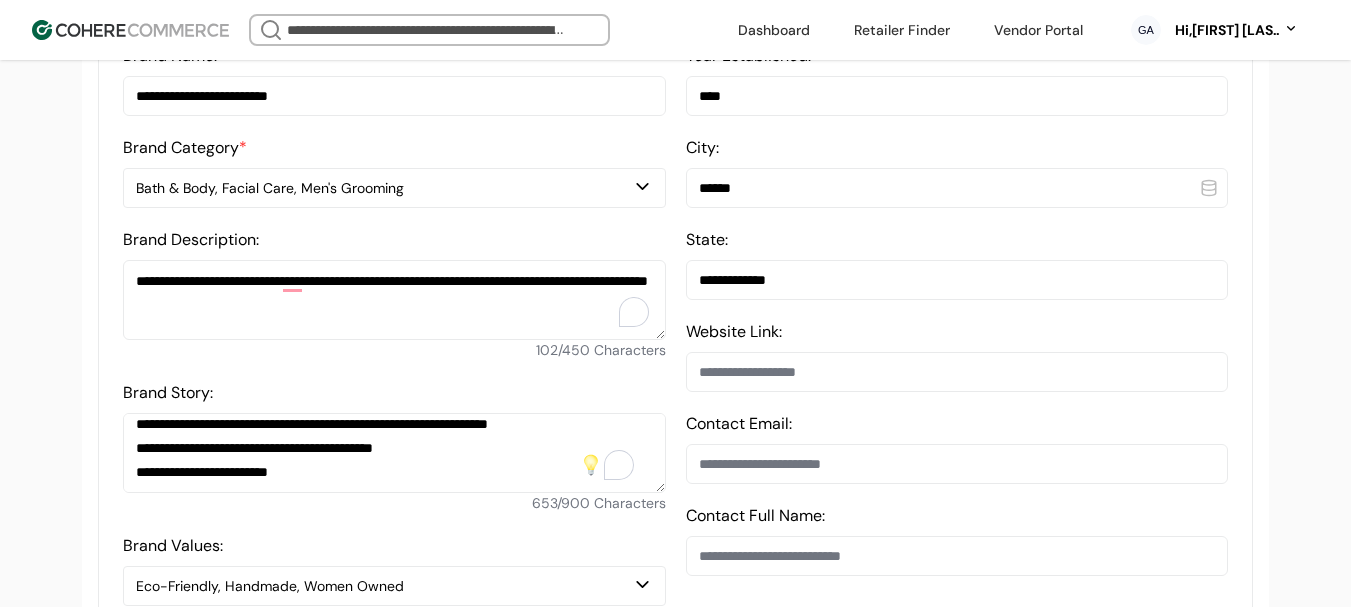 click on "******" at bounding box center (957, 188) 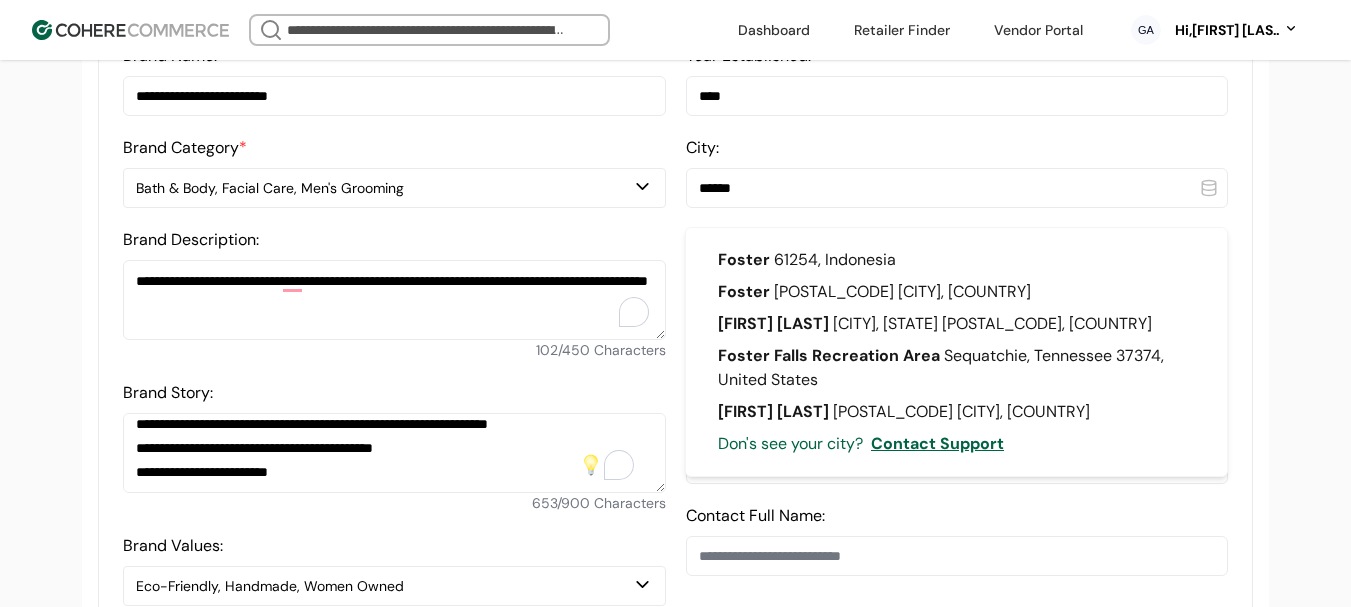 click on "**********" at bounding box center (675, 325) 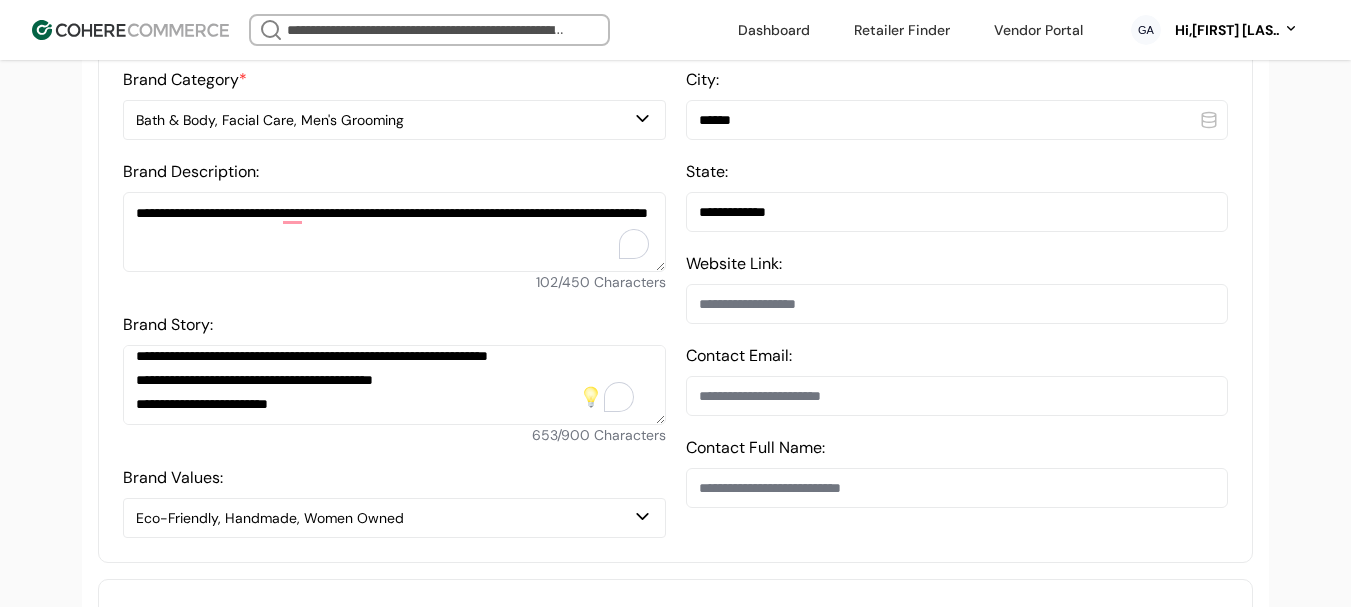 scroll, scrollTop: 704, scrollLeft: 0, axis: vertical 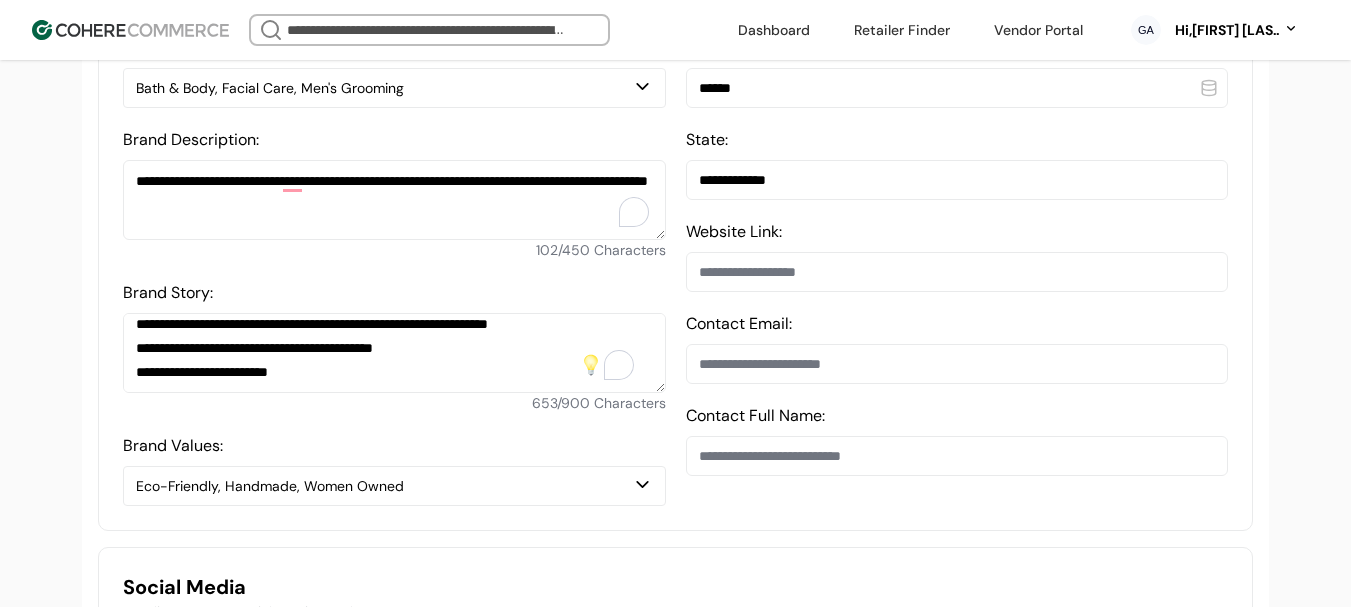 click at bounding box center [957, 272] 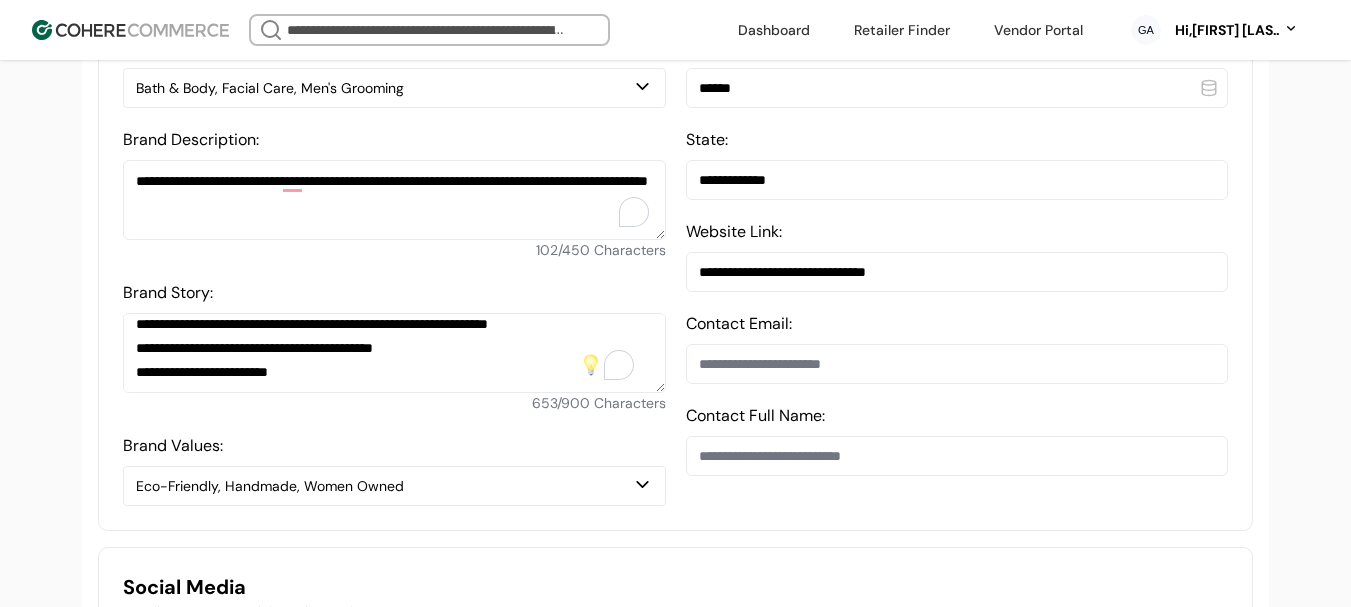 type on "**********" 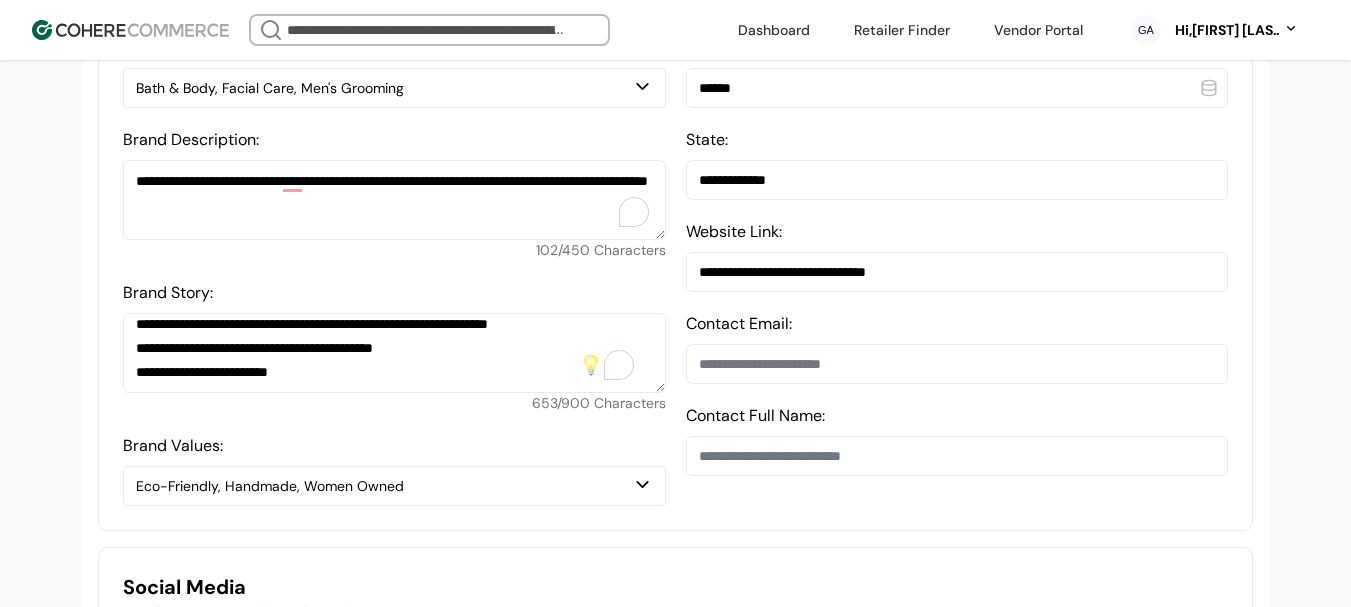 drag, startPoint x: 761, startPoint y: 375, endPoint x: 654, endPoint y: 278, distance: 144.42299 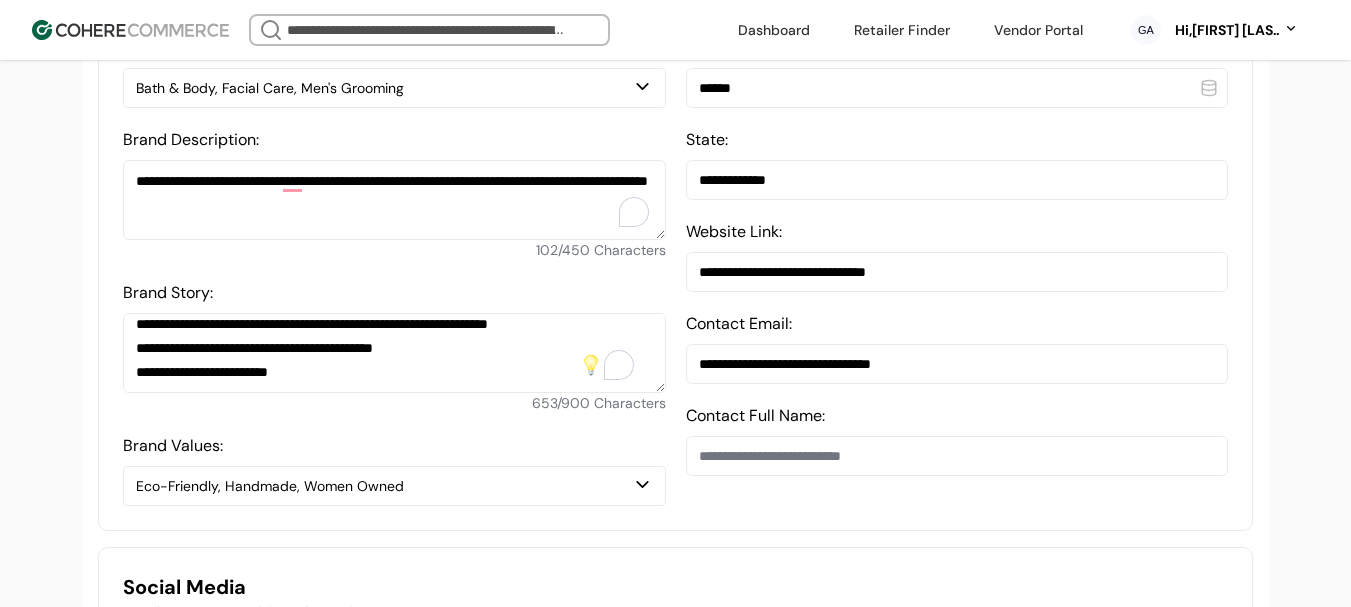 type on "**********" 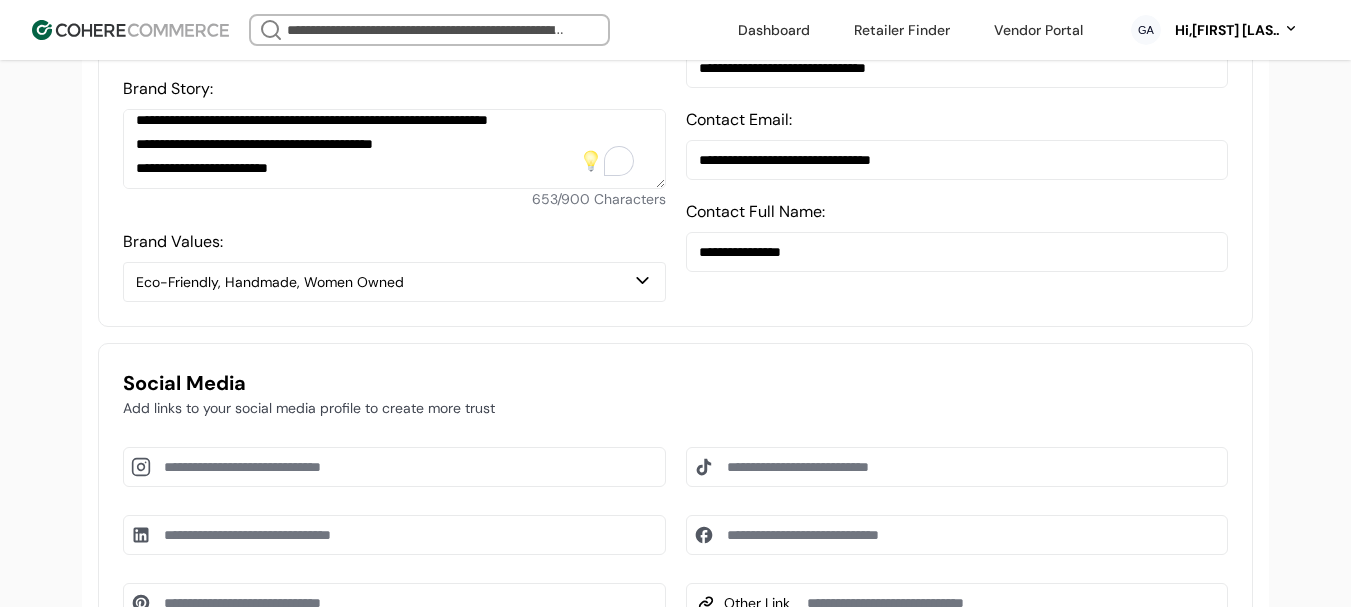 scroll, scrollTop: 1004, scrollLeft: 0, axis: vertical 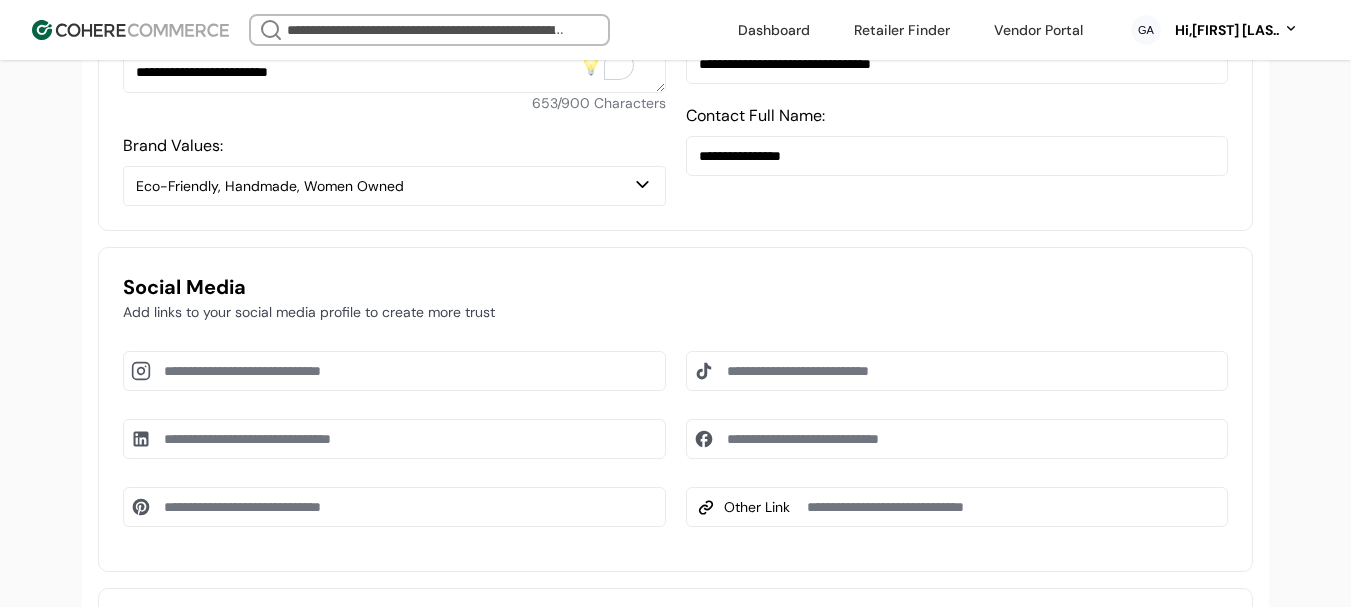 type on "**********" 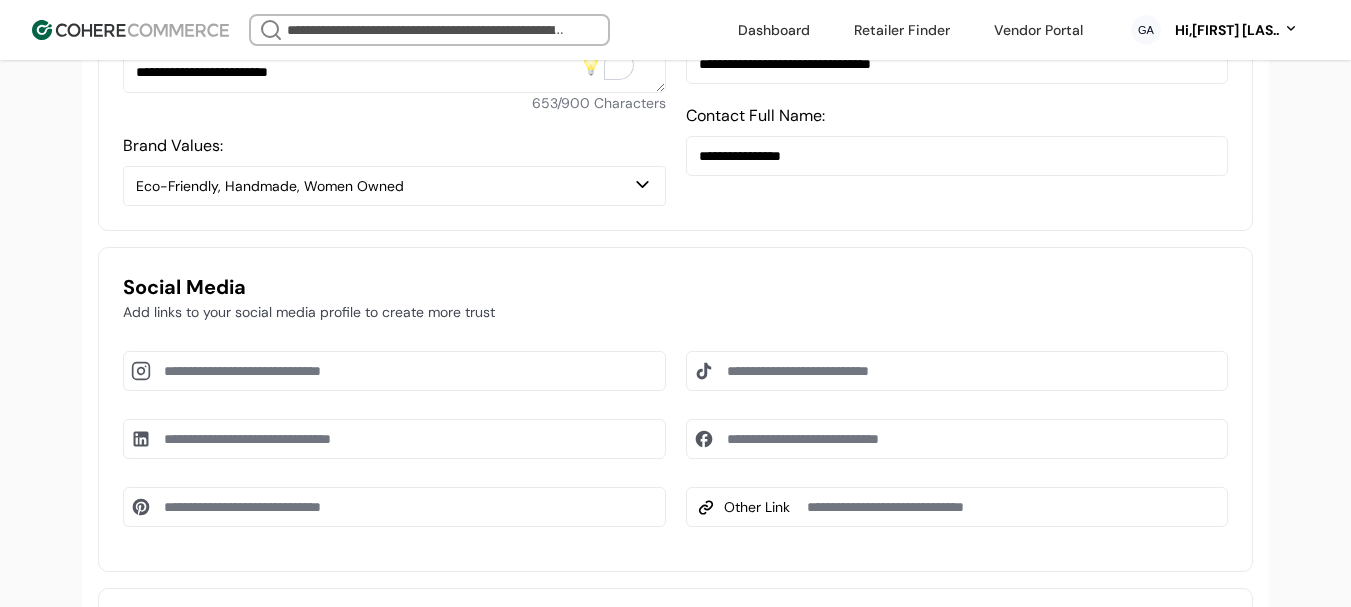 drag, startPoint x: 455, startPoint y: 459, endPoint x: 785, endPoint y: 22, distance: 547.60297 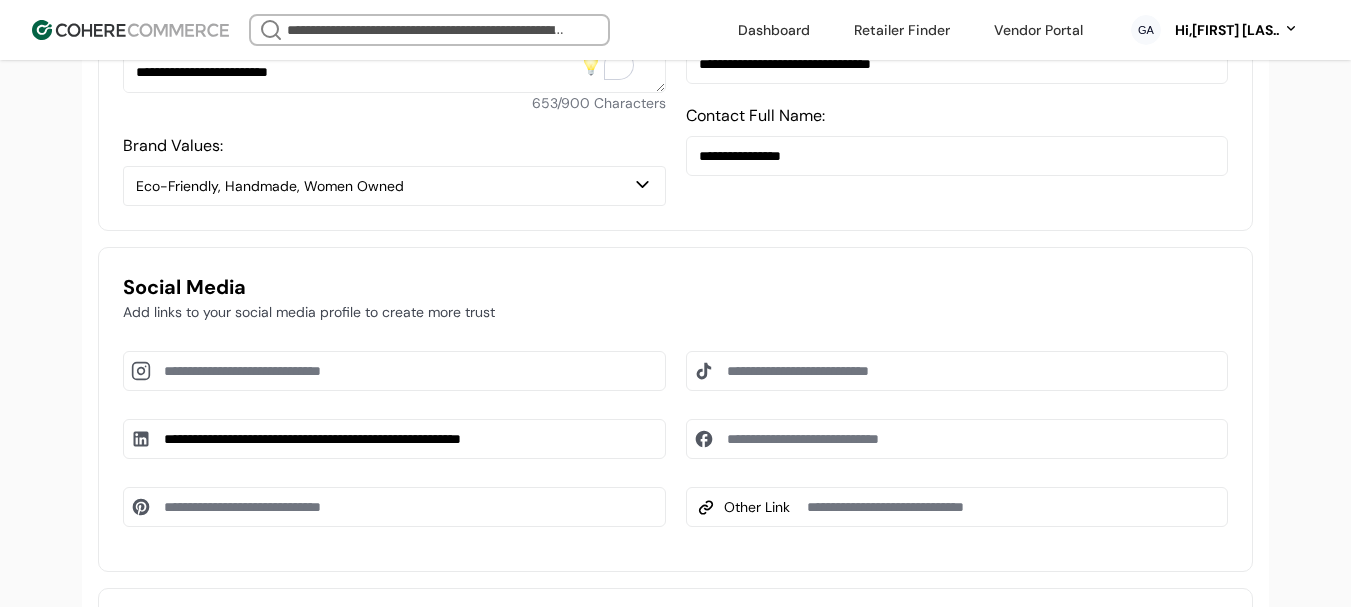 type on "**********" 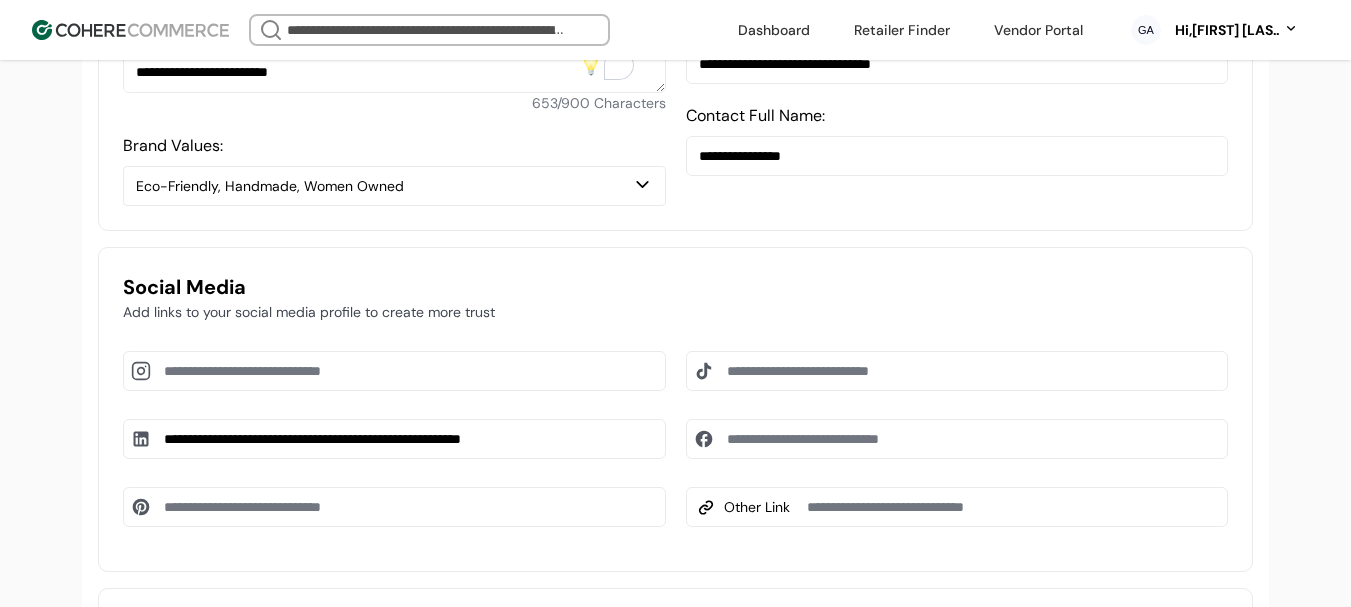 drag, startPoint x: 421, startPoint y: 399, endPoint x: 832, endPoint y: 26, distance: 555.0225 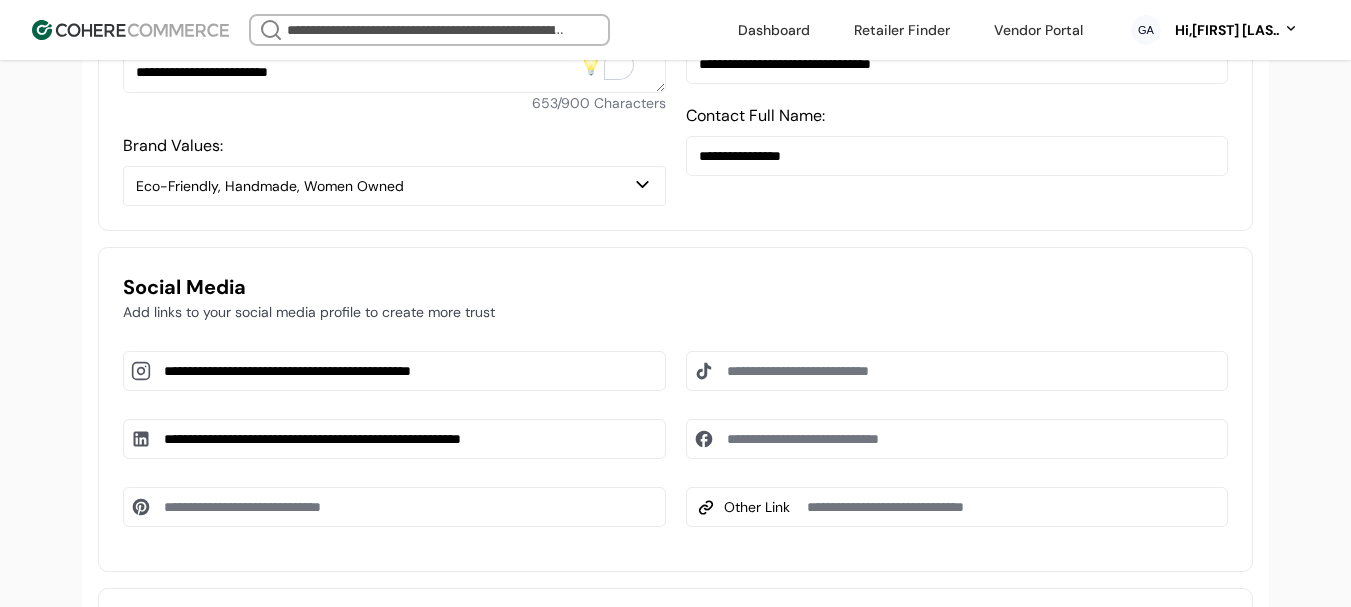 type on "**********" 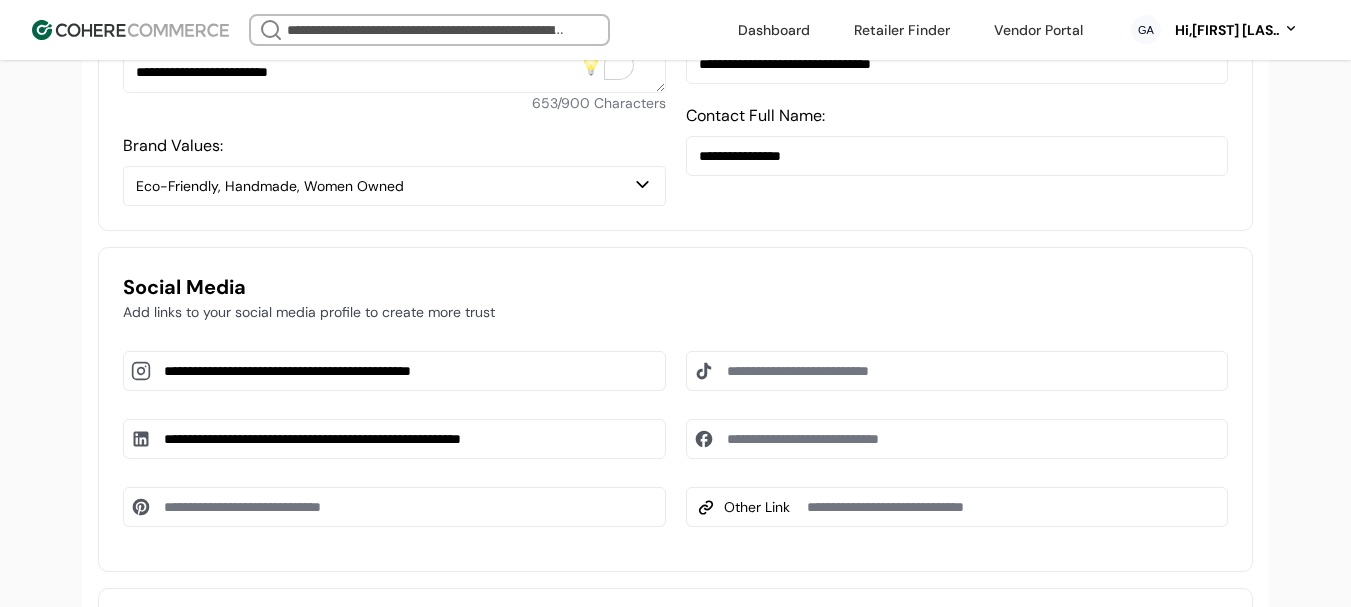 drag, startPoint x: 848, startPoint y: 453, endPoint x: 849, endPoint y: 473, distance: 20.024984 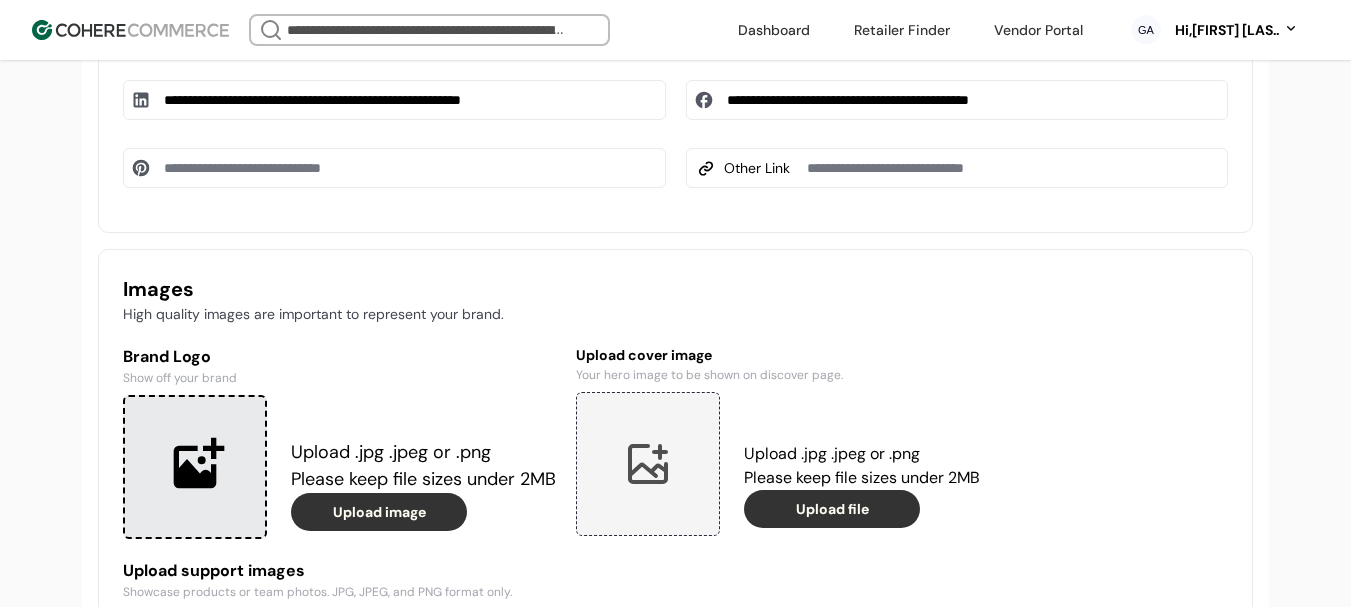 scroll, scrollTop: 1404, scrollLeft: 0, axis: vertical 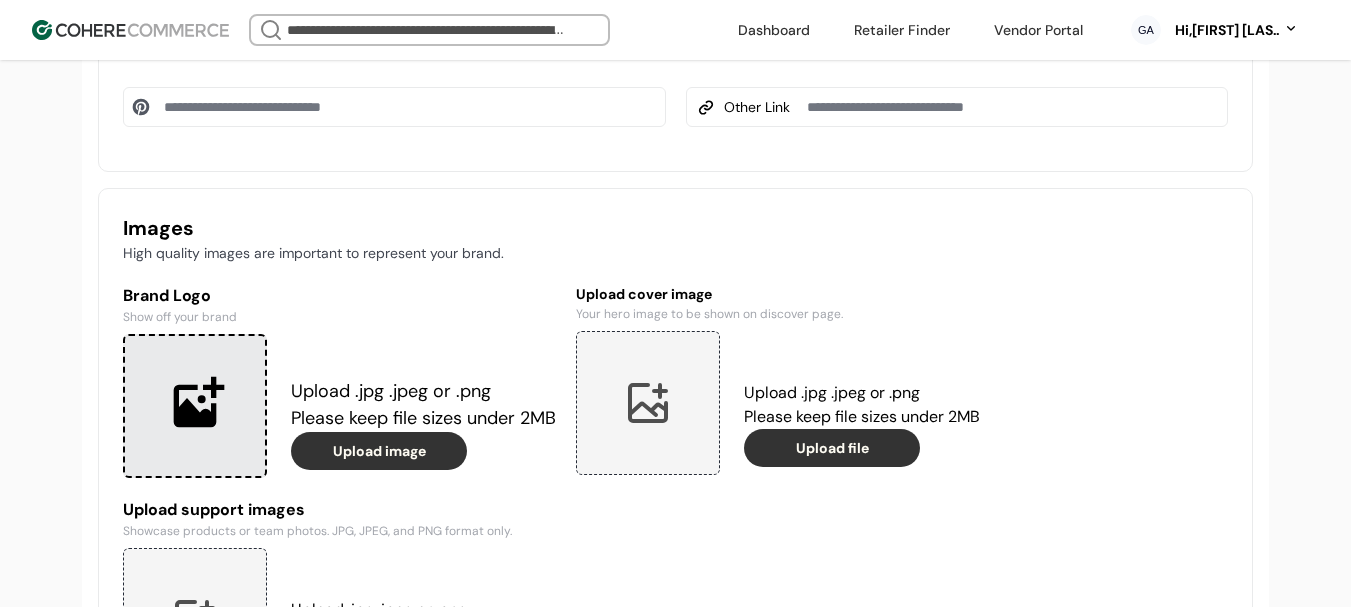 type on "**********" 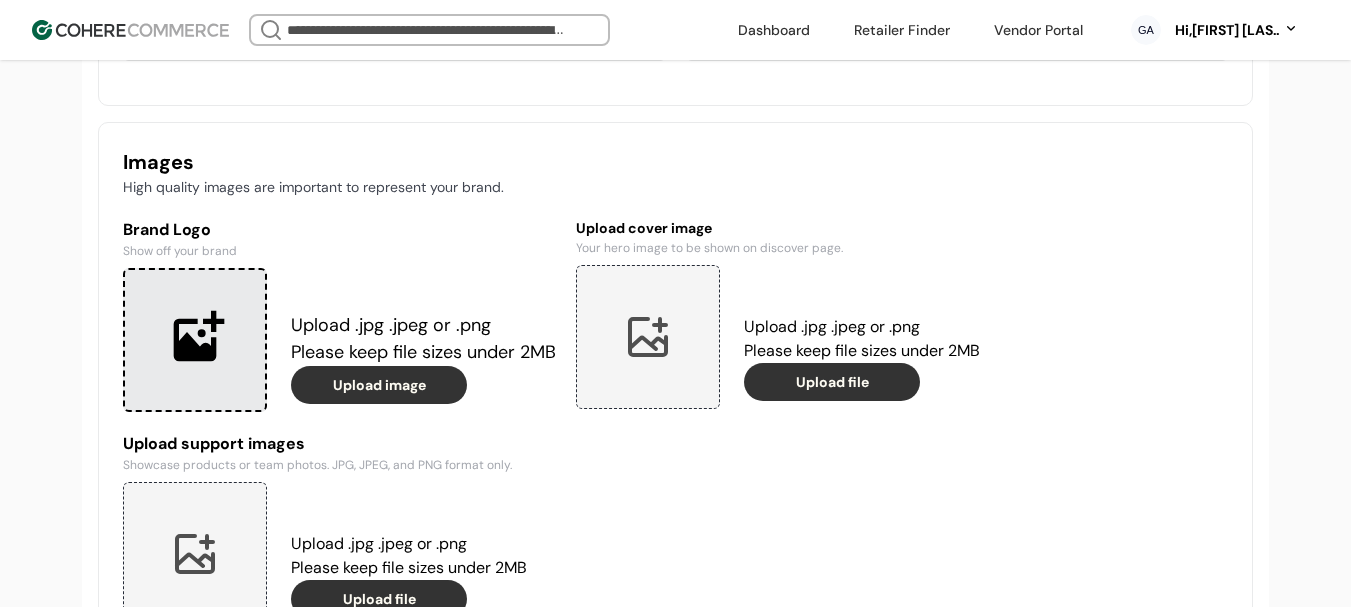 scroll, scrollTop: 1504, scrollLeft: 0, axis: vertical 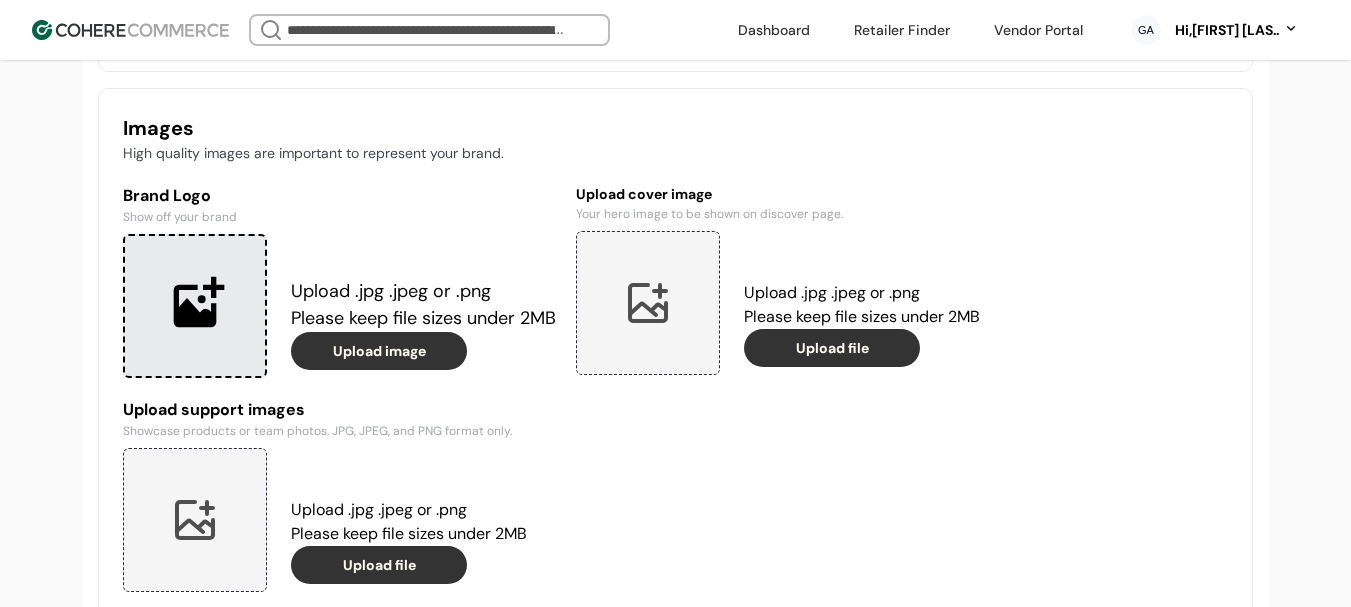 click at bounding box center (195, 306) 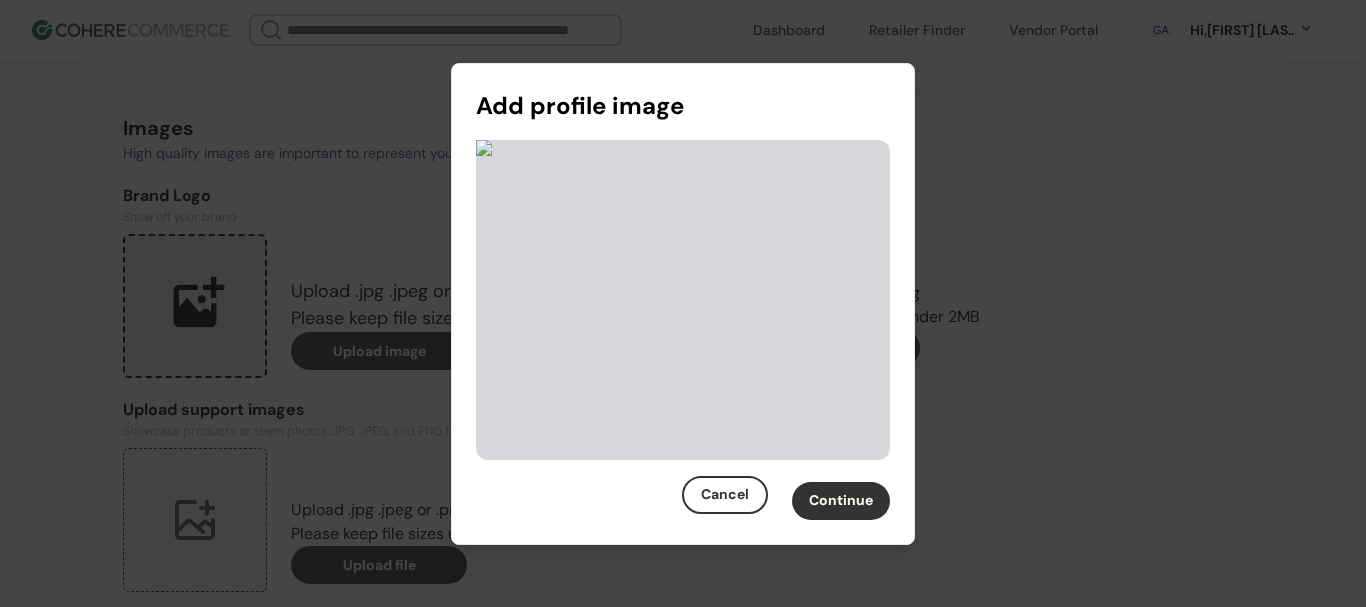click on "Continue" at bounding box center (841, 501) 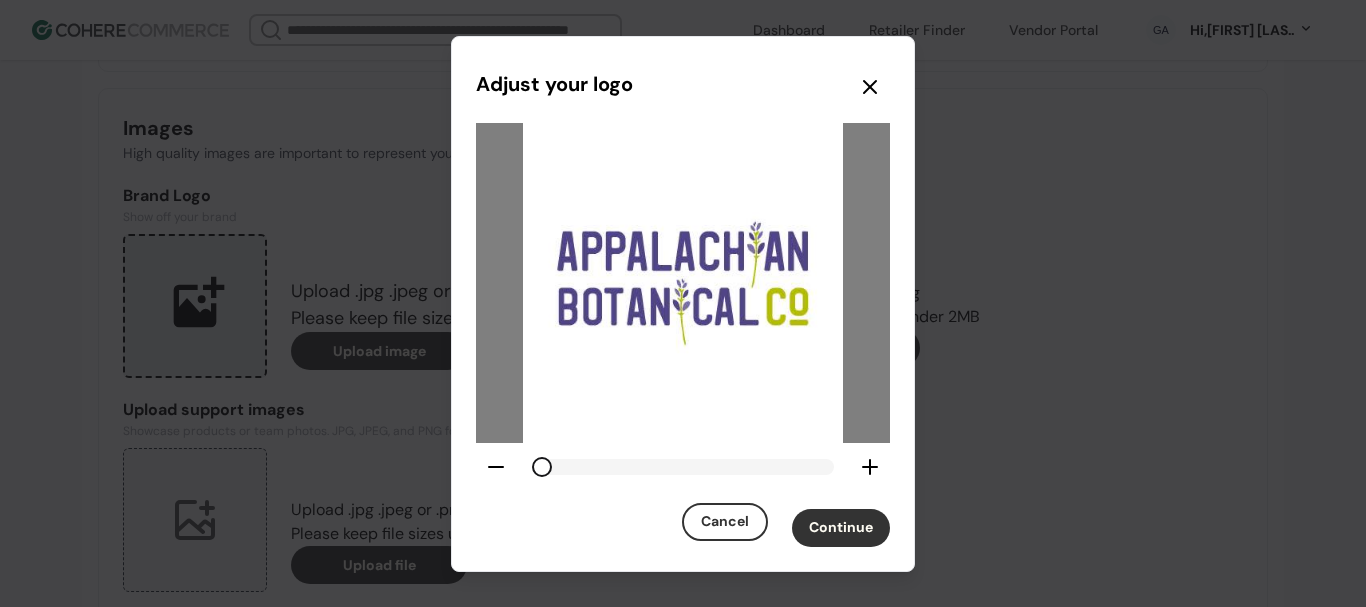 click on "Continue" at bounding box center [841, 528] 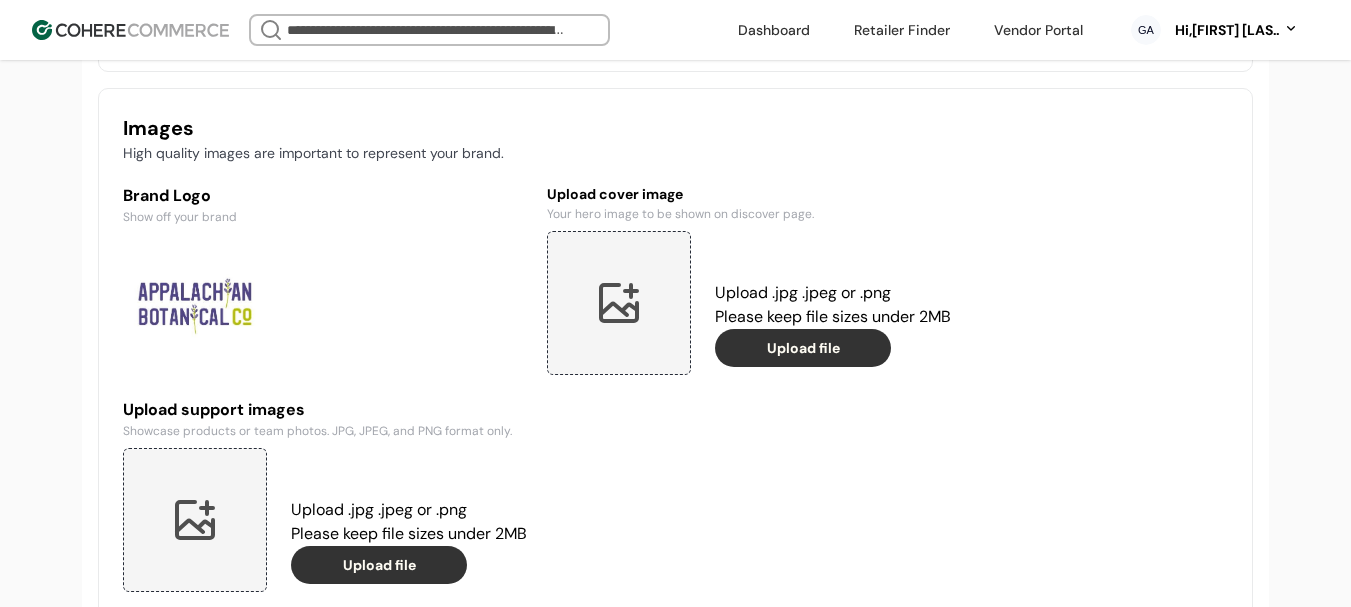 click at bounding box center [619, 303] 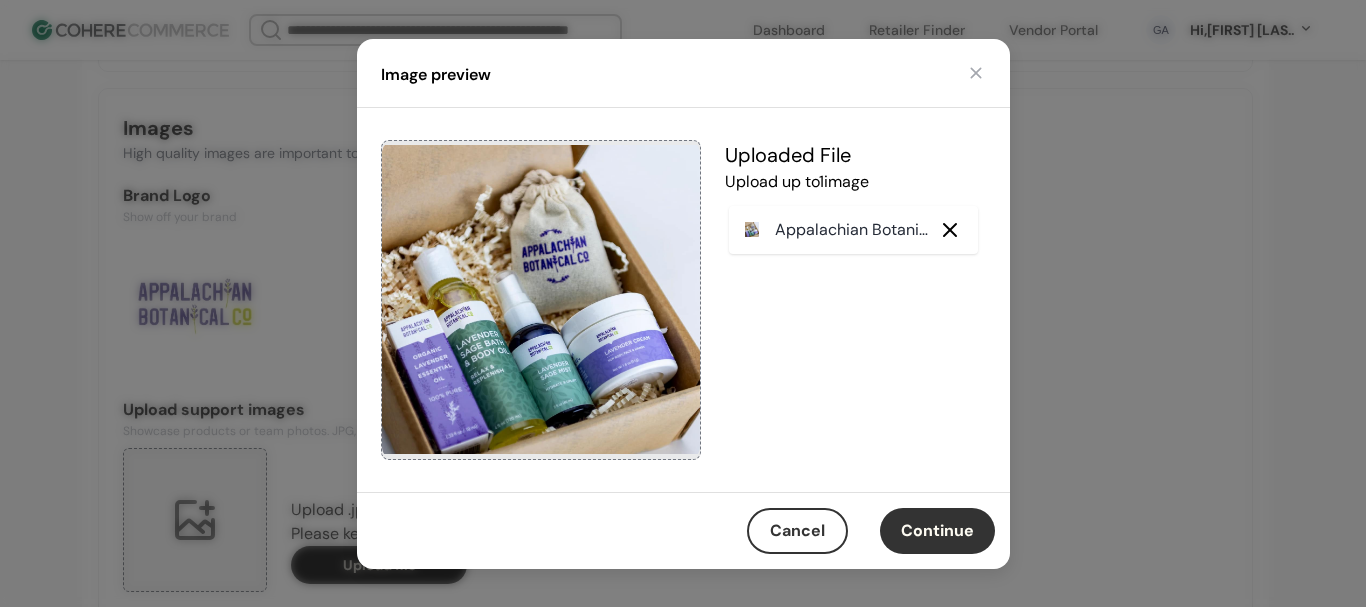 click on "Continue" at bounding box center (937, 531) 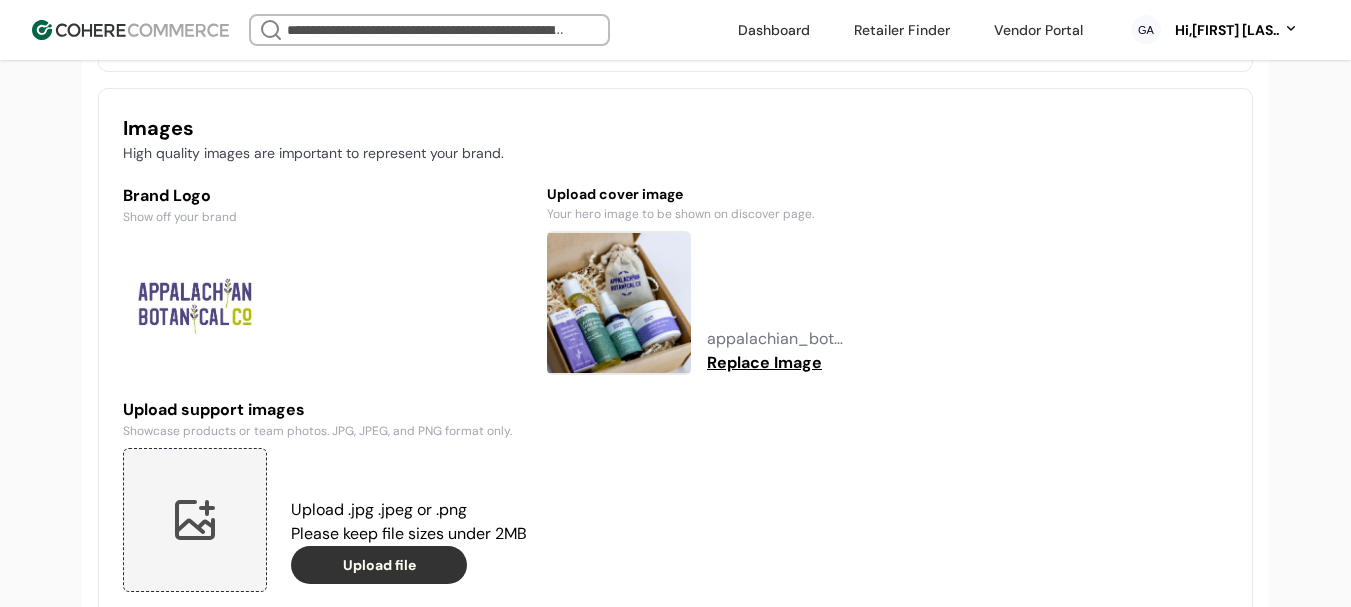 click at bounding box center (195, 520) 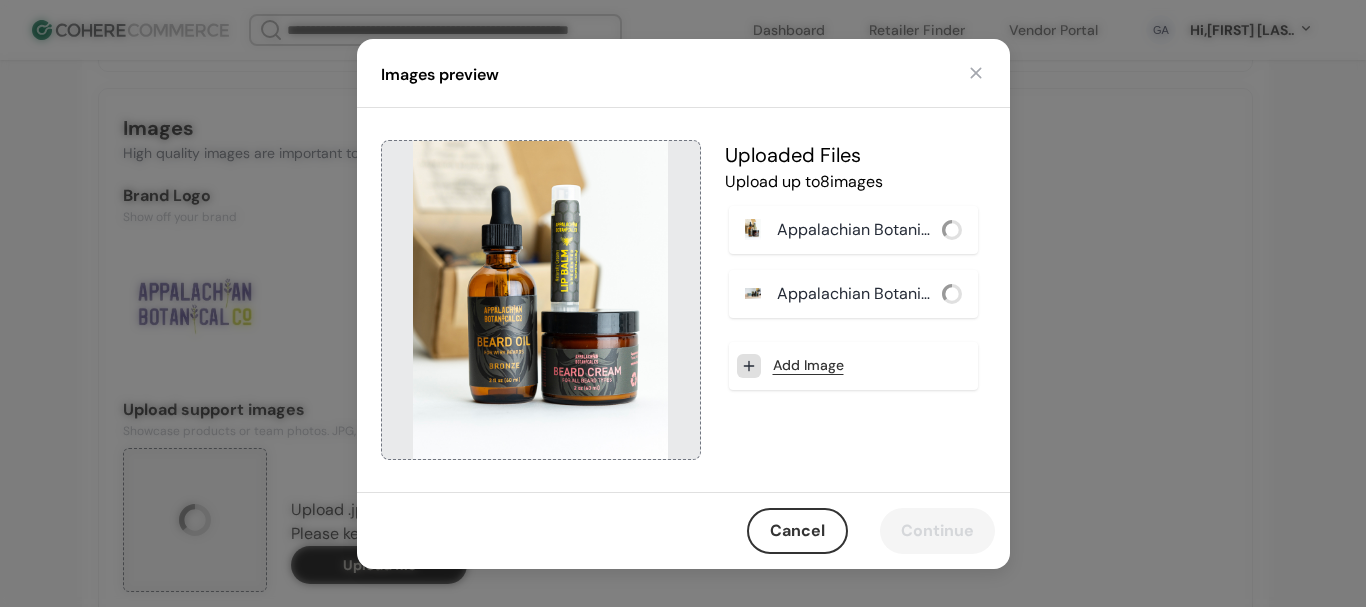 click on "Add Image" at bounding box center [853, 366] 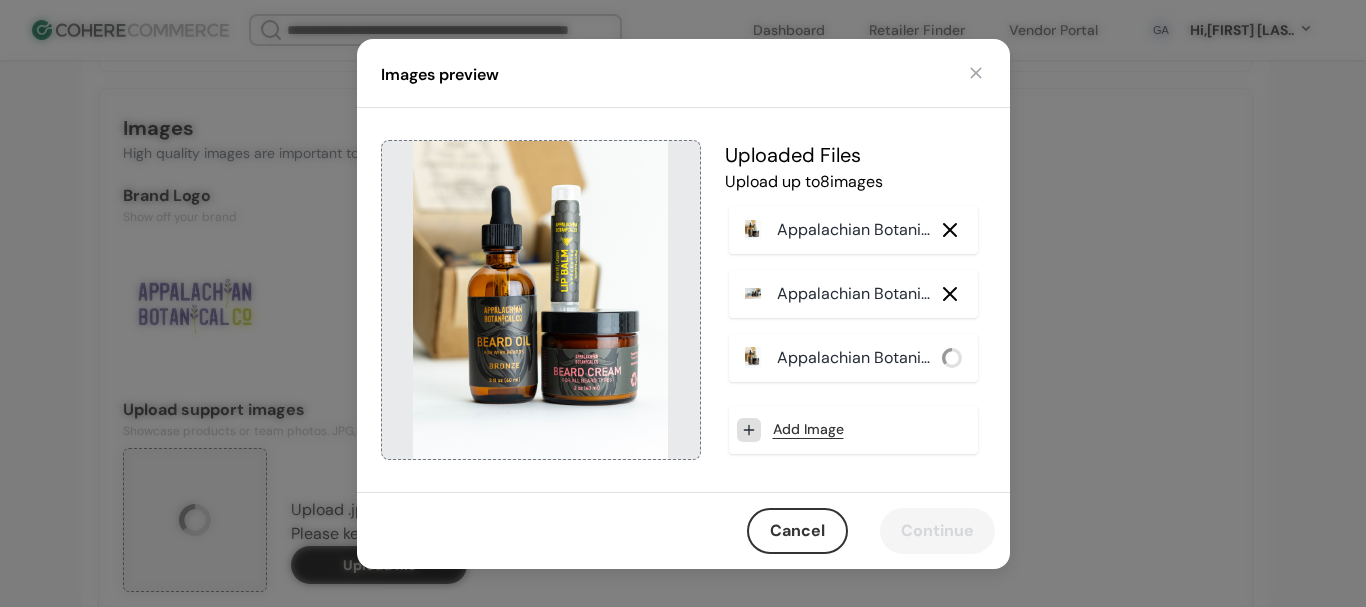 click 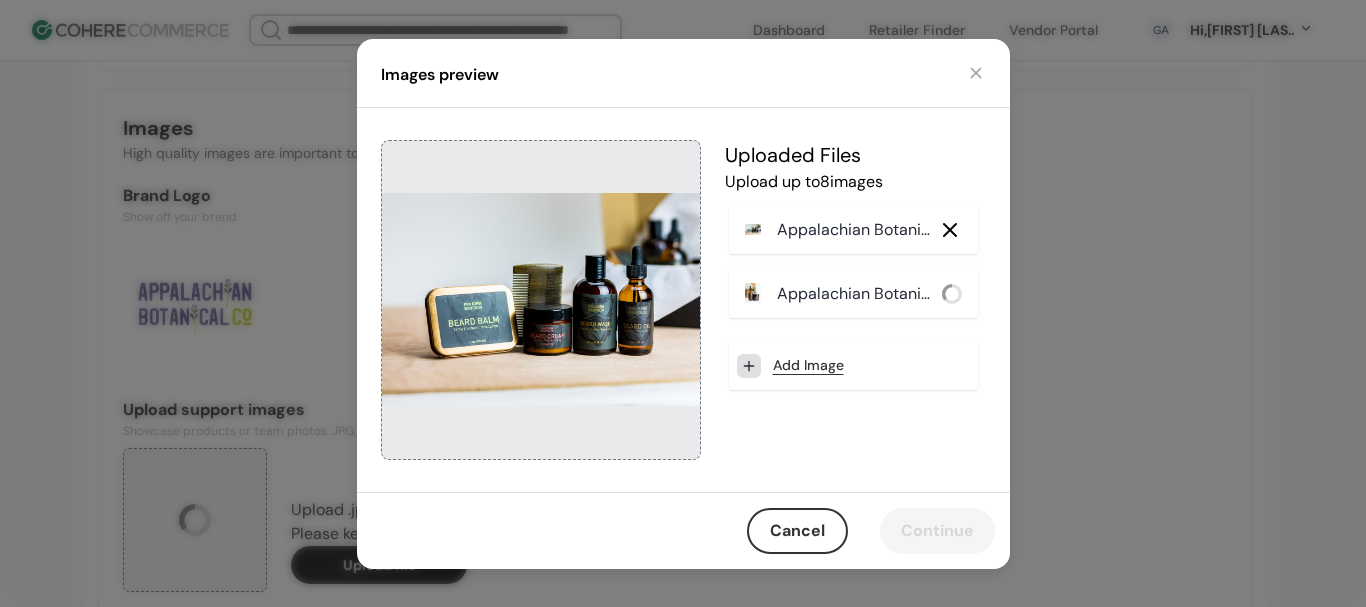click on "Add Image" at bounding box center (808, 365) 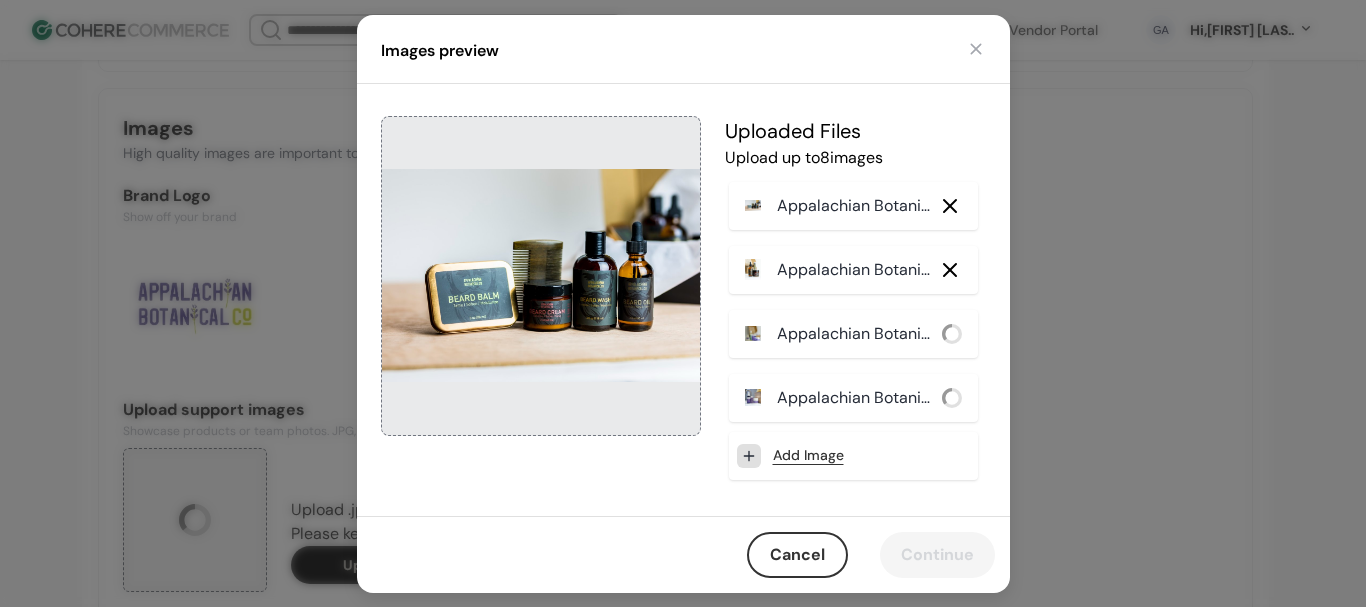 click on "Appalachian Botanical Co. 4_46188c_.jpg" at bounding box center [857, 334] 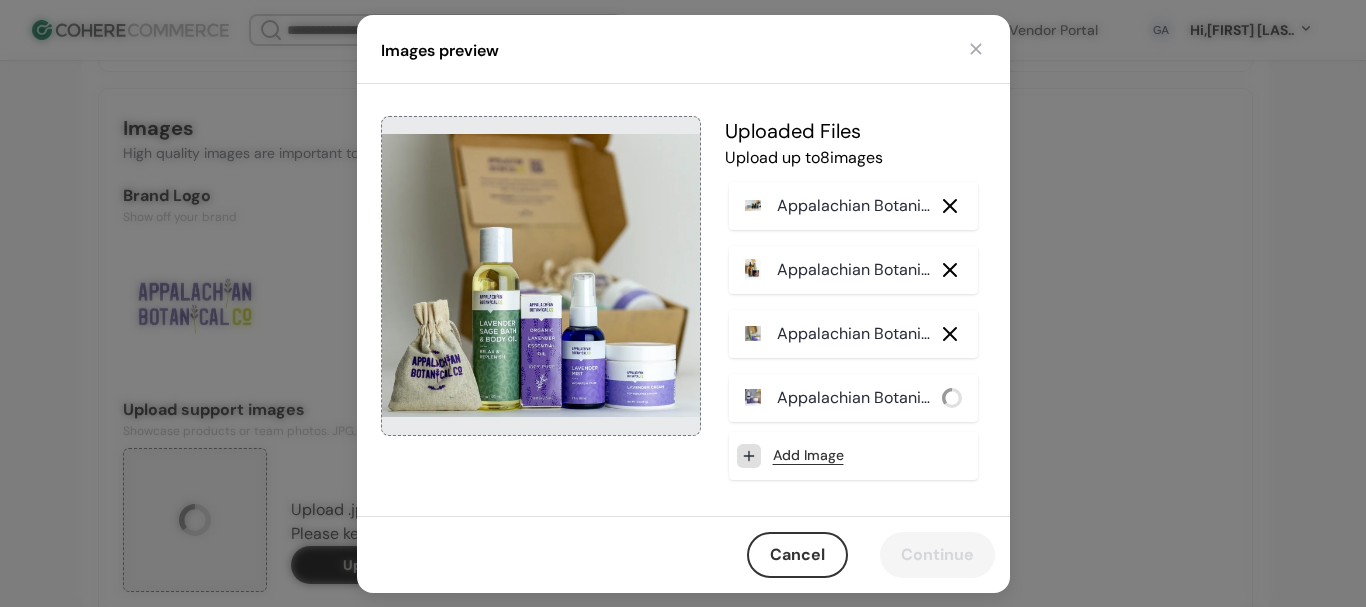 click at bounding box center [753, 398] 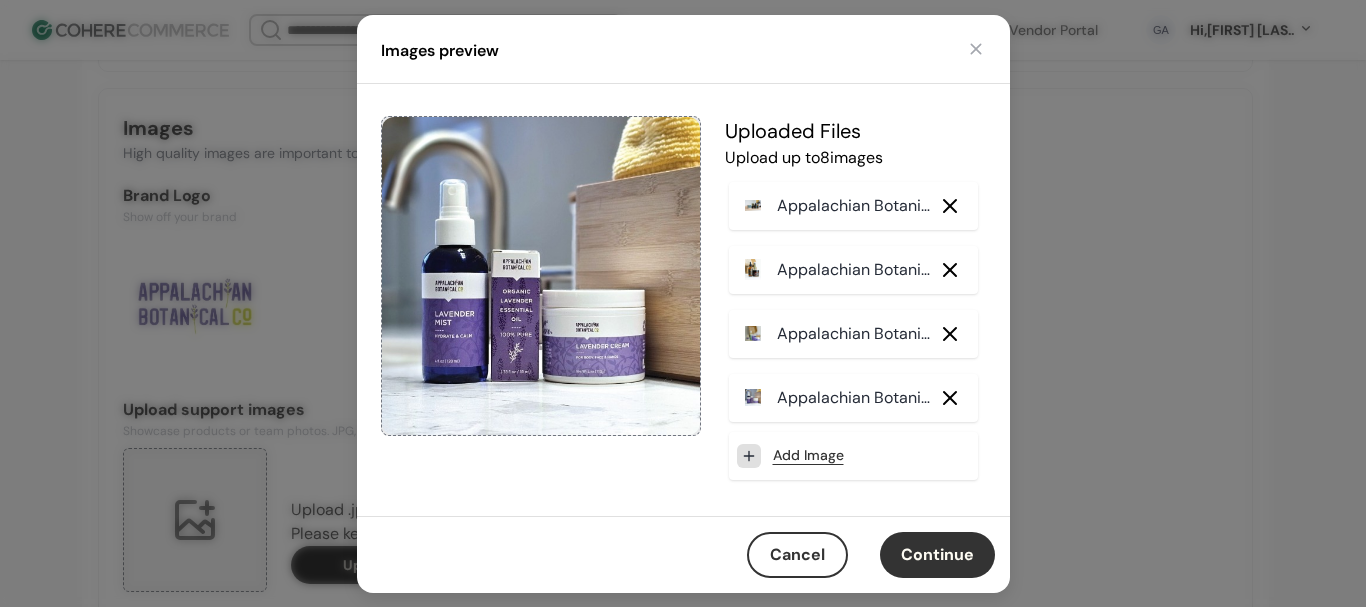 click on "Continue" at bounding box center [937, 555] 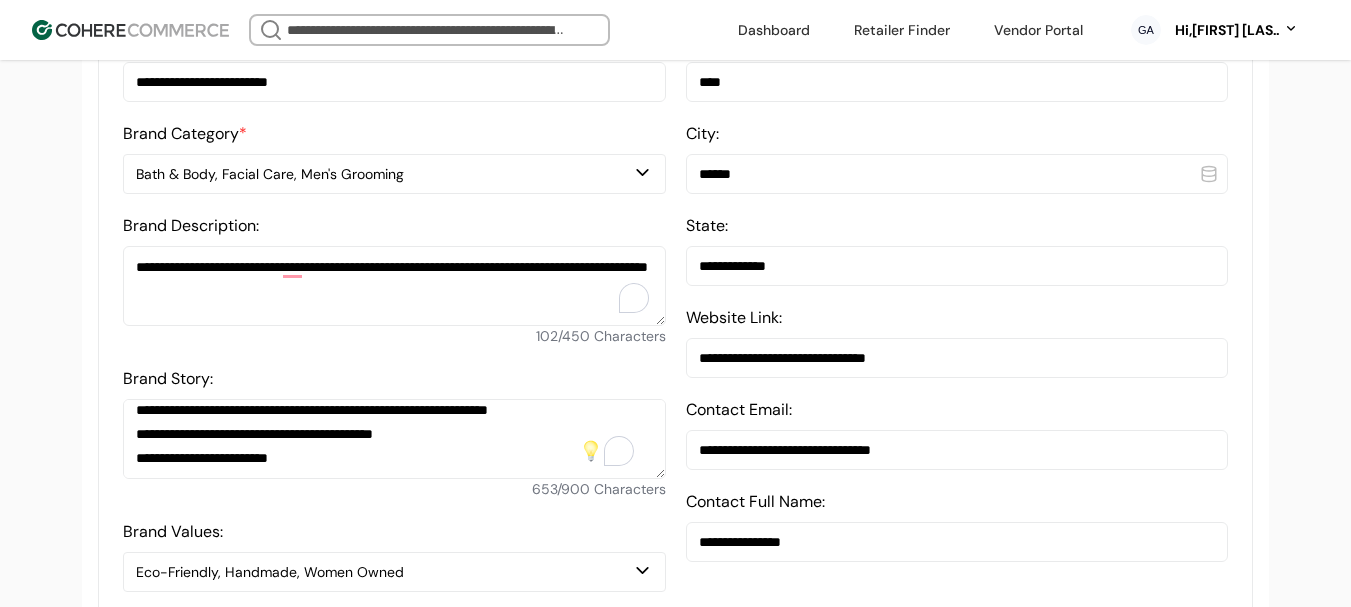 scroll, scrollTop: 504, scrollLeft: 0, axis: vertical 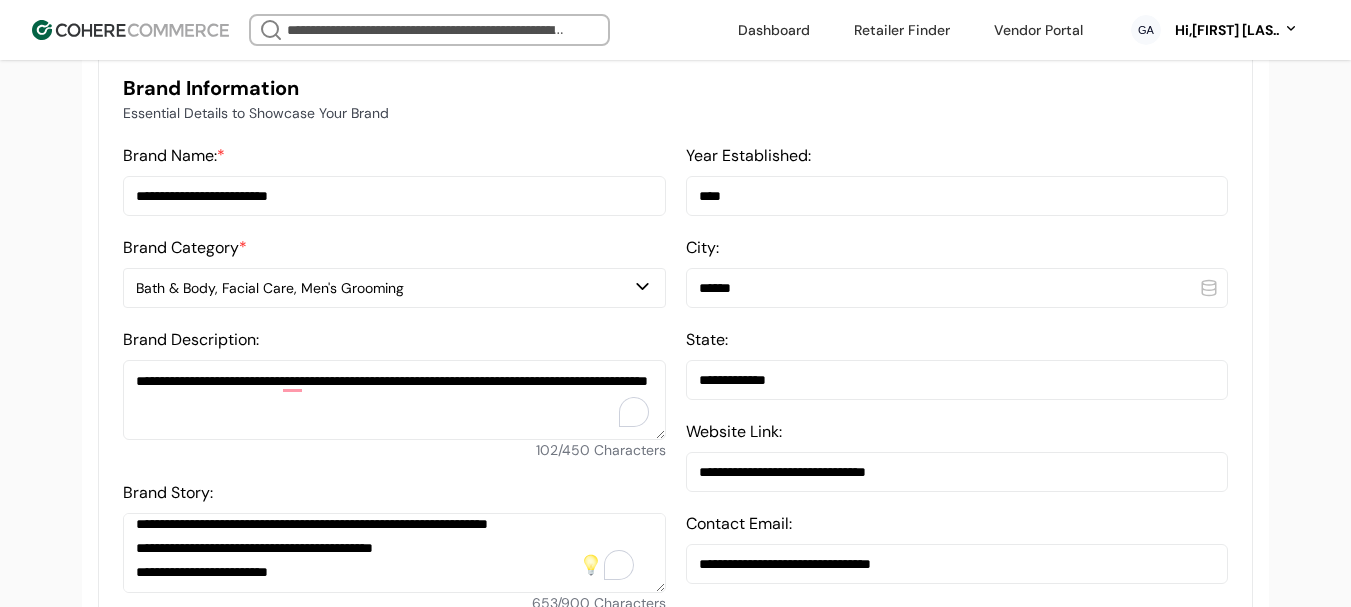 click on "******" at bounding box center [957, 288] 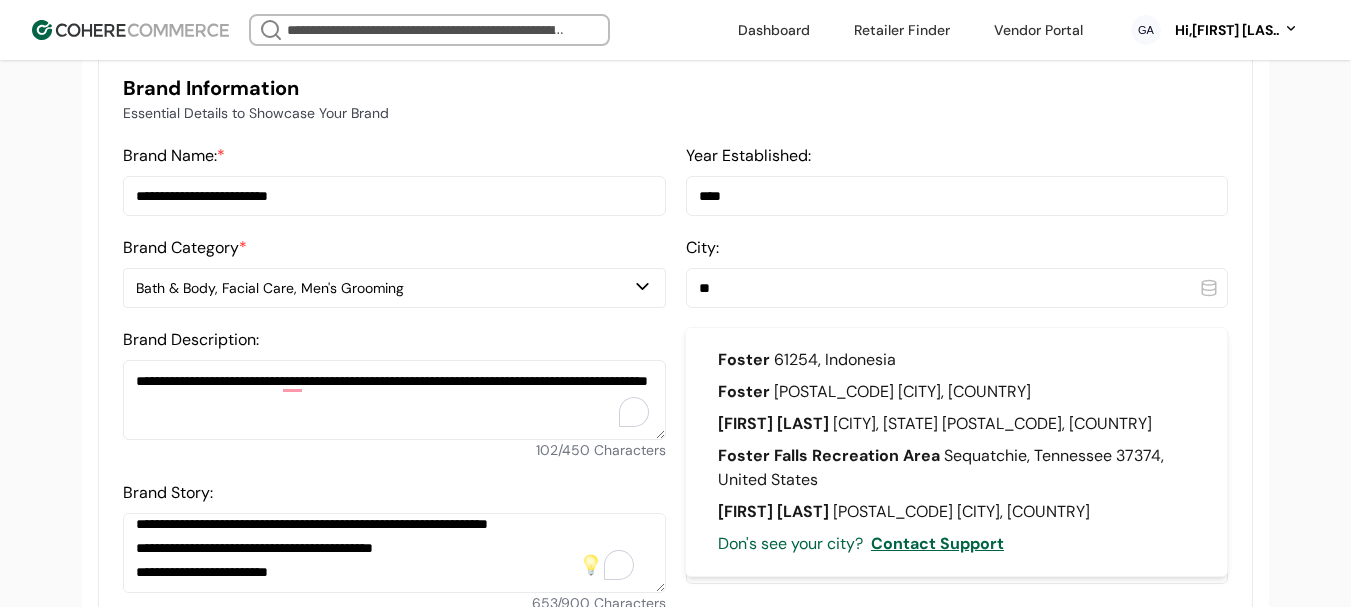 type on "*" 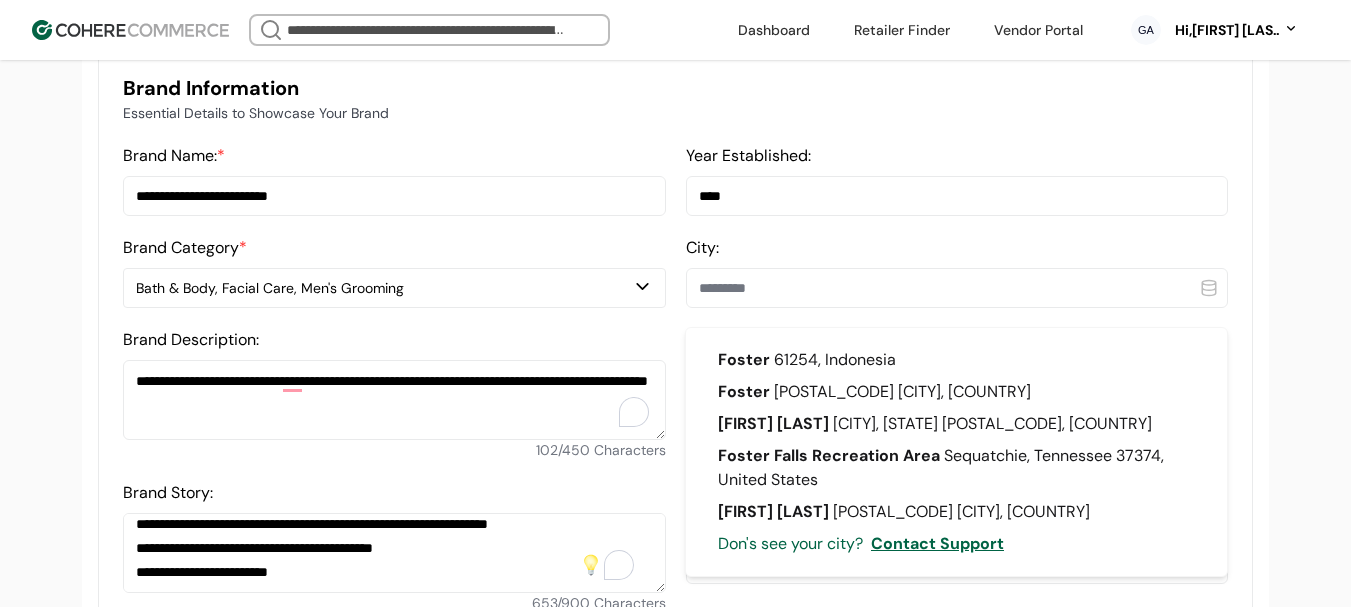 type 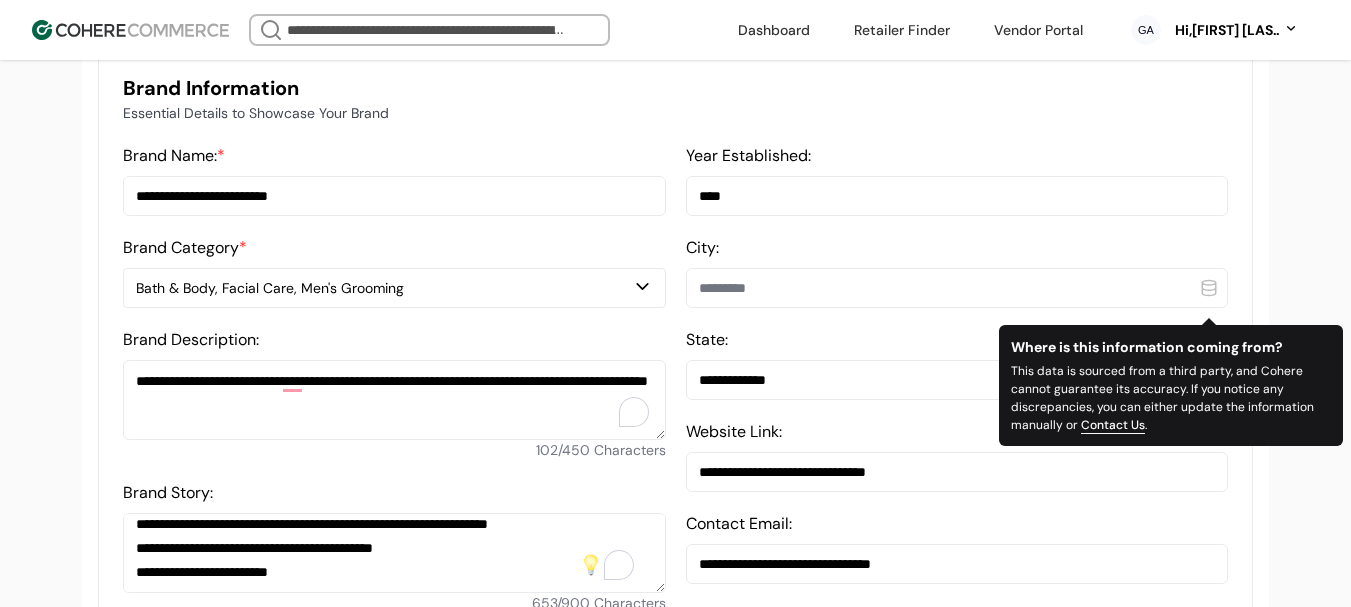 click at bounding box center (1209, 288) 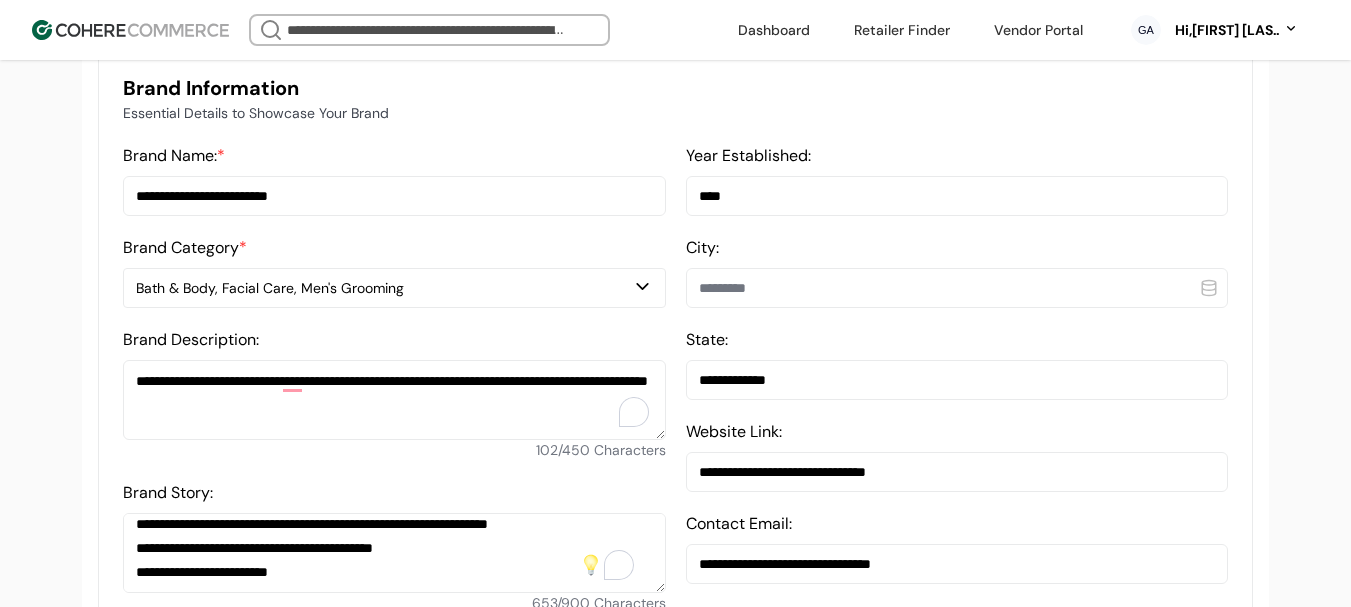 click at bounding box center (957, 288) 